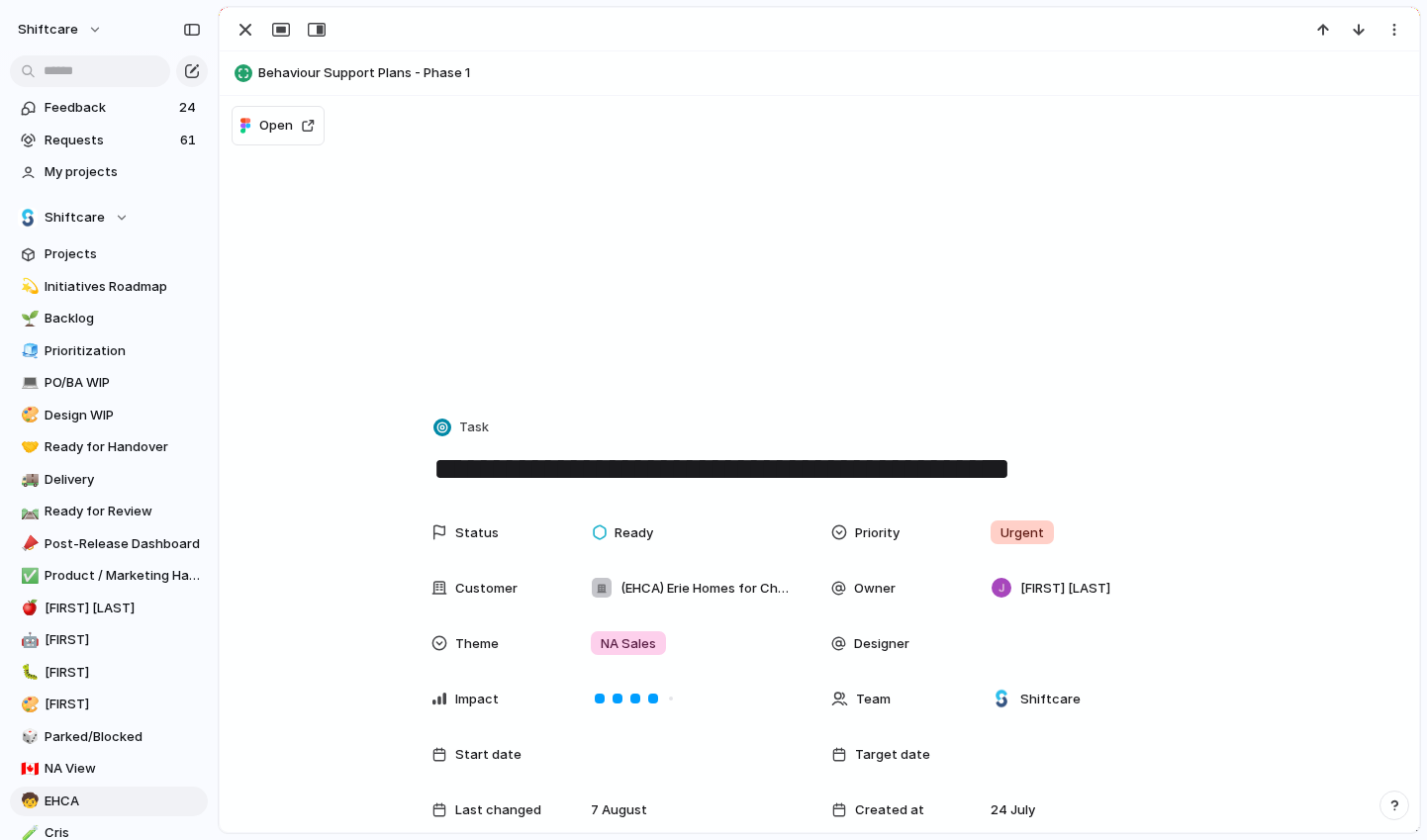 scroll, scrollTop: 0, scrollLeft: 0, axis: both 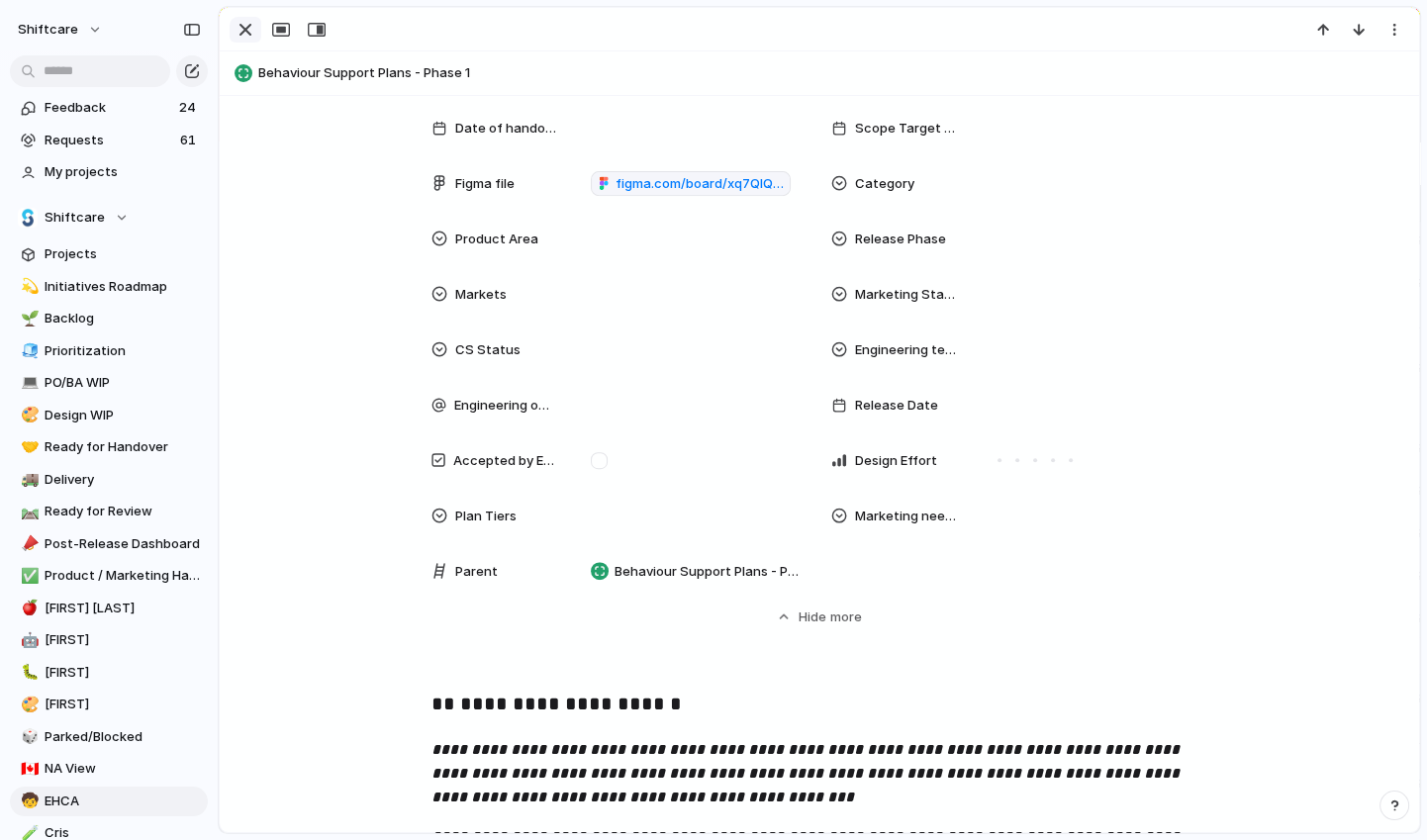 click at bounding box center (245, 30) 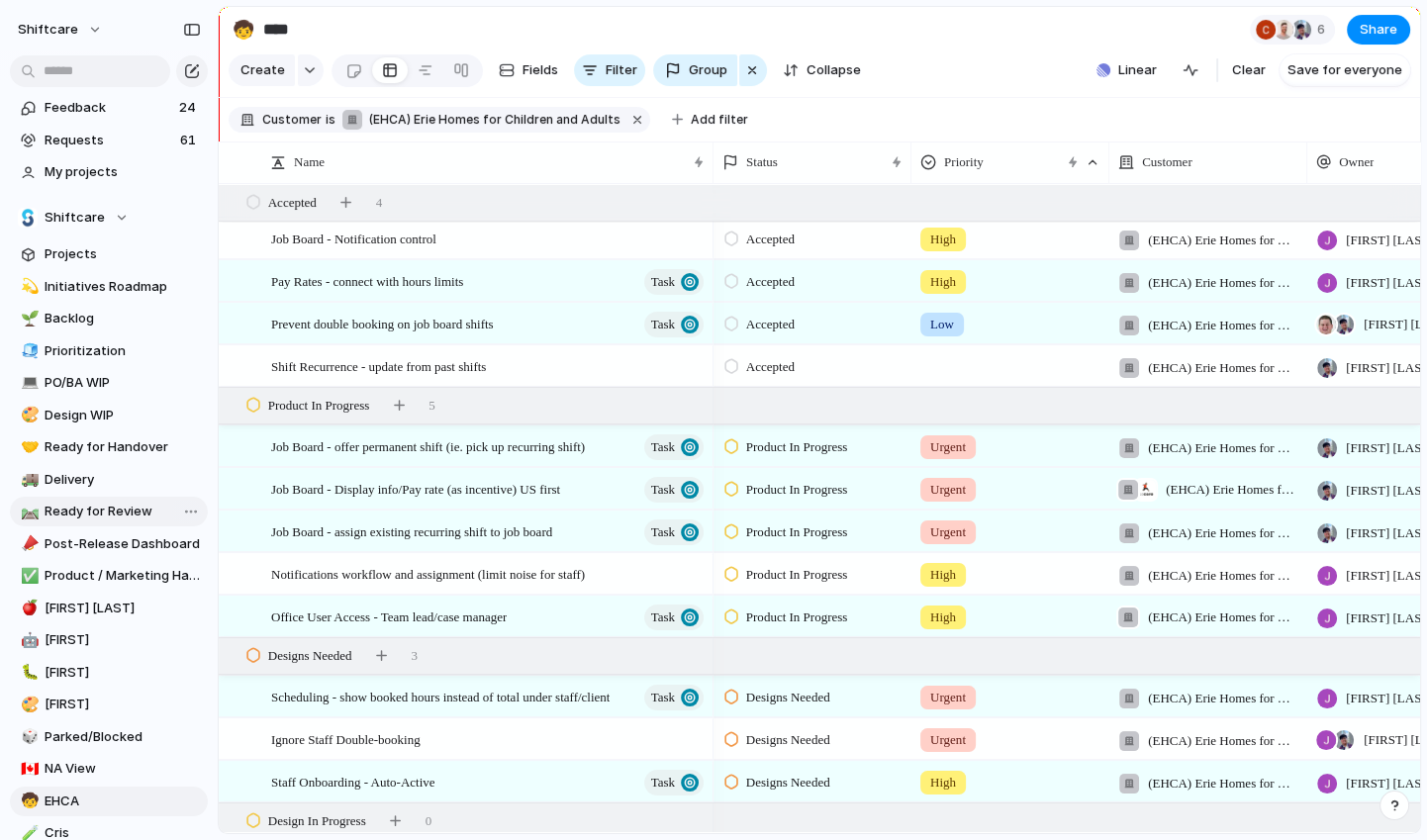 click on "Ready for Review" at bounding box center [123, 512] 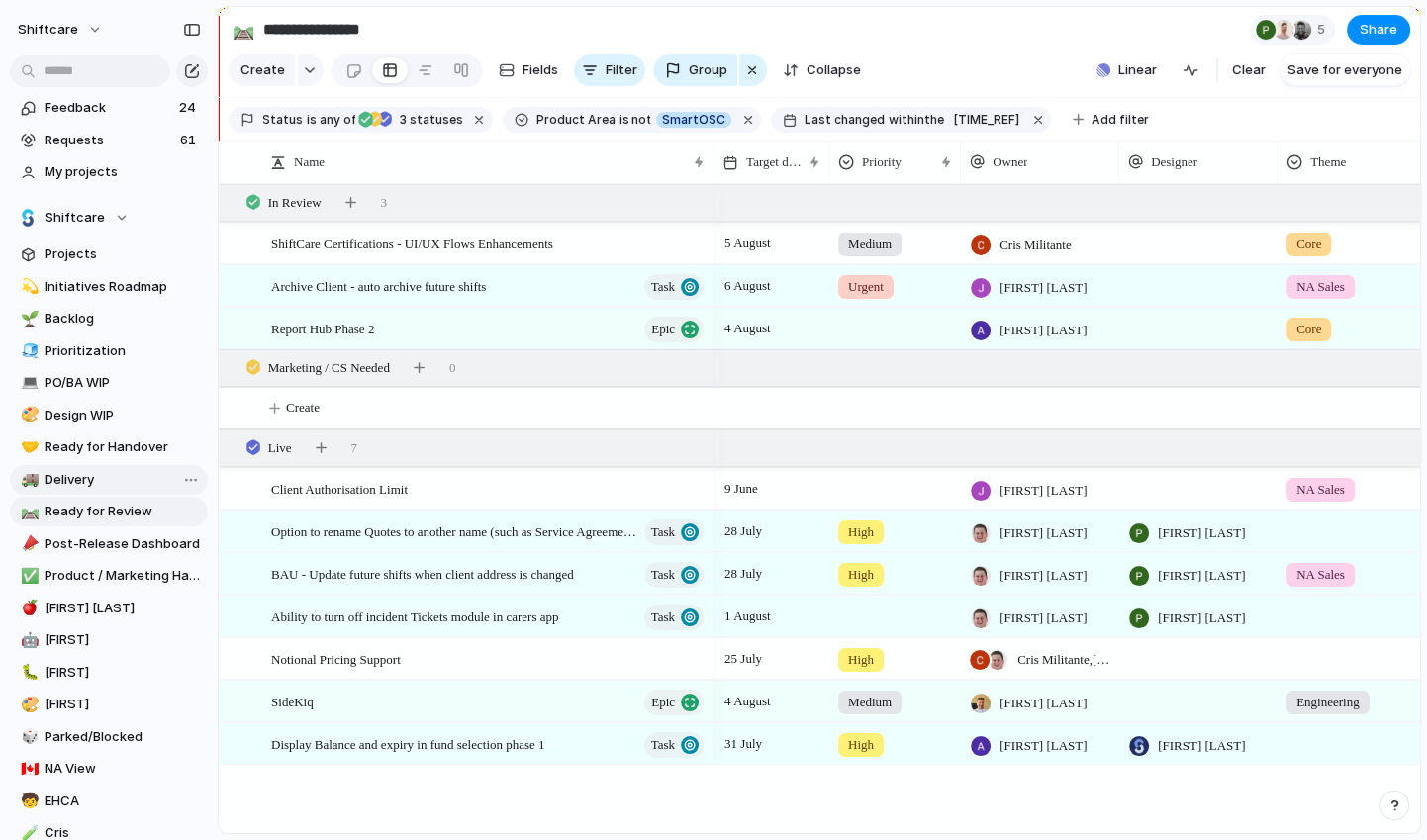 click on "Delivery" at bounding box center [123, 480] 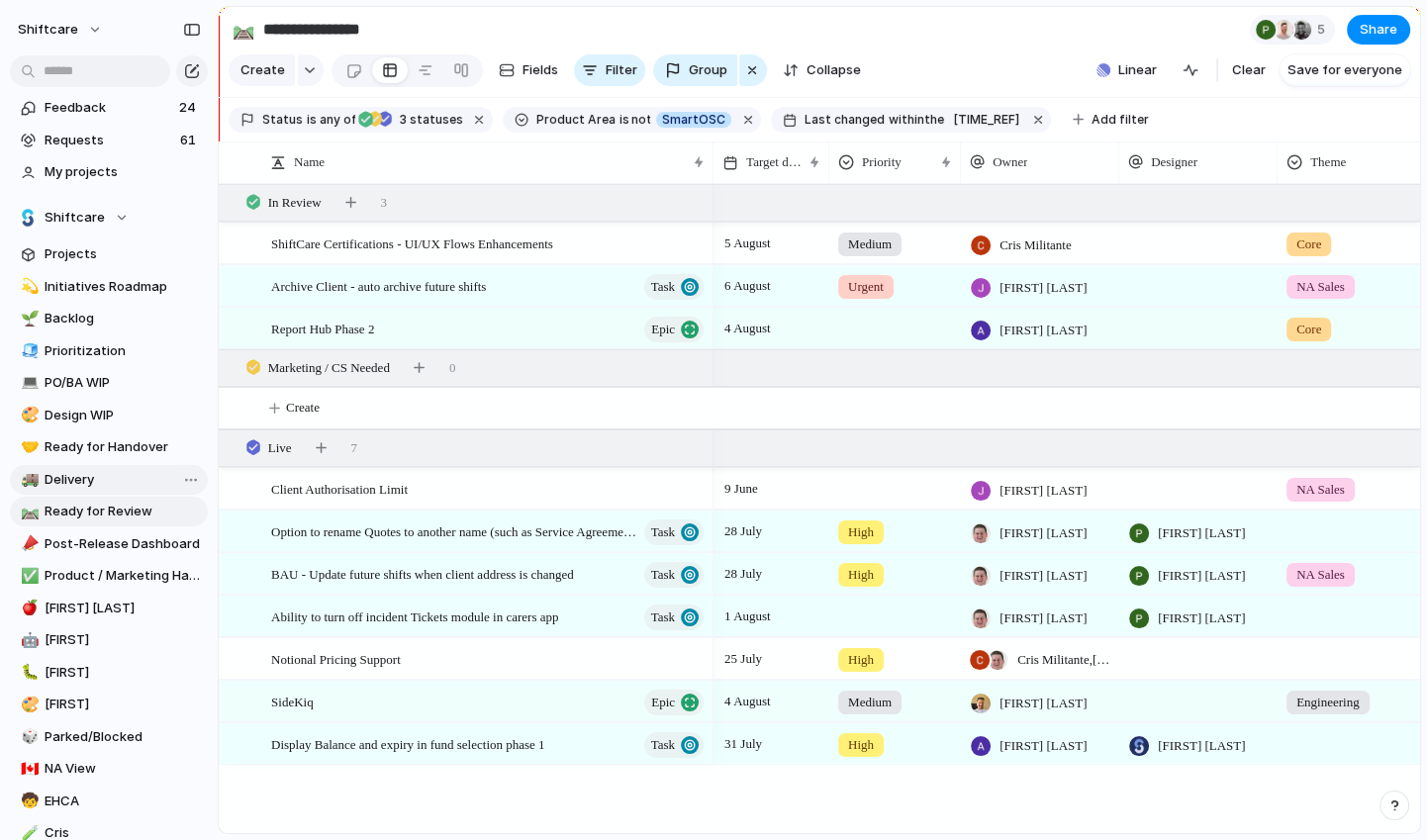 type on "********" 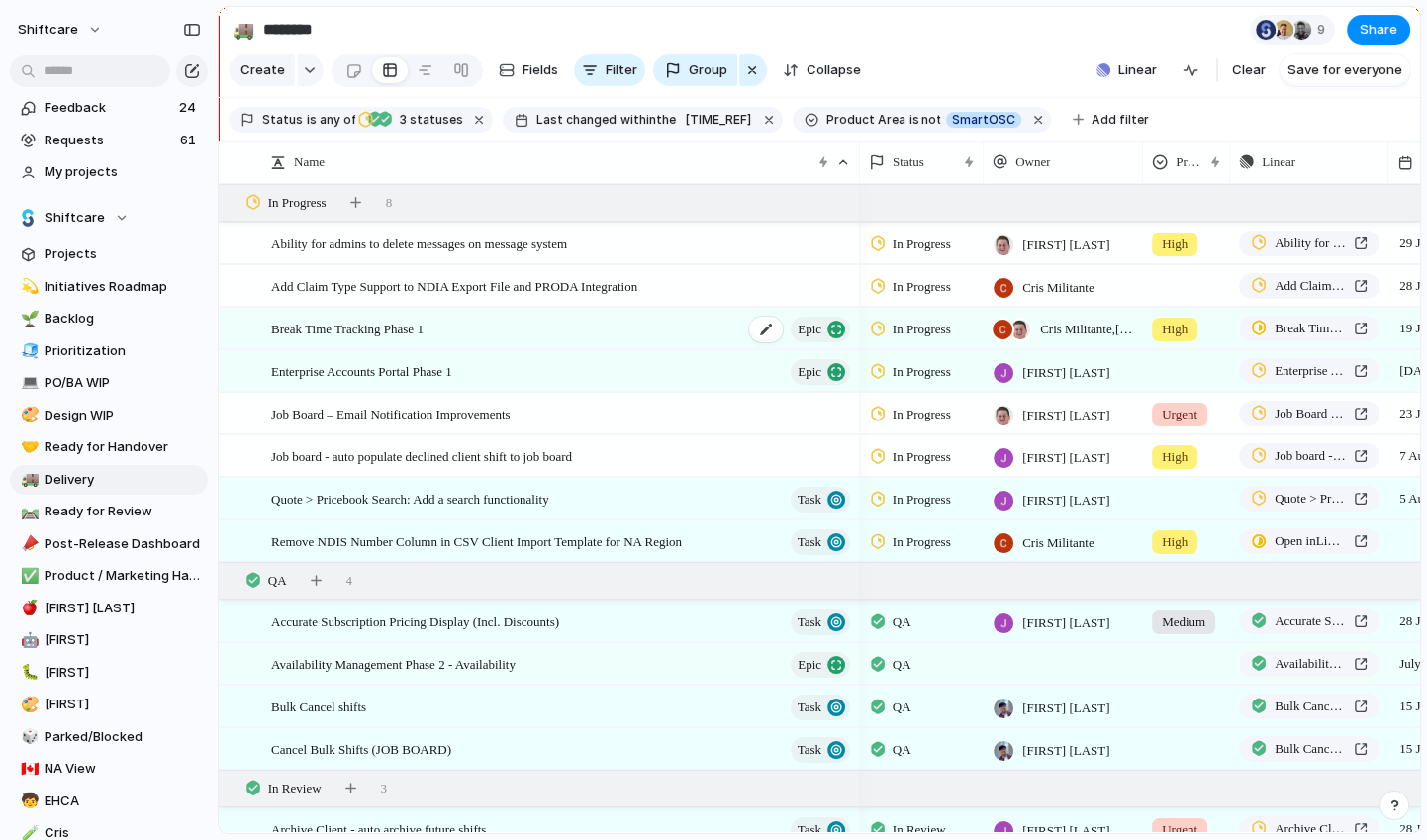scroll, scrollTop: 28, scrollLeft: 0, axis: vertical 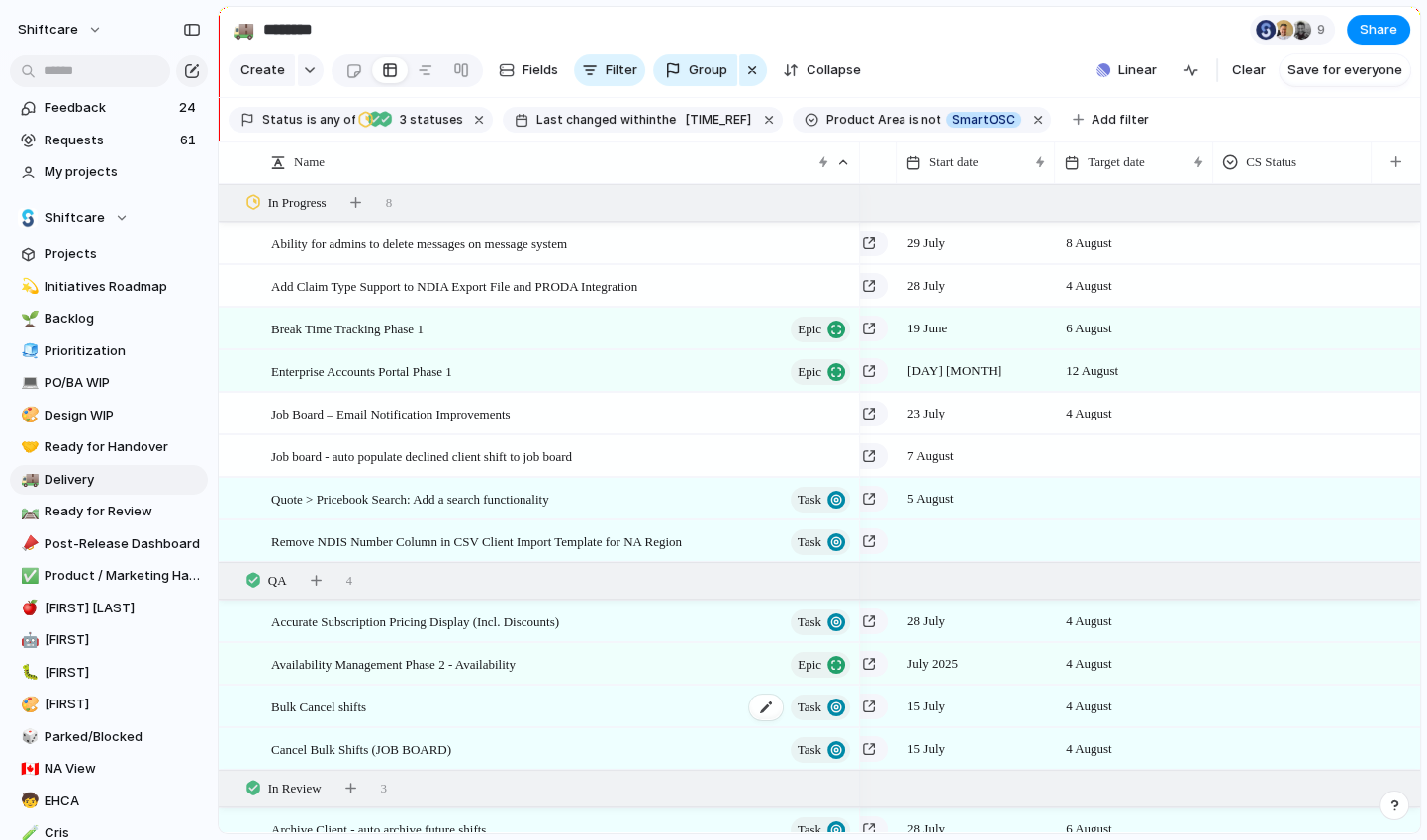 click on "Bulk Cancel shifts Task" at bounding box center (562, 706) 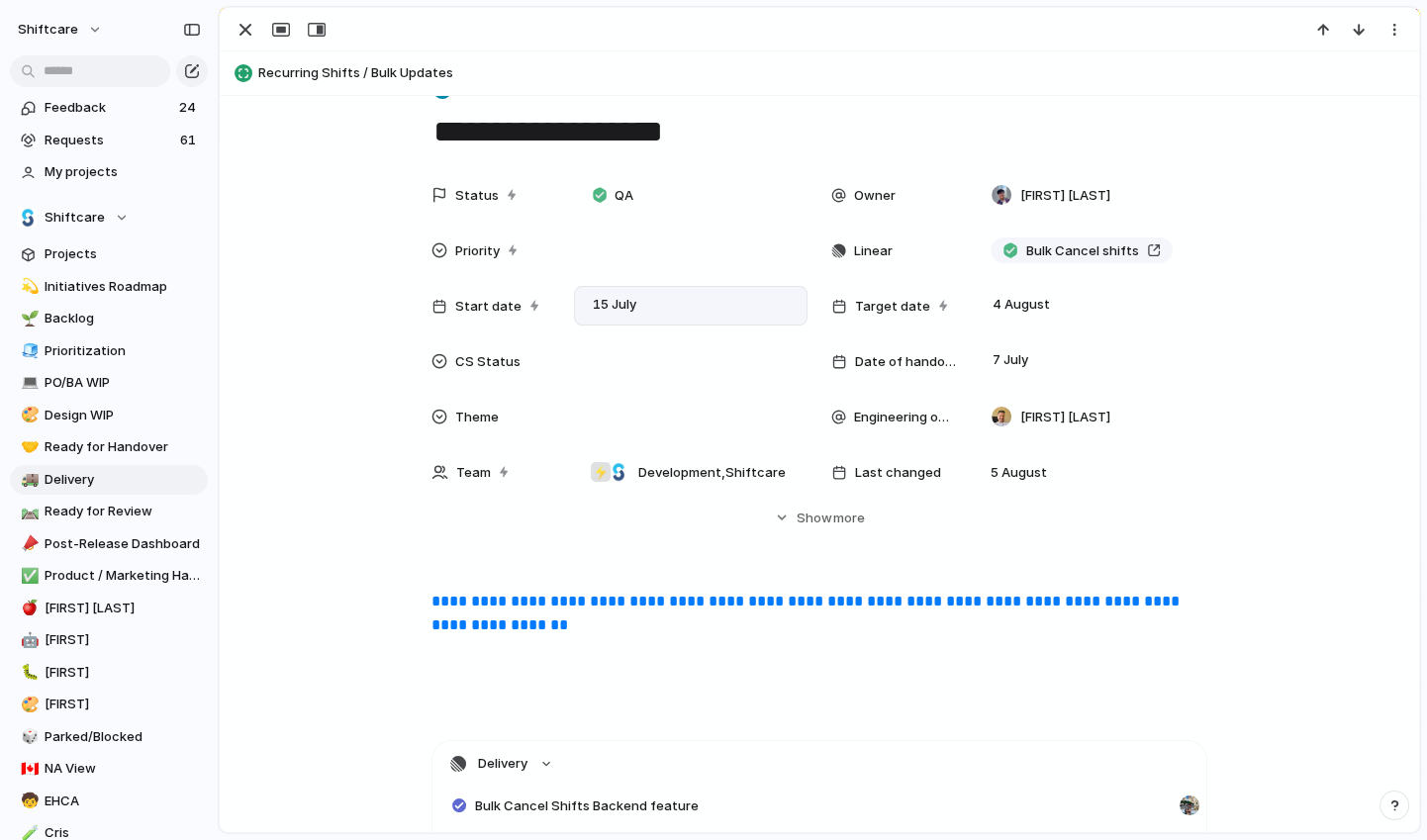 scroll, scrollTop: 0, scrollLeft: 0, axis: both 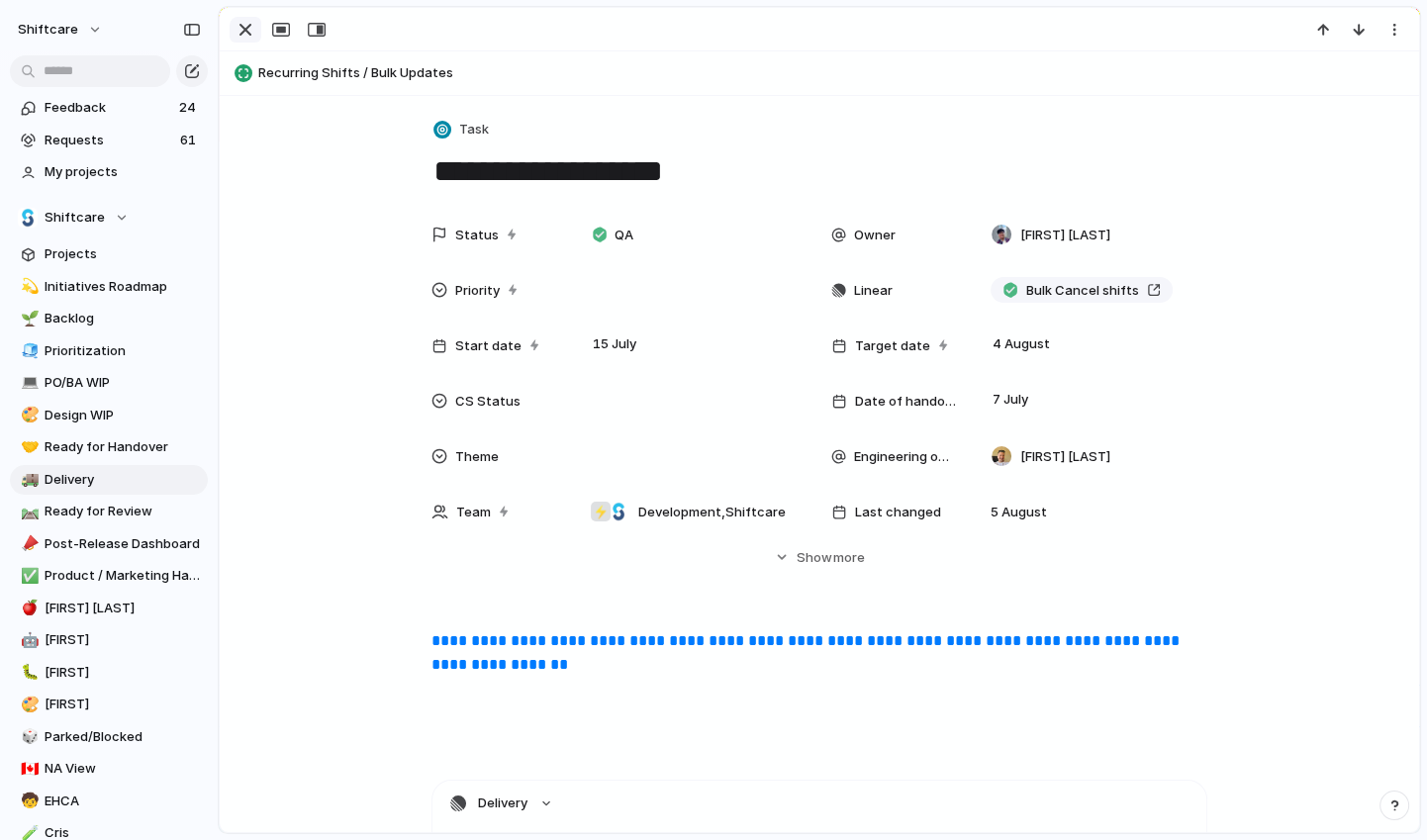 click at bounding box center [245, 30] 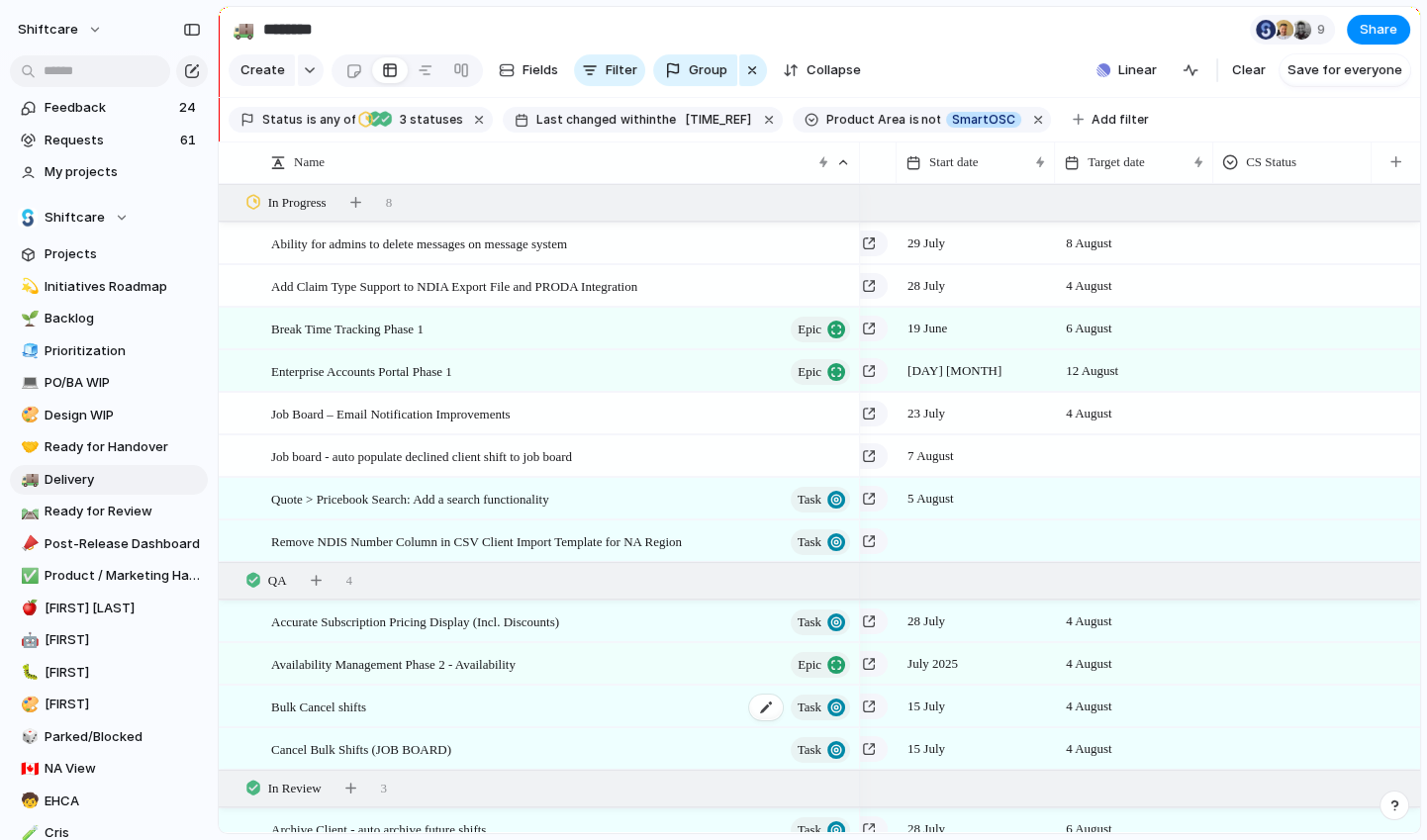 click on "Bulk Cancel shifts Task" at bounding box center [562, 706] 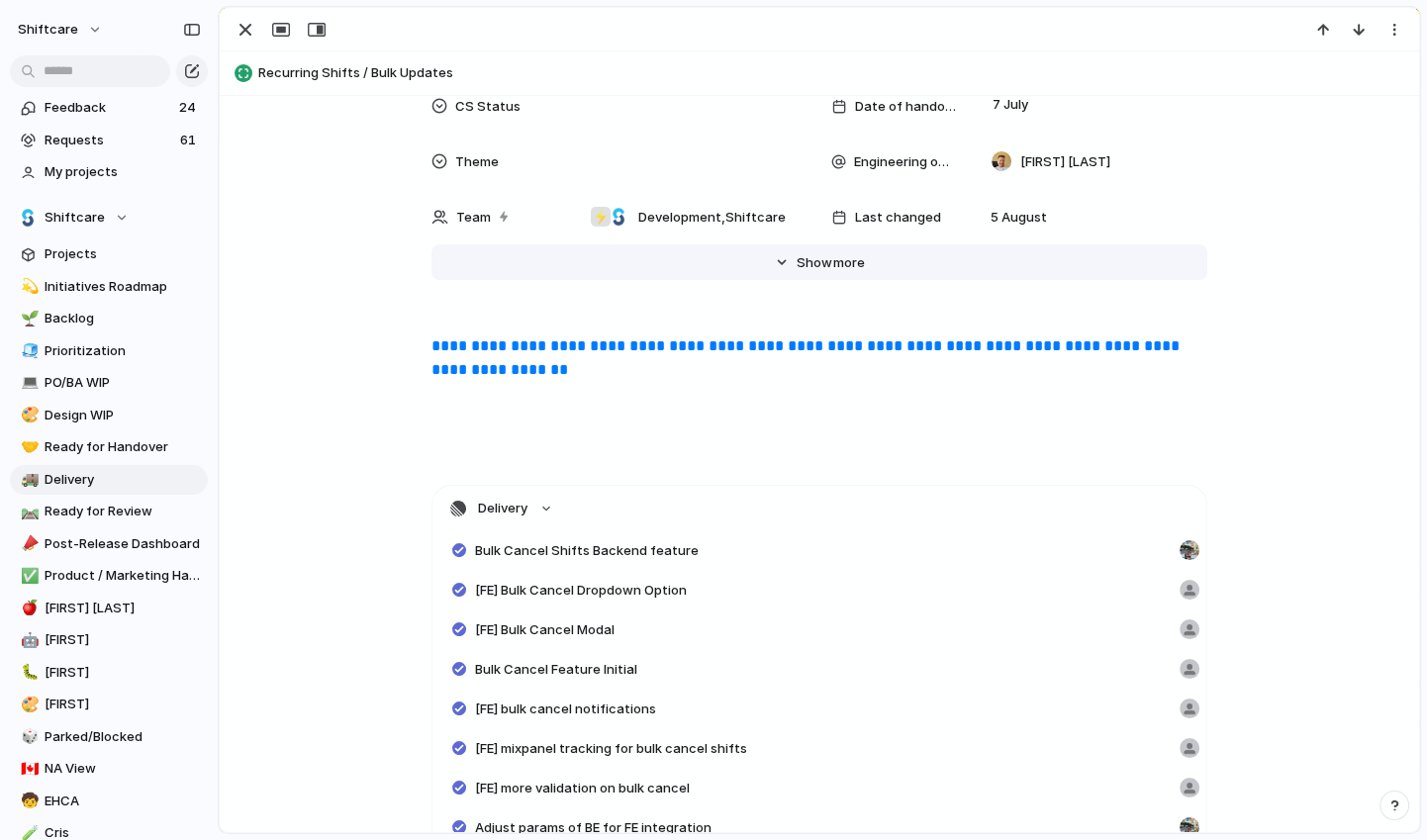 scroll, scrollTop: 0, scrollLeft: 0, axis: both 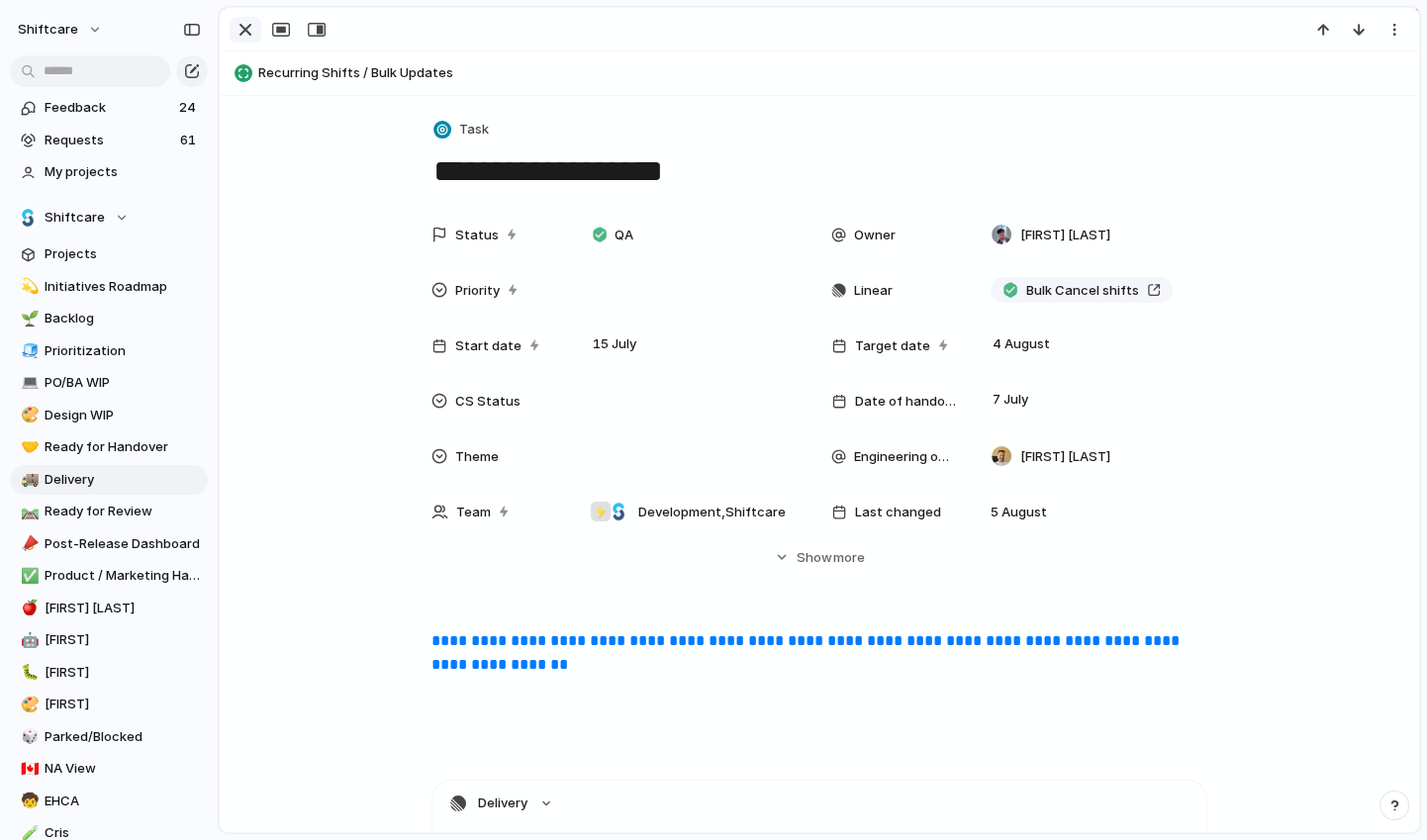click at bounding box center (245, 30) 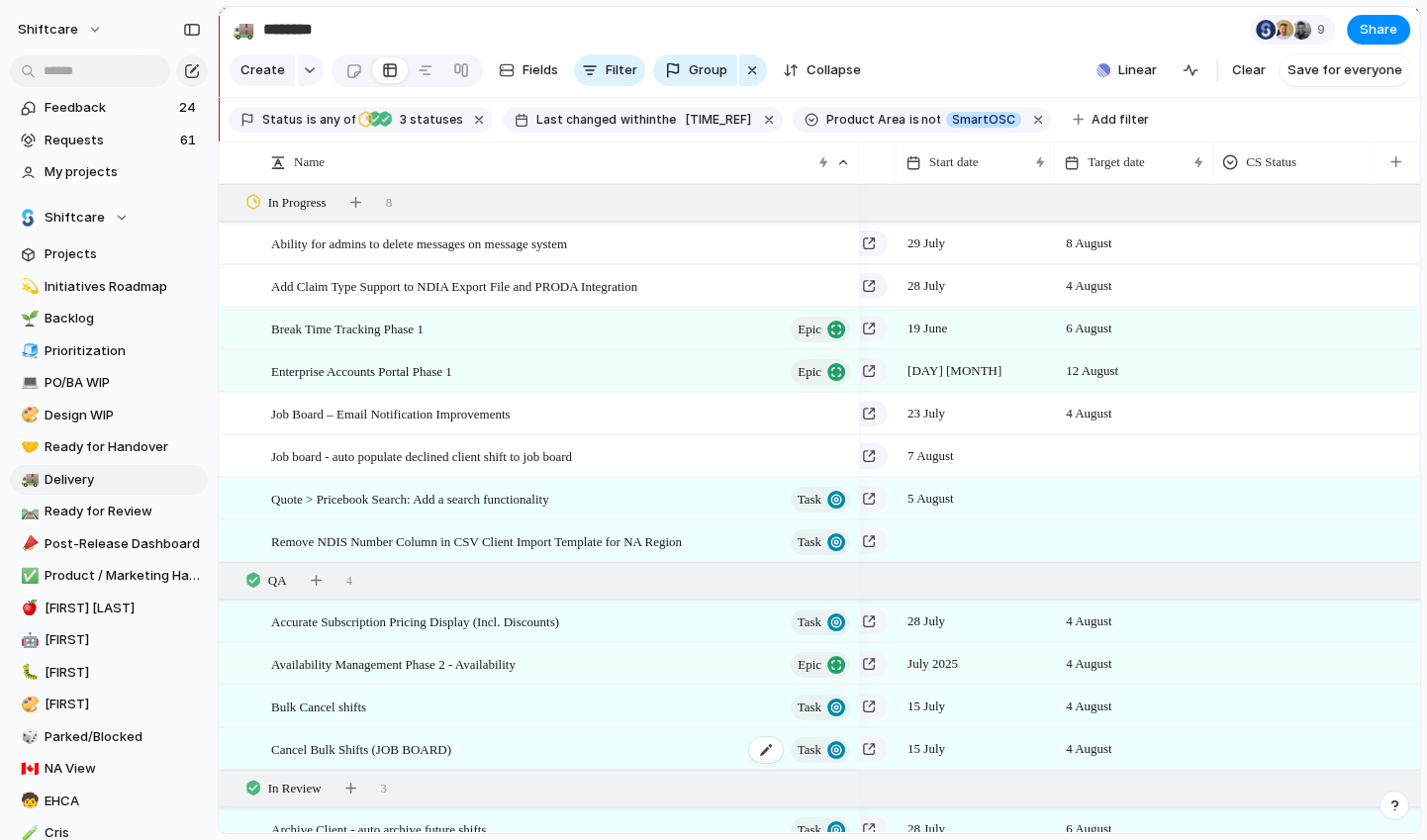 click on "Cancel Bulk Shifts (JOB BOARD) Task" at bounding box center (562, 749) 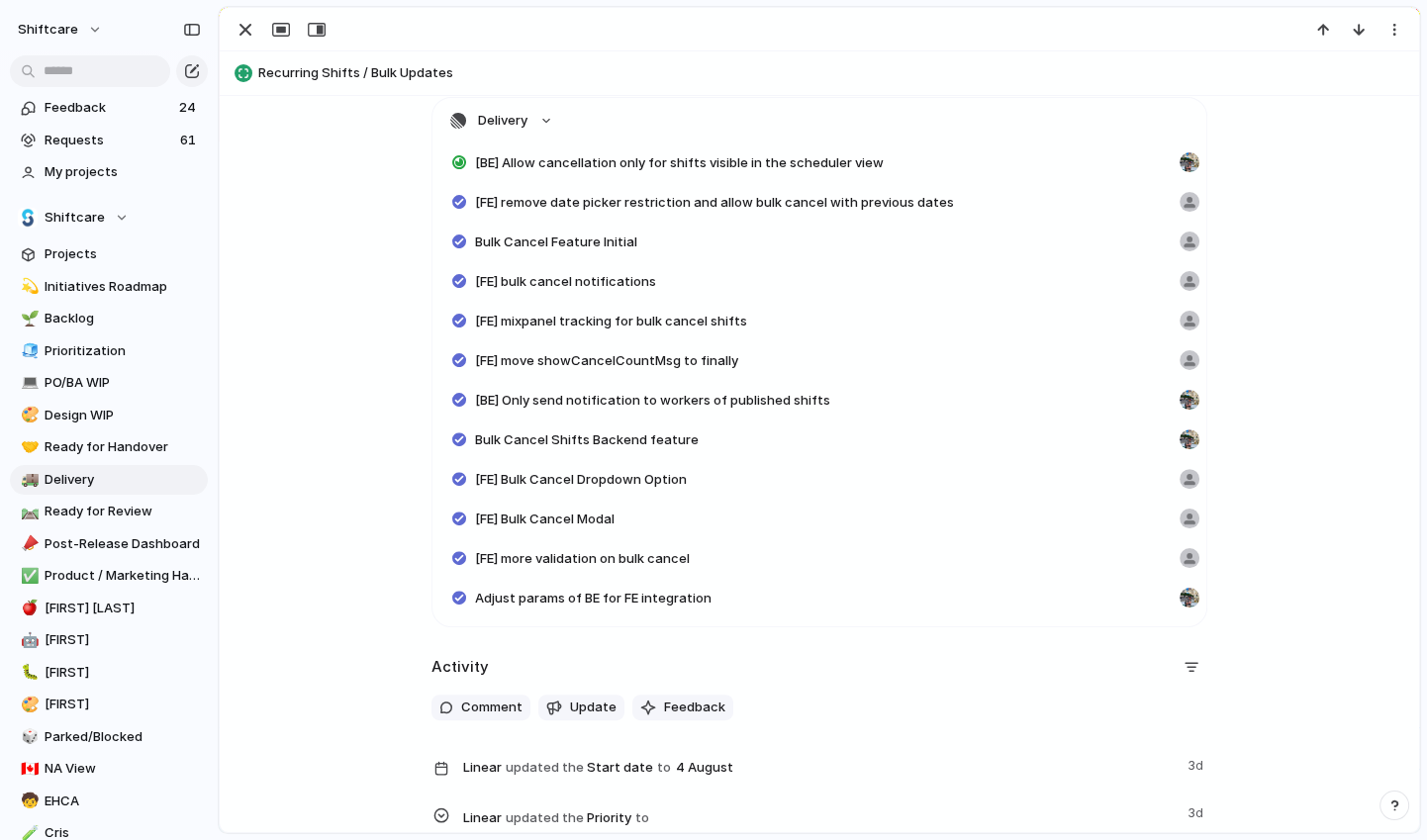 scroll, scrollTop: 801, scrollLeft: 0, axis: vertical 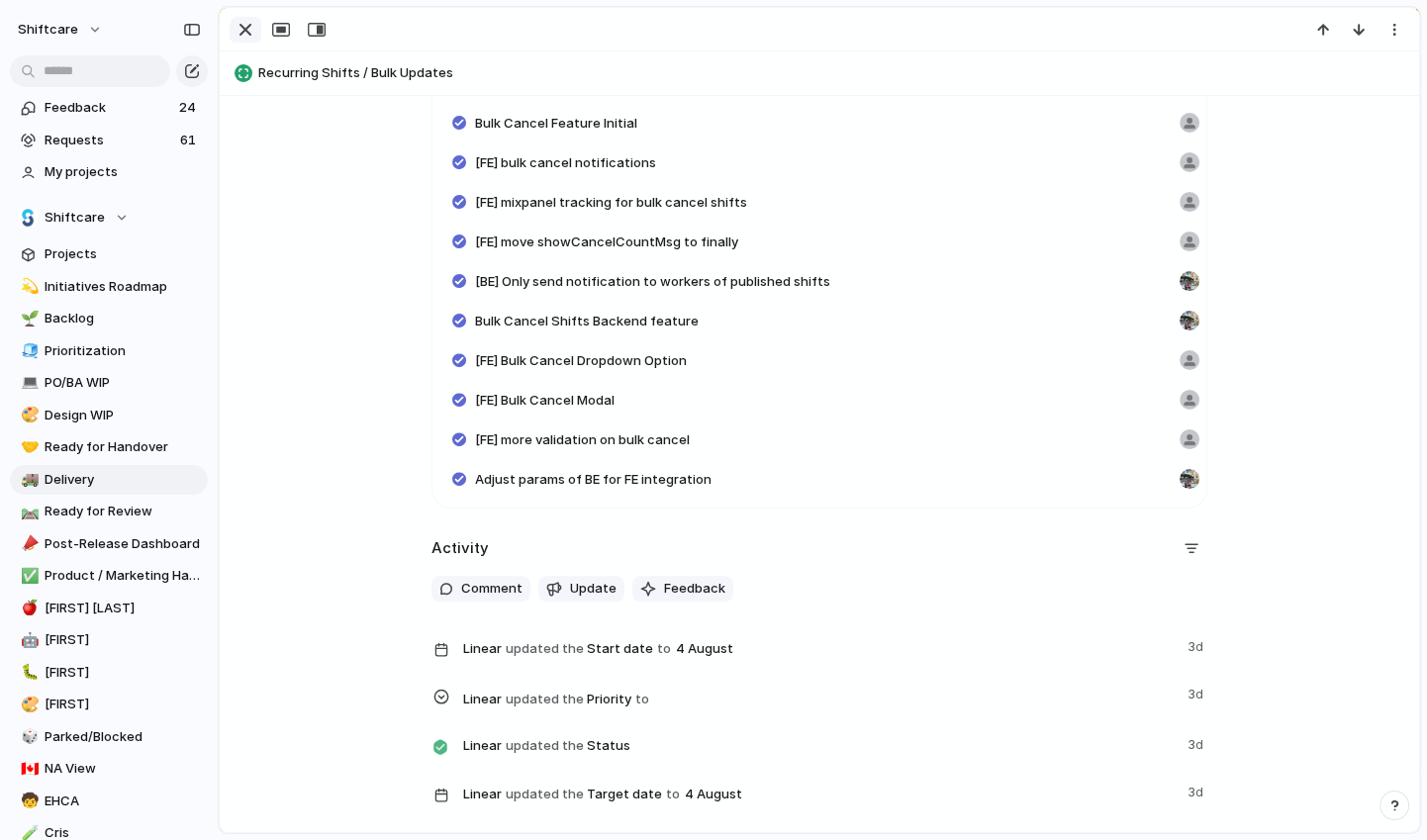 click at bounding box center [245, 30] 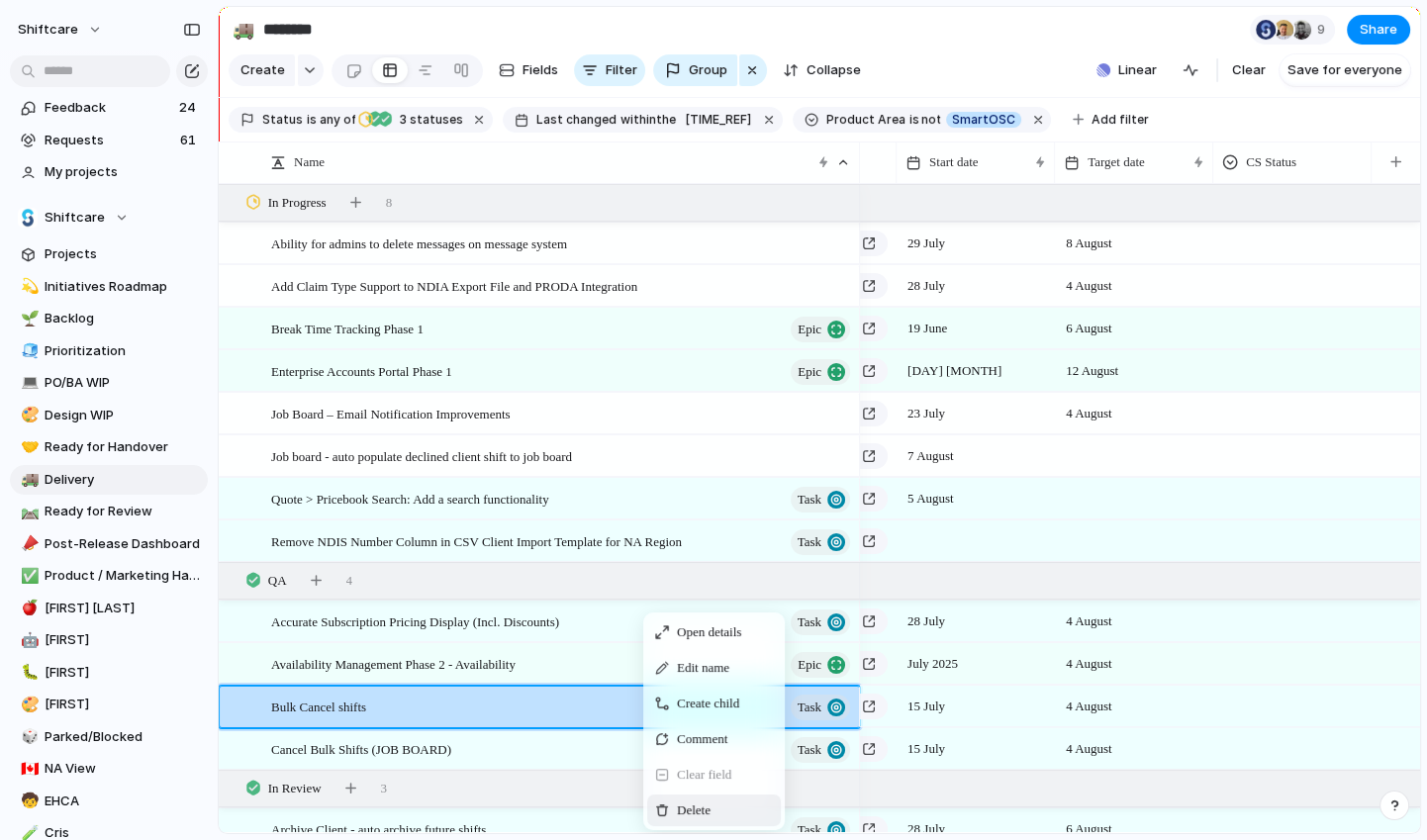click on "Delete" at bounding box center (694, 810) 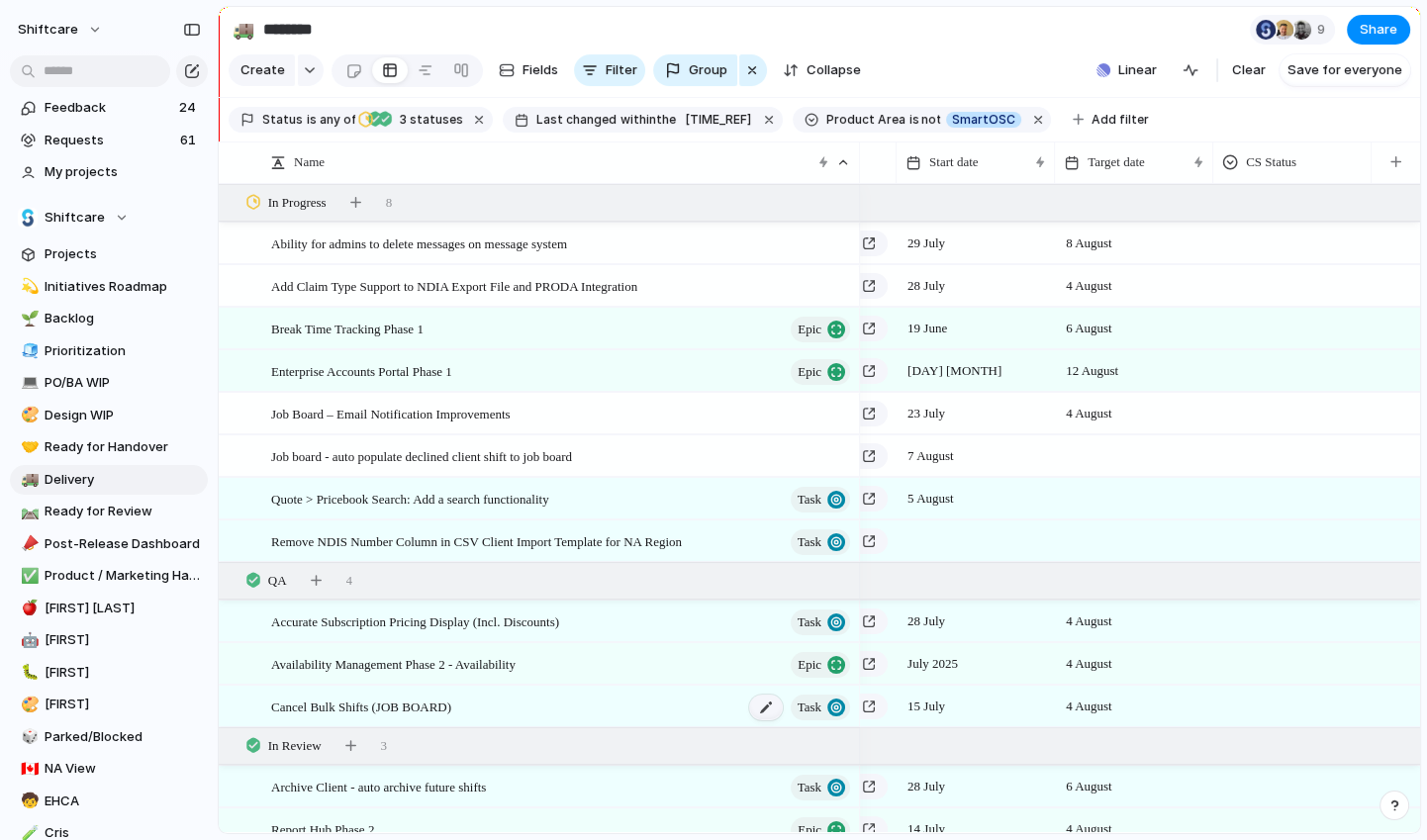 click at bounding box center (766, 707) 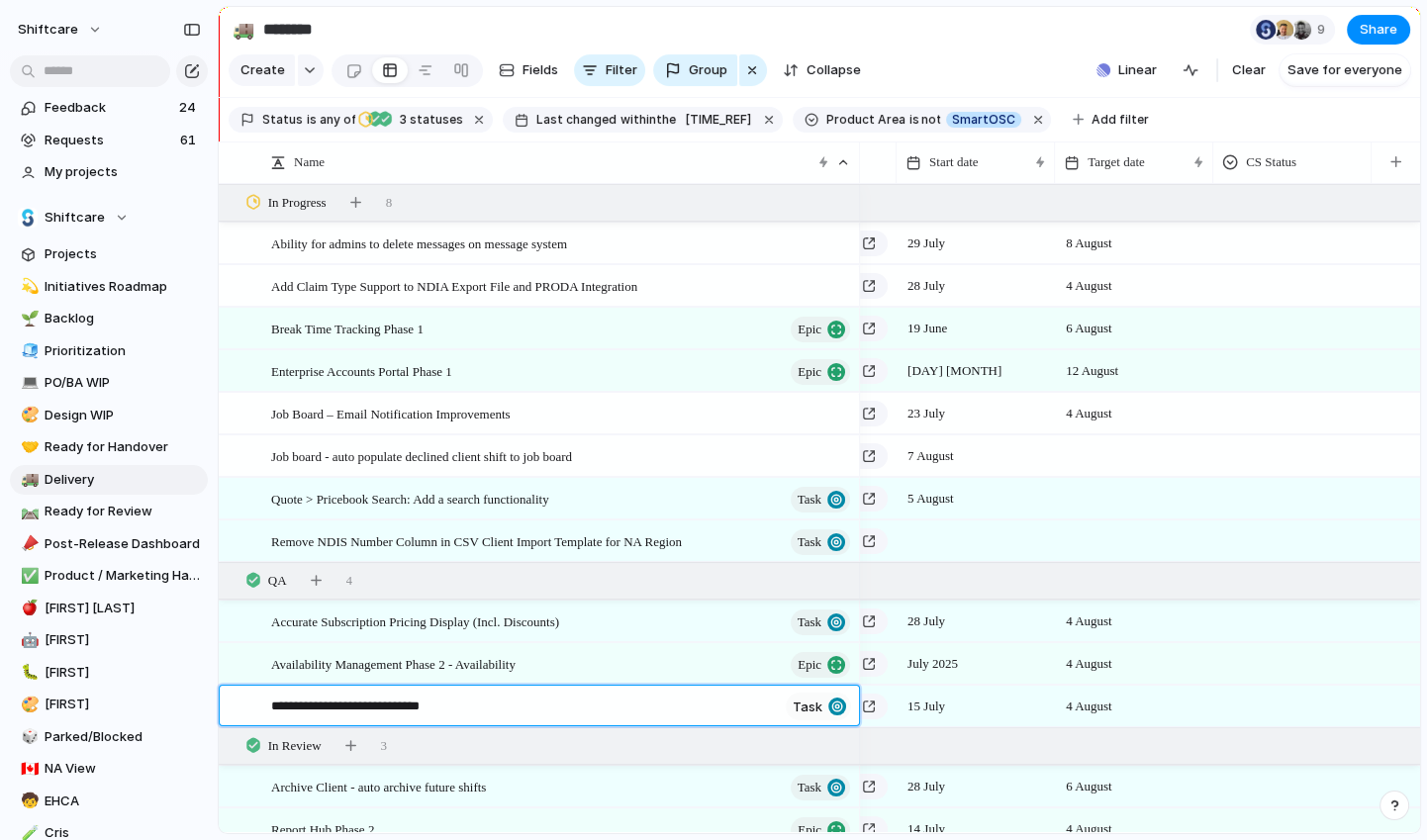click on "**********" at bounding box center [524, 707] 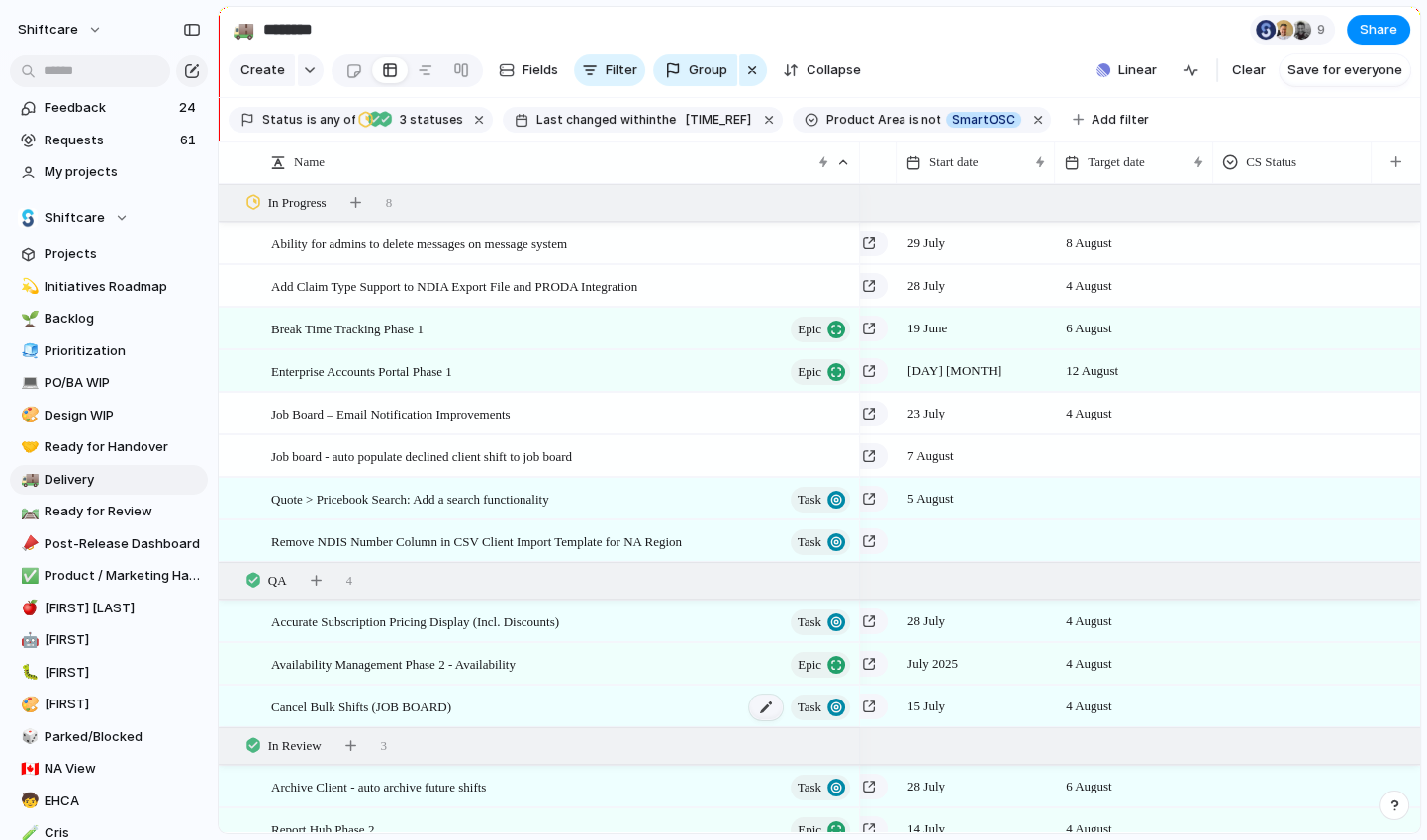 click at bounding box center [766, 707] 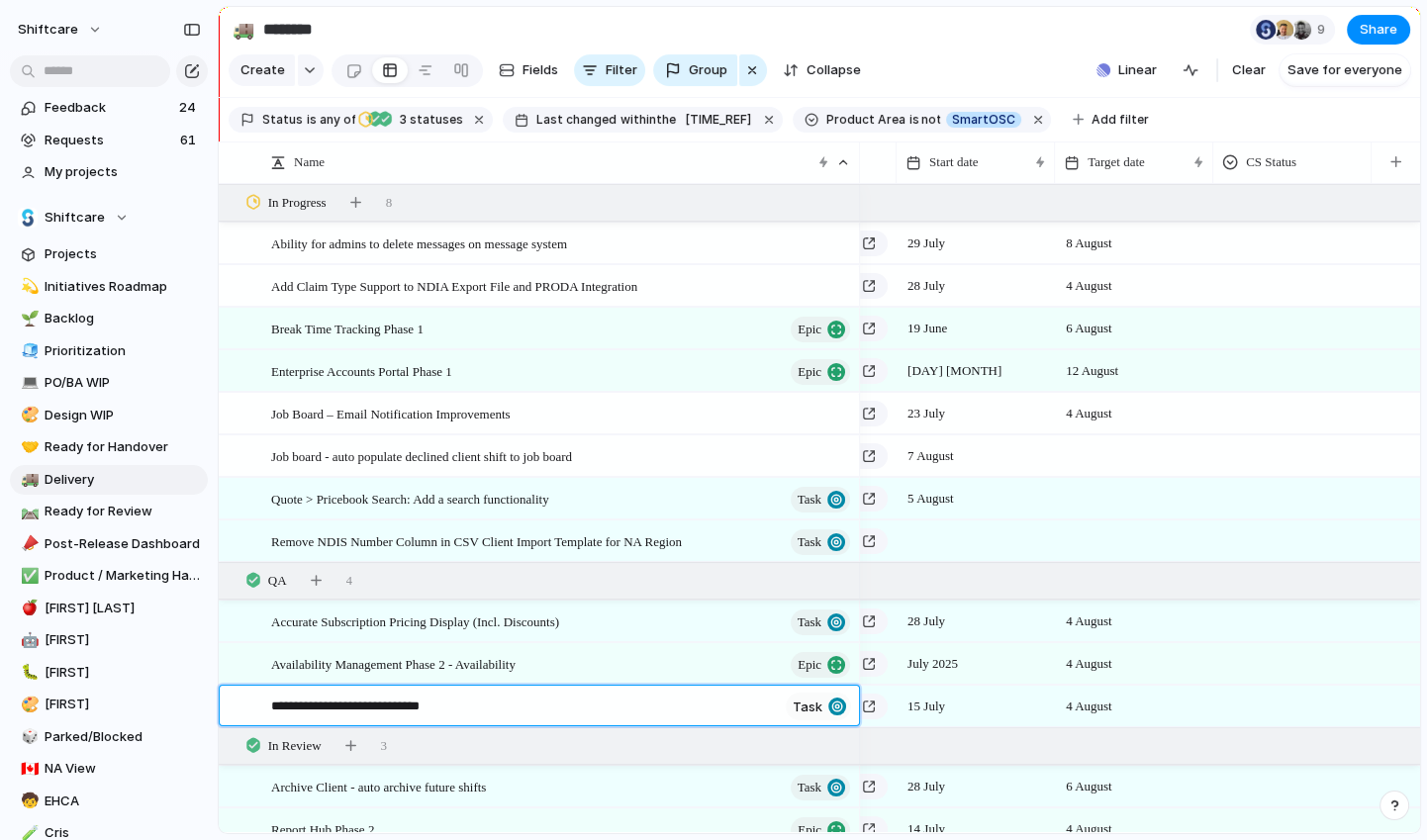 drag, startPoint x: 387, startPoint y: 713, endPoint x: 524, endPoint y: 734, distance: 138.60014 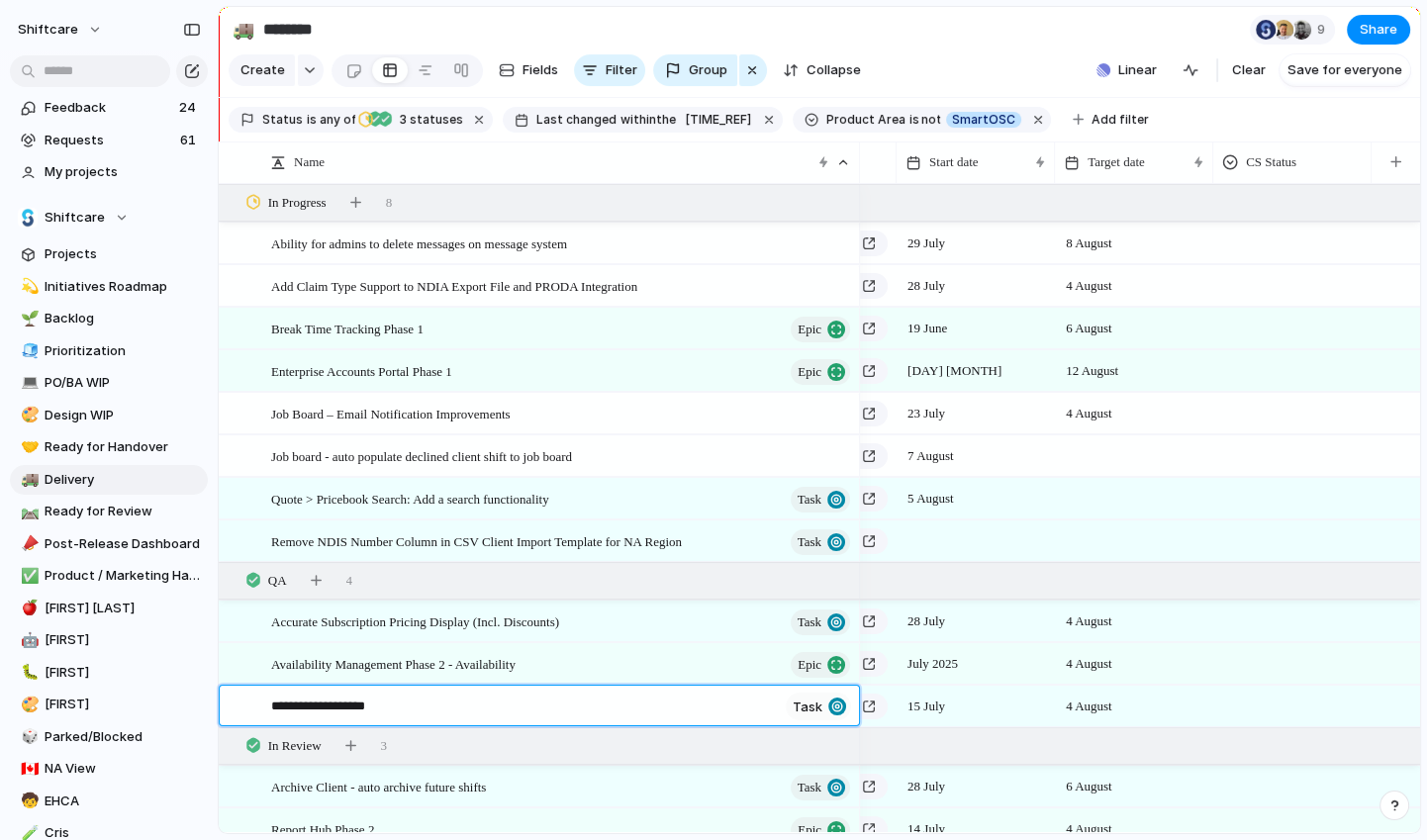 type on "**********" 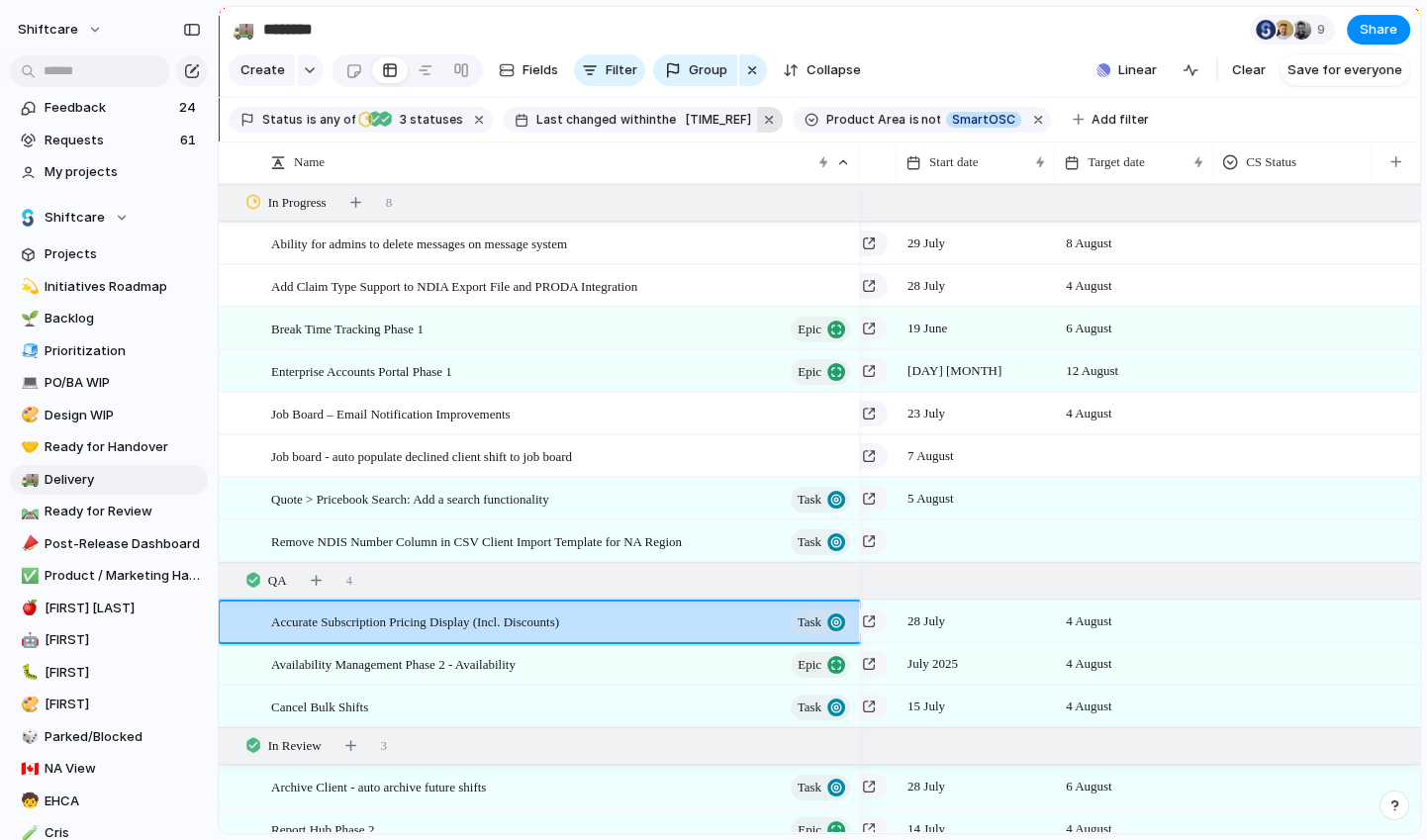 click at bounding box center [770, 120] 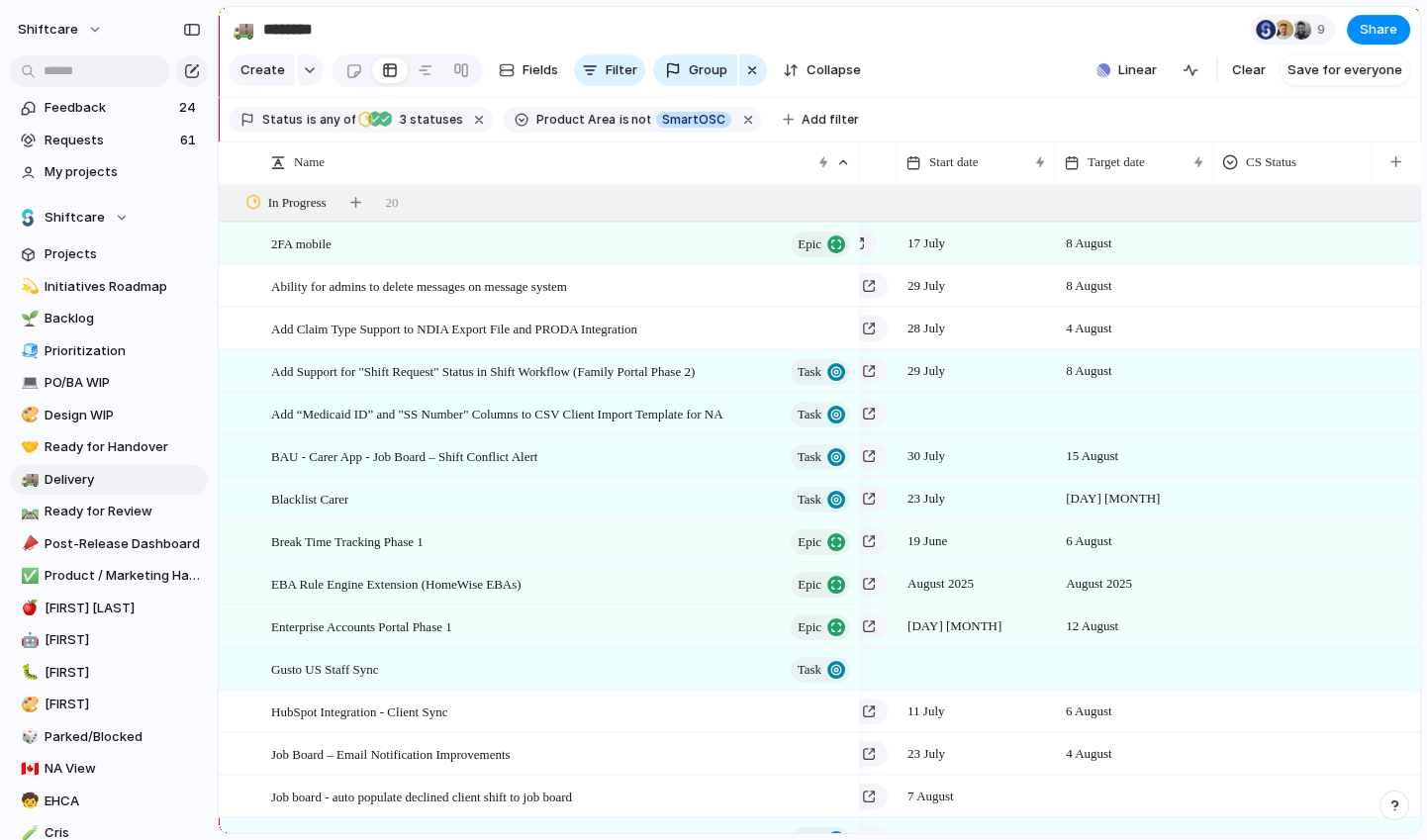 scroll, scrollTop: 279, scrollLeft: 0, axis: vertical 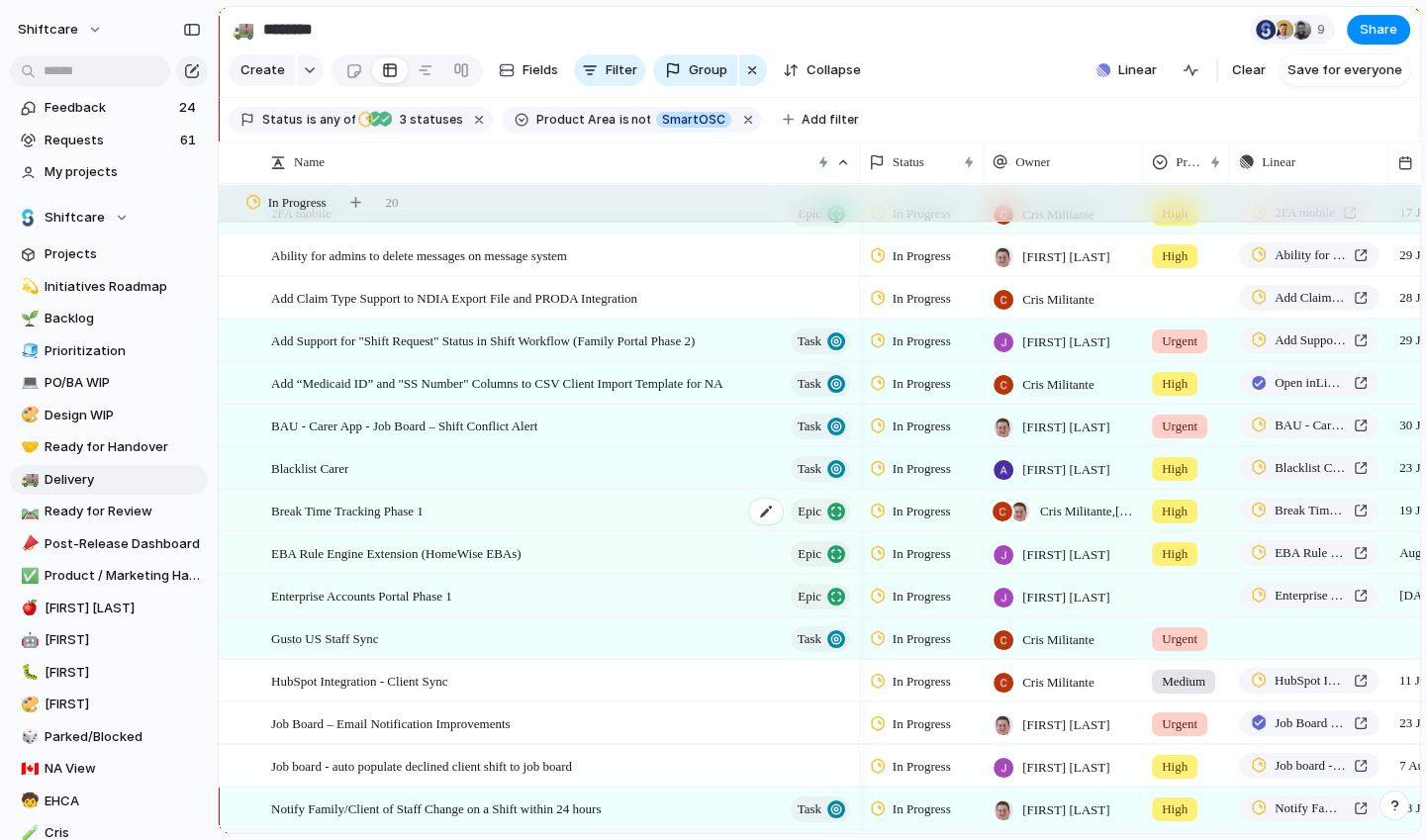 click on "Break Time Tracking Phase 1 Epic" at bounding box center [562, 511] 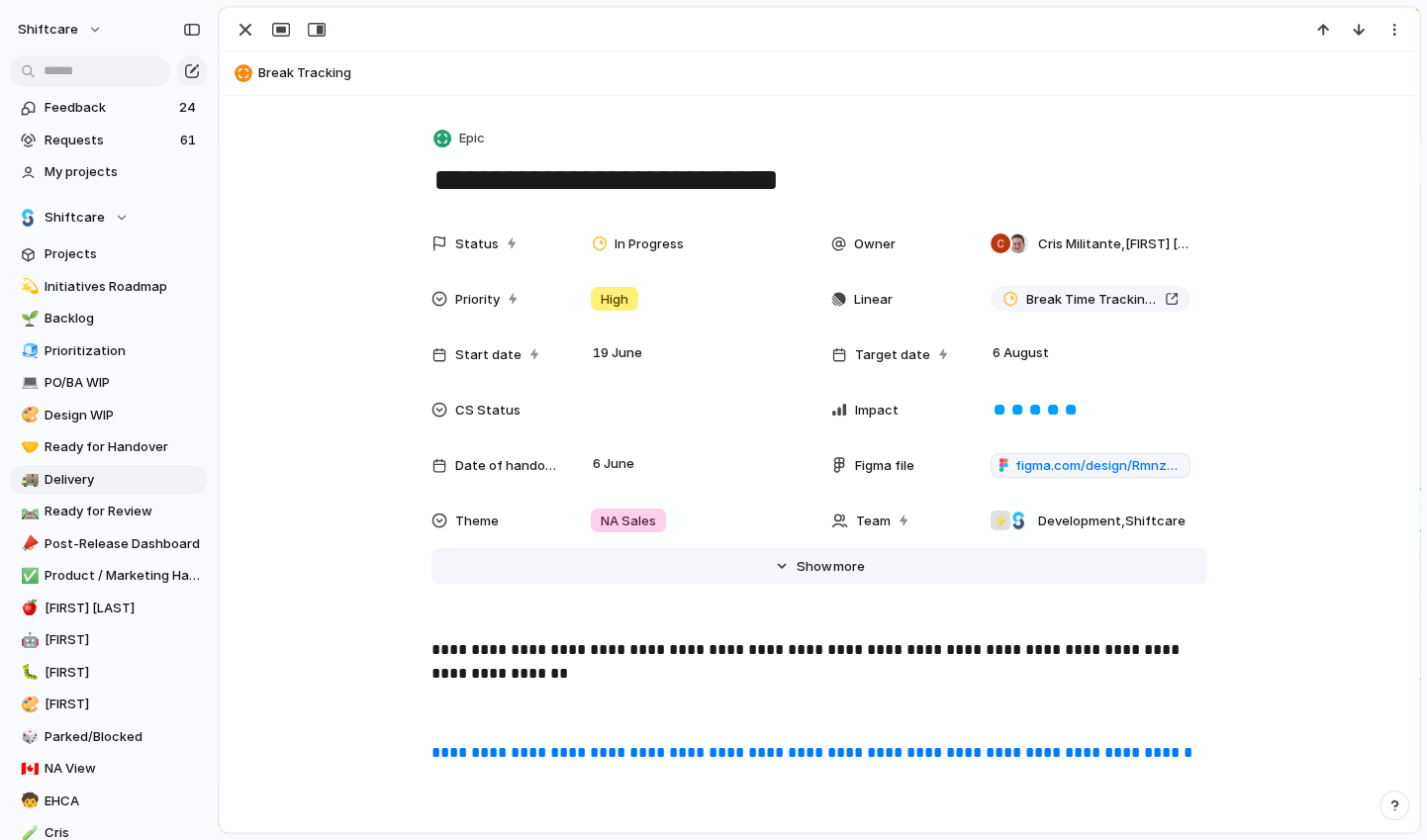 click on "Hide Show more" at bounding box center [819, 566] 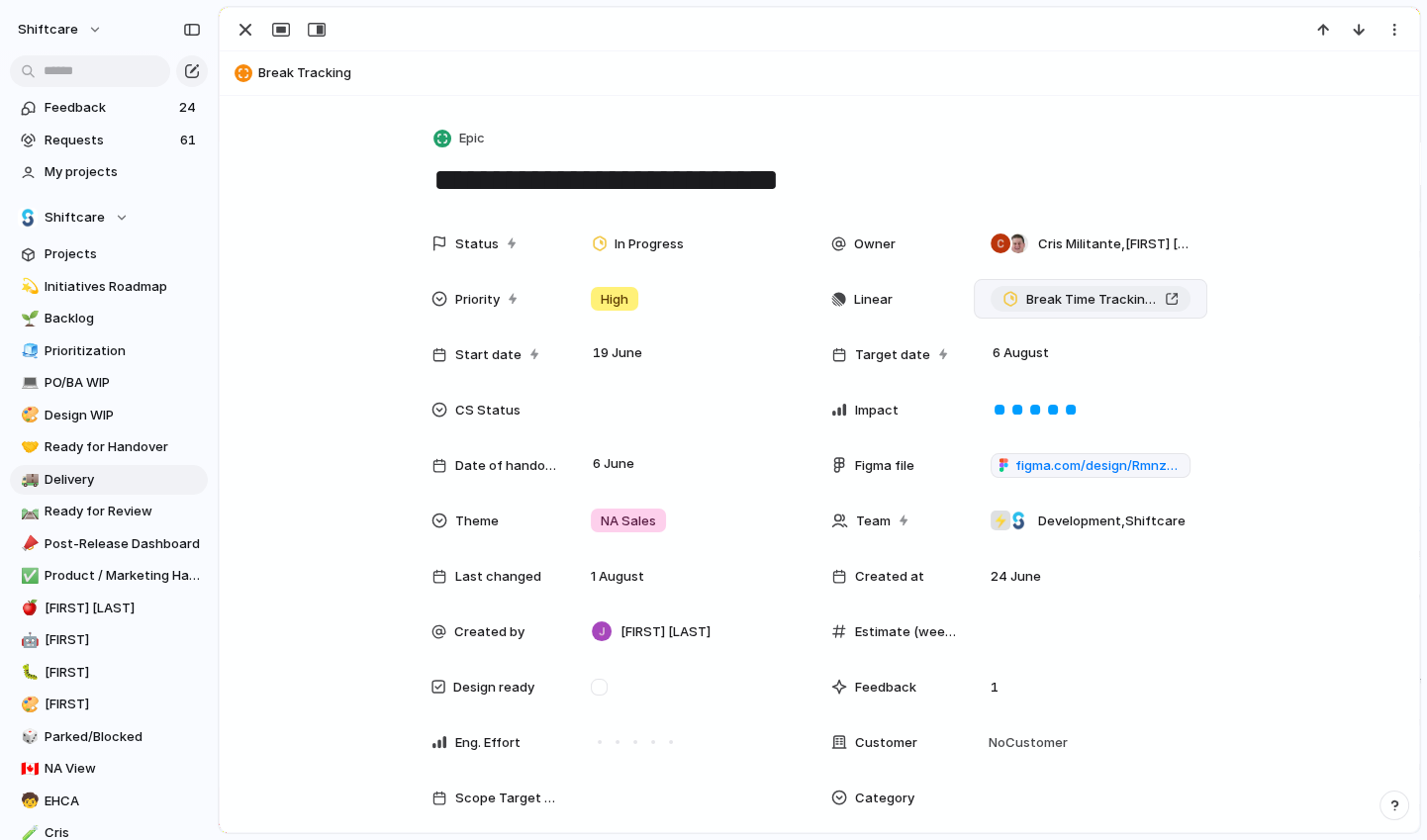 click on "Break Time Tracking Phase 1" at bounding box center [1091, 300] 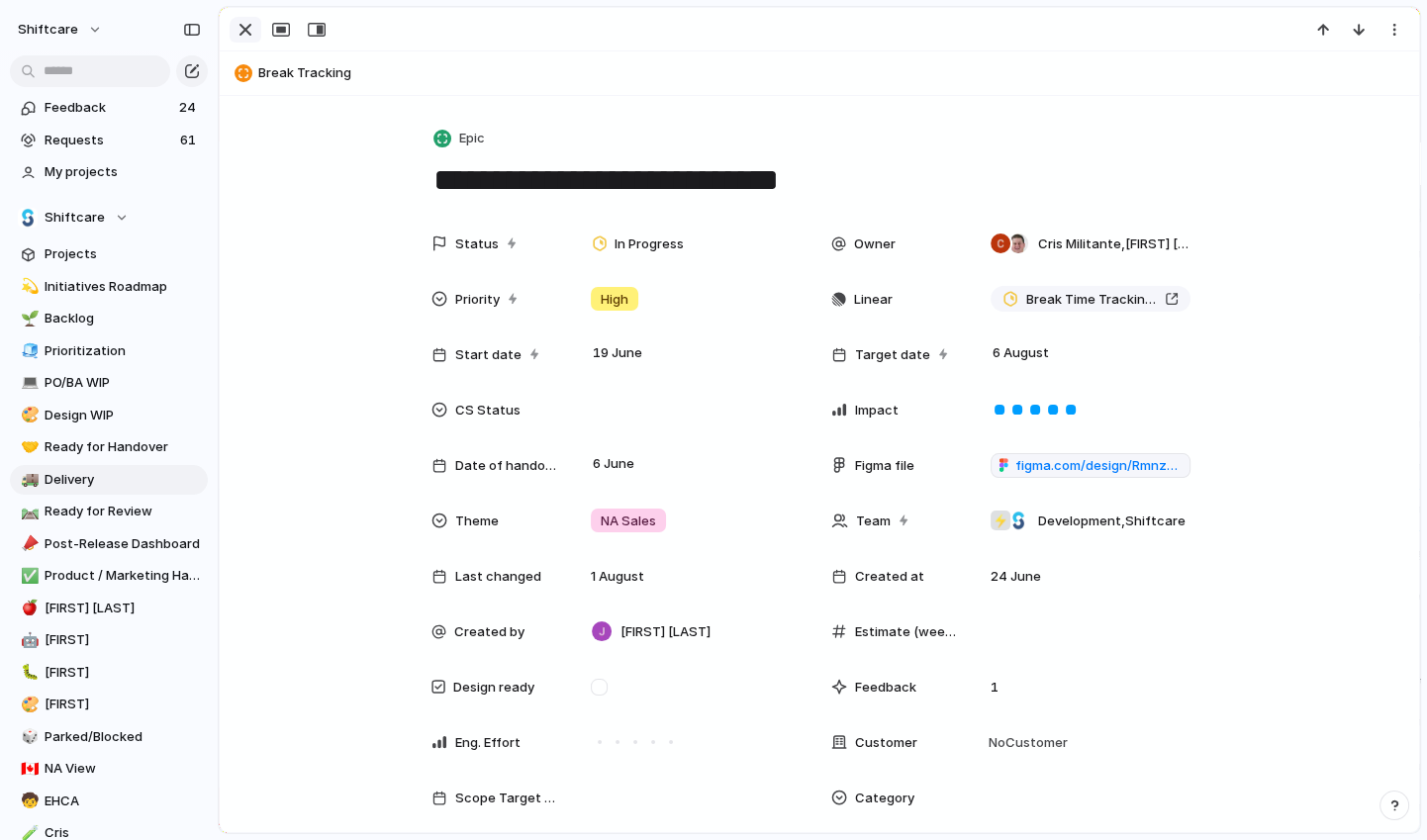 click at bounding box center (245, 30) 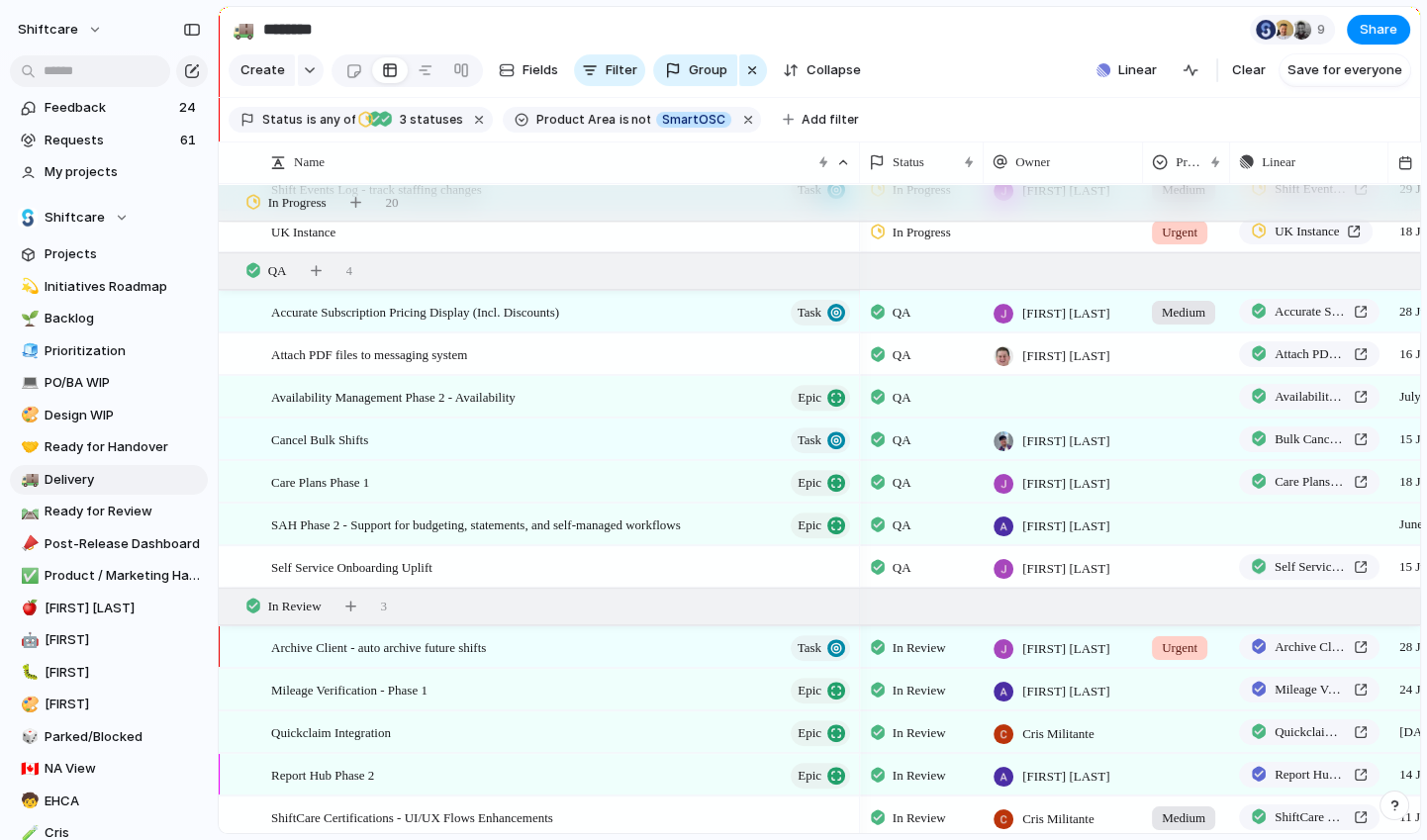 click on "QA" at bounding box center (902, 313) 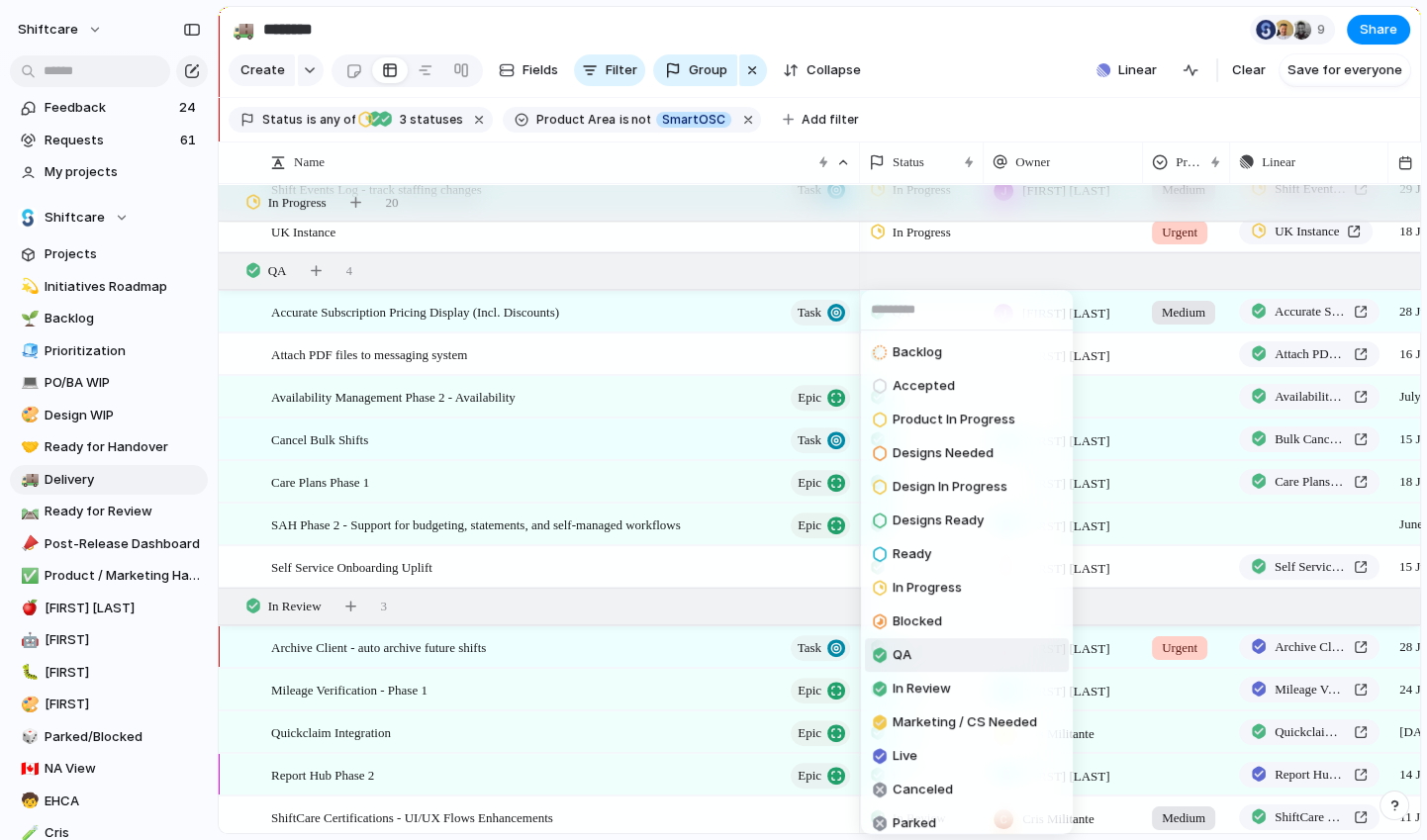 click on "Backlog   Accepted   Product In Progress   Designs Needed   Design In Progress   Designs Ready   Ready   In Progress   Blocked   QA   In Review   Marketing / CS Needed   Live   Canceled   Parked" at bounding box center (714, 420) 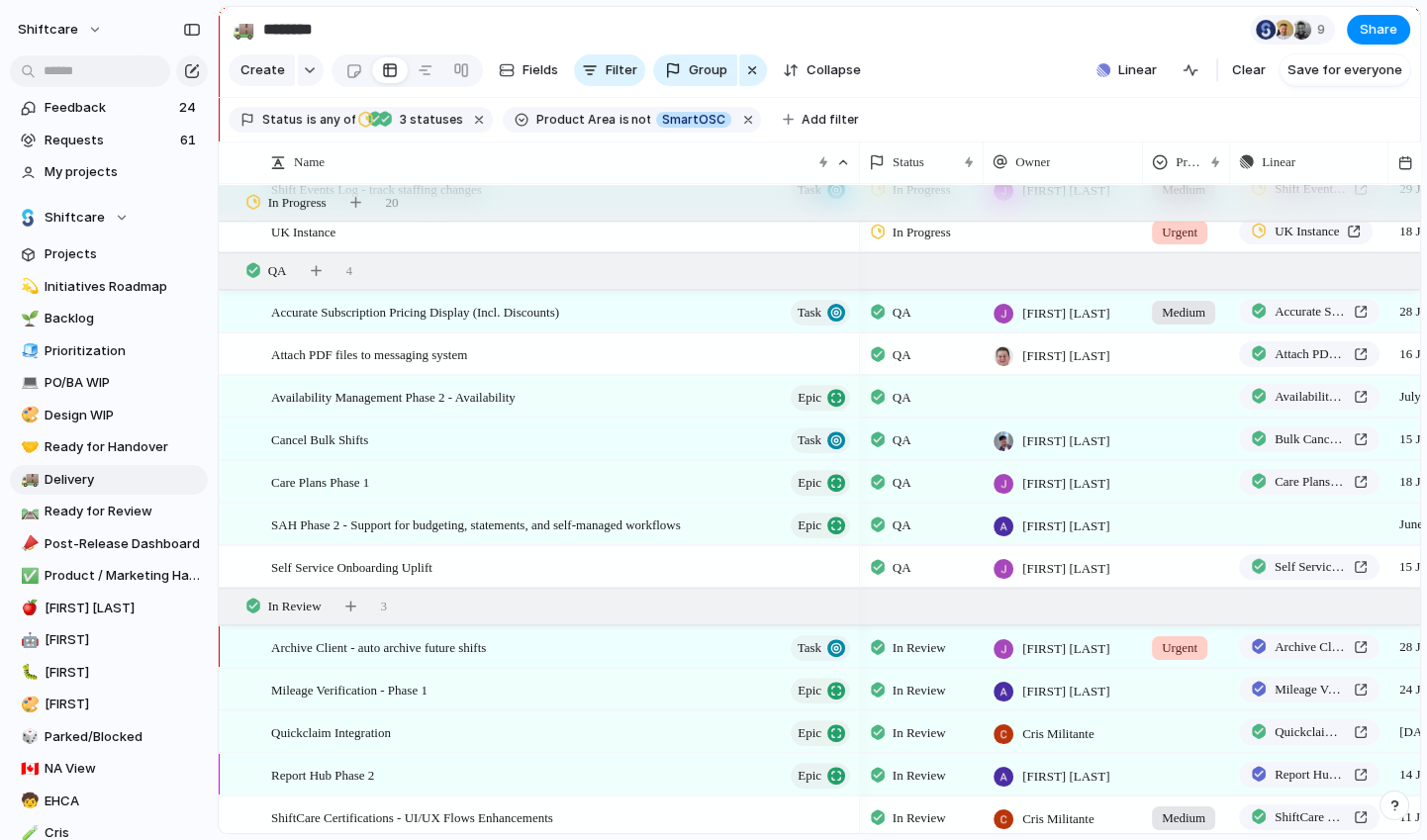 click on "QA" at bounding box center [894, 355] 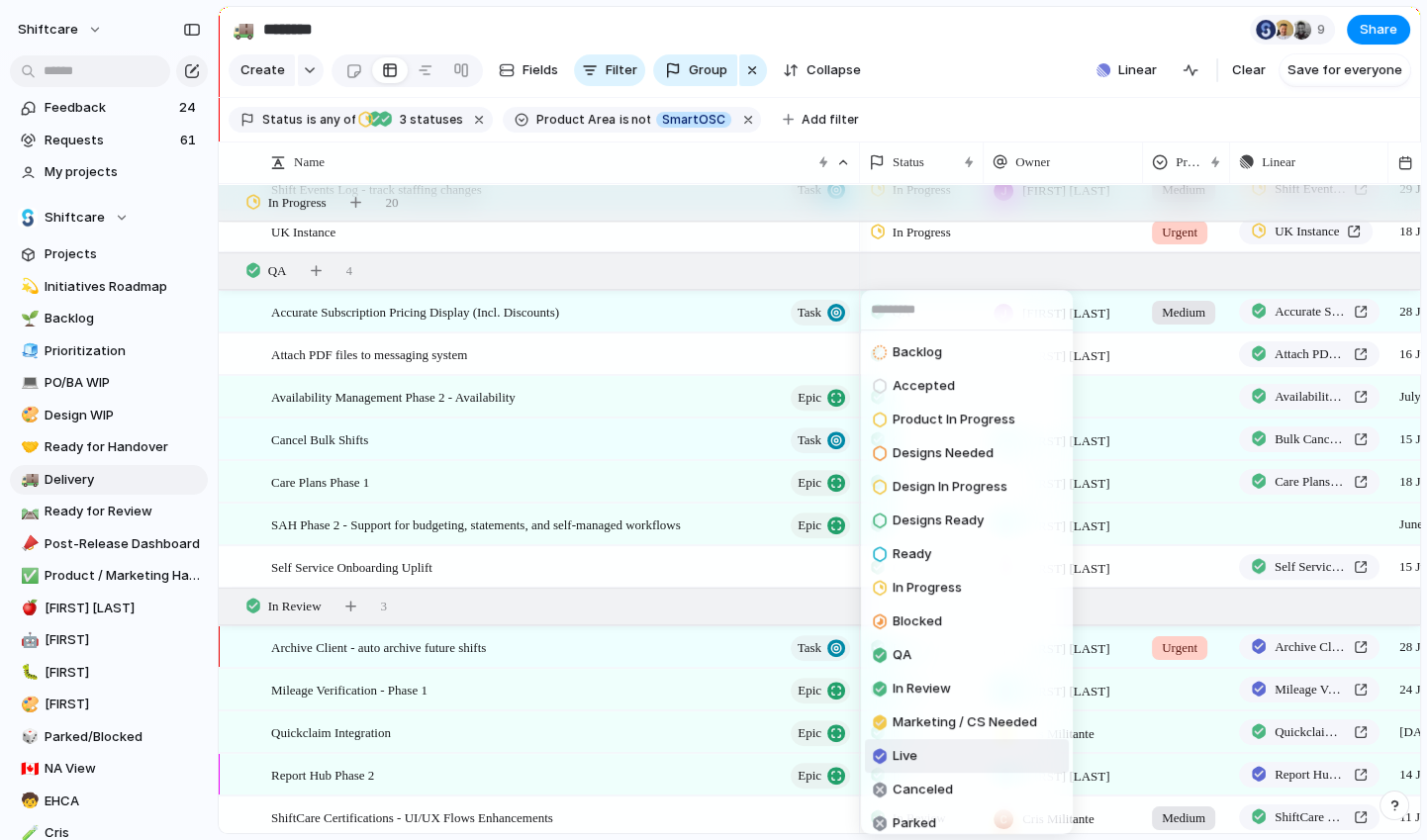 click on "Live" at bounding box center (904, 756) 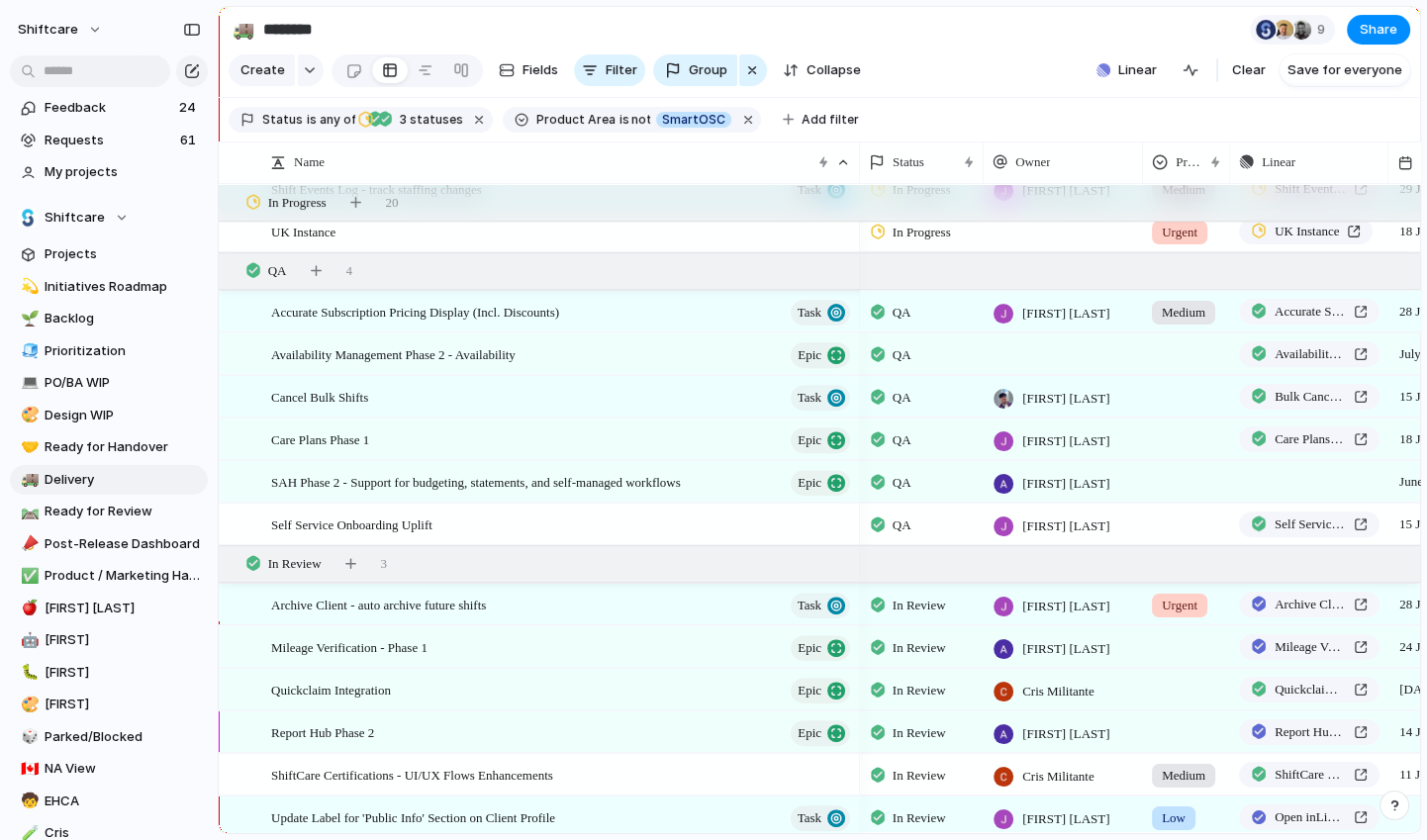 click on "[FIRST] [LAST]" at bounding box center [1066, 314] 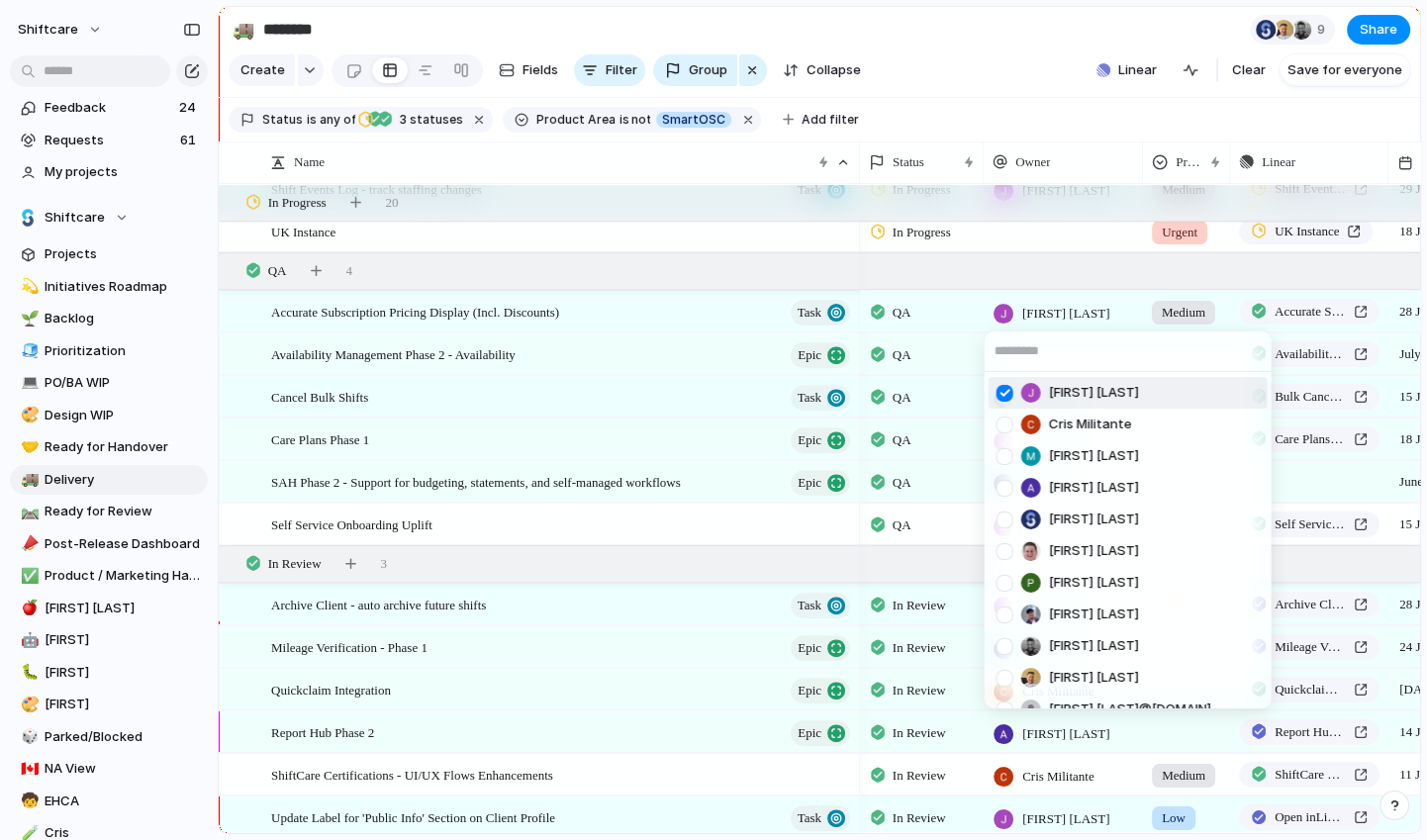 click at bounding box center (1004, 392) 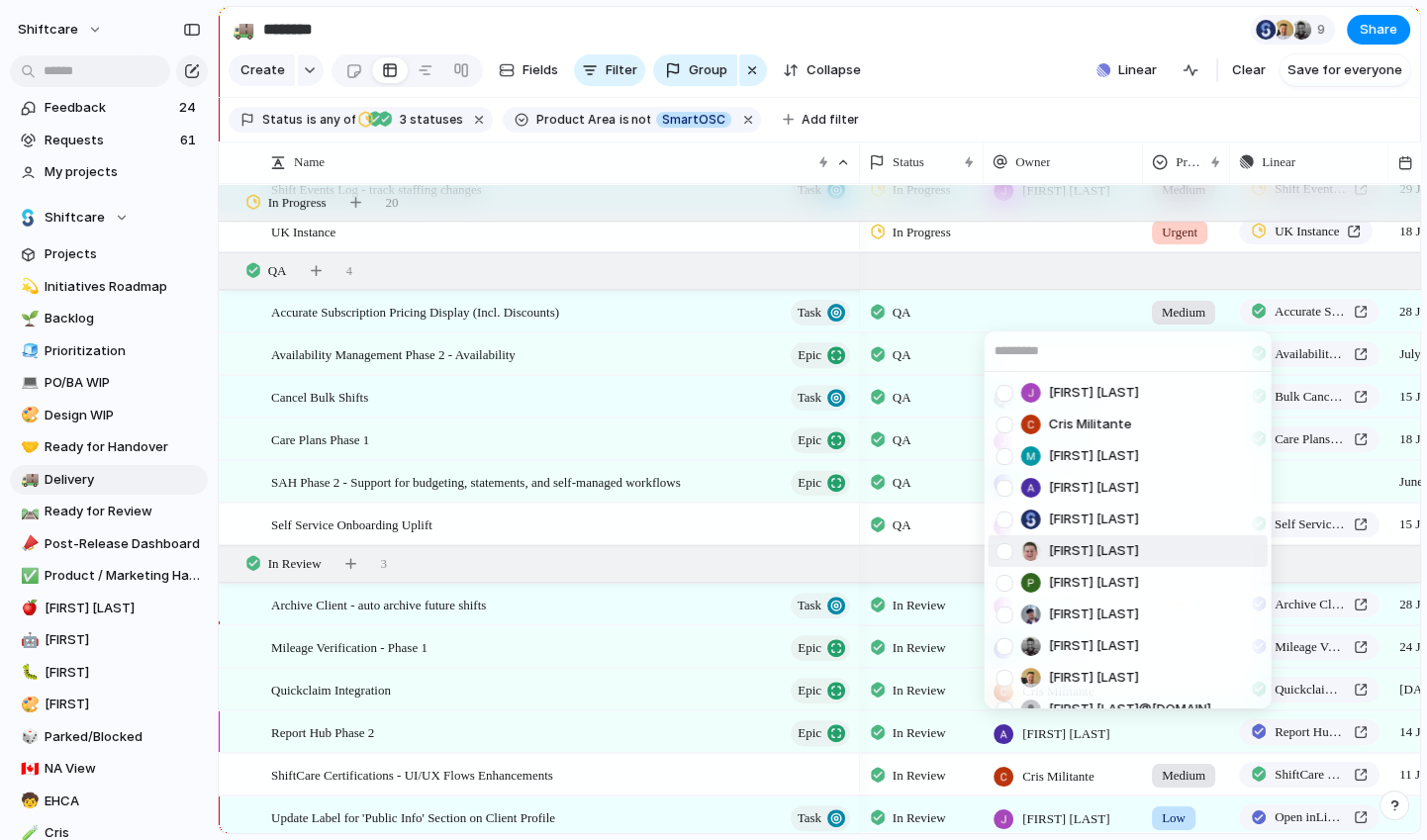 click at bounding box center [1004, 550] 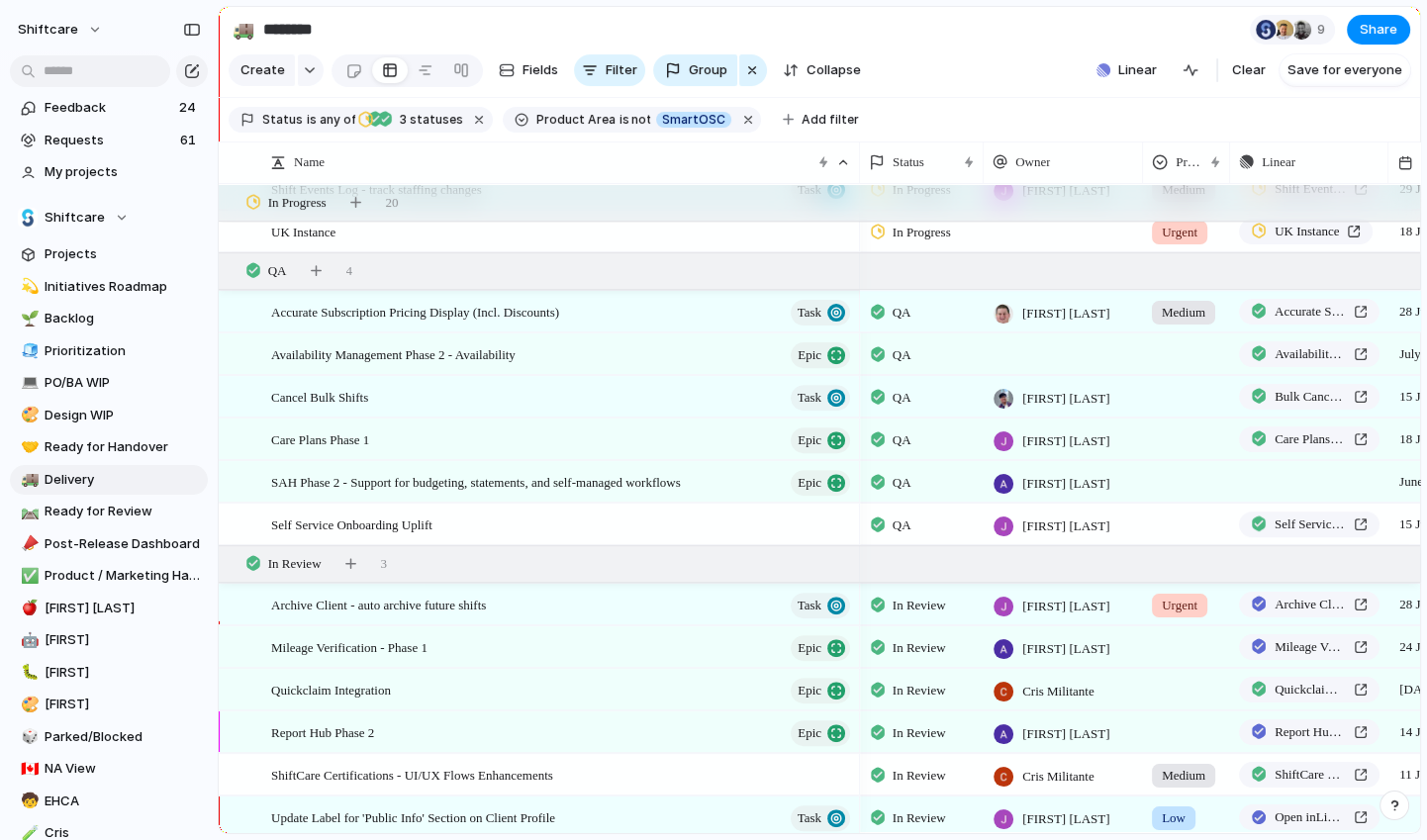 click on "Jonathan Agness   Cris Militante   Mathew Cagney   Abner Chua   Viscount Villanueva   Paul Slater   Pei Shan Ang   Mikey Nanquil   Miguel Molina   Suyog KC   josephine.gabarda@shiftcare.com   bibek.khadka@shiftcare.com   Alexandra Doyle   Patrick Gaudreault   gourav.agnani@shiftcare.com   Neil Jamieson   Ian Rugas   Lorielyn Salaver   Eloi Digluis   Mark Santos   Mary Jane Murakami   Mikko Tan   april.colasino@shiftcare.com   Ian Deshays   karl.paragua@shiftcare.com" at bounding box center [714, 420] 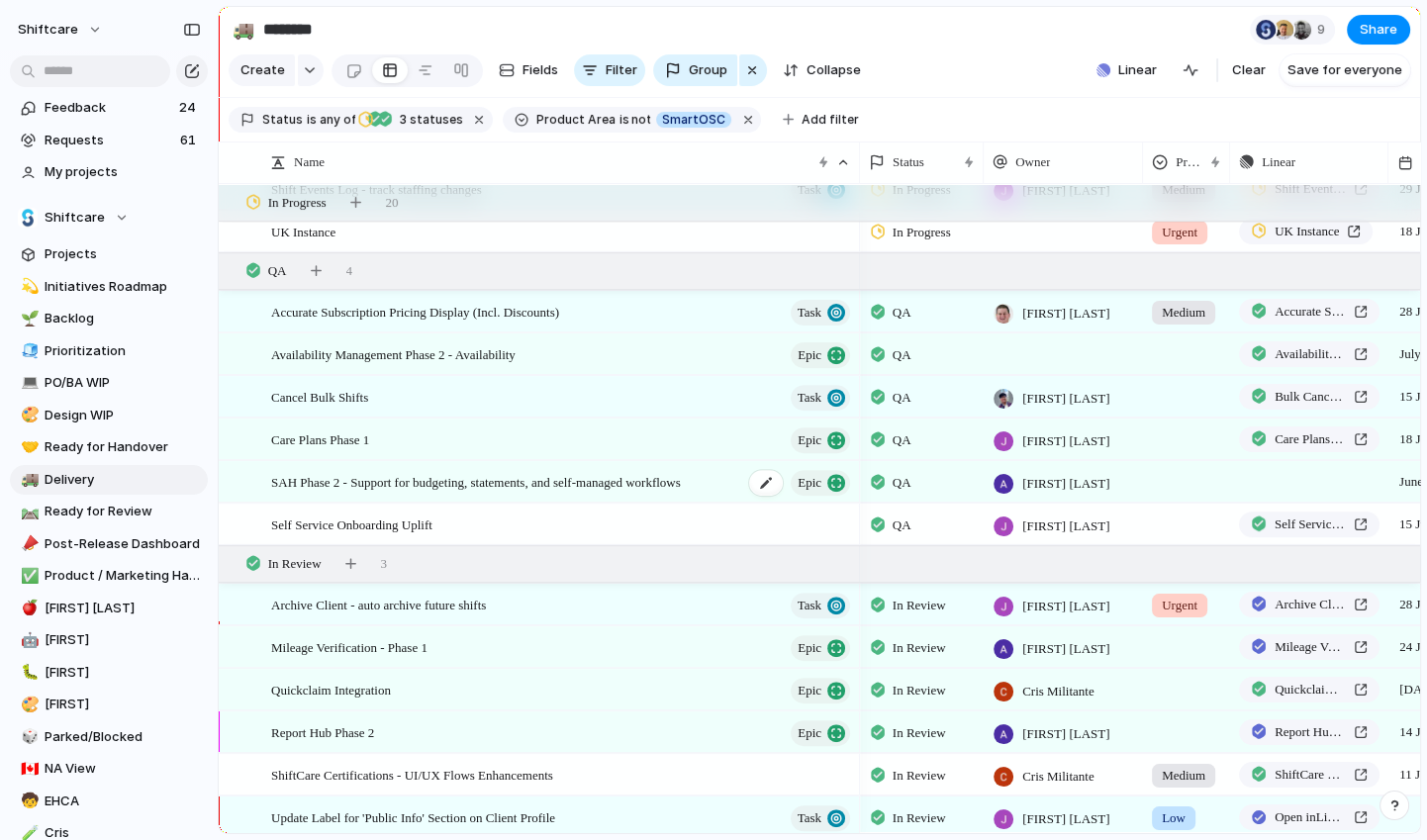 scroll, scrollTop: 826, scrollLeft: 0, axis: vertical 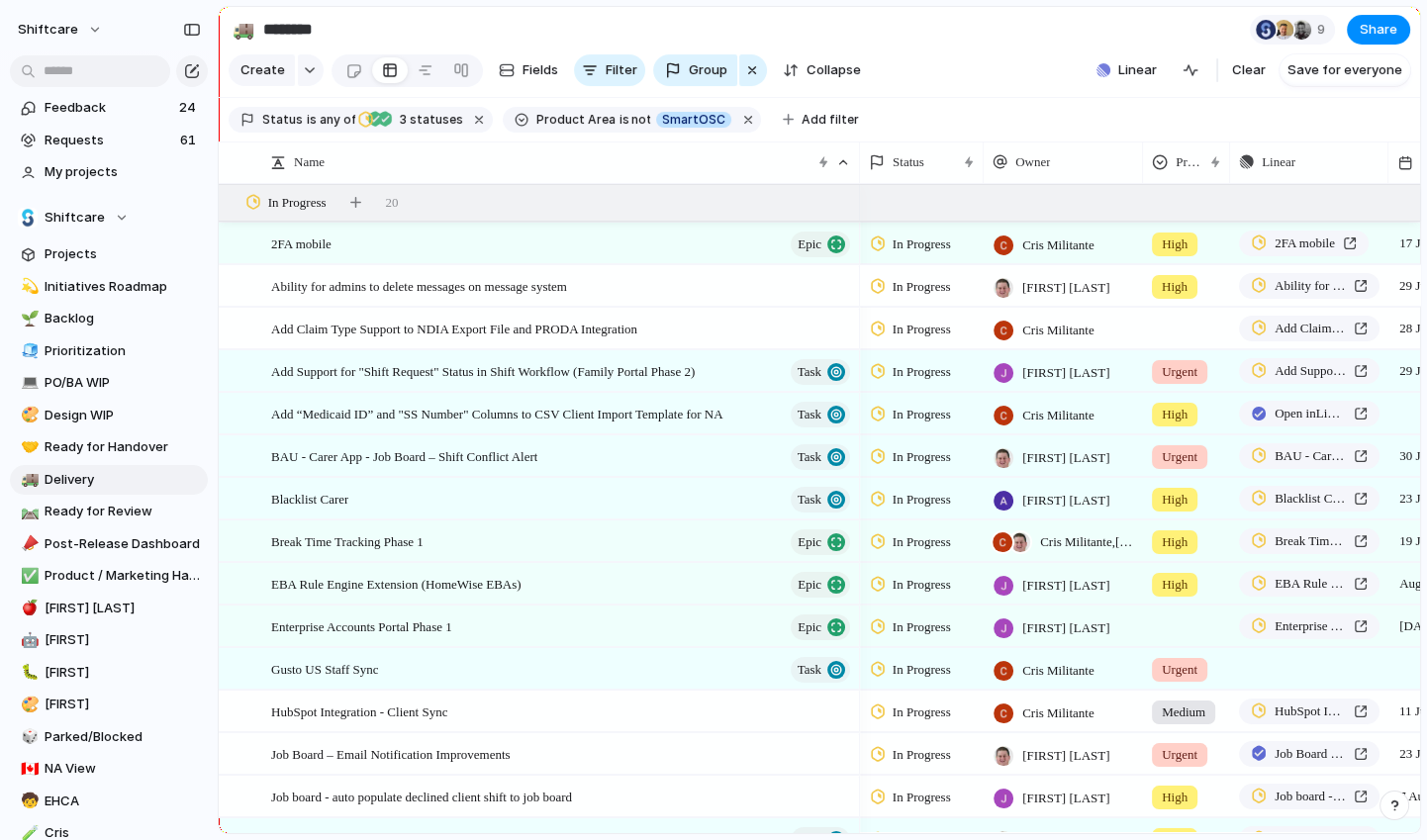 click on "In Progress" at bounding box center [921, 287] 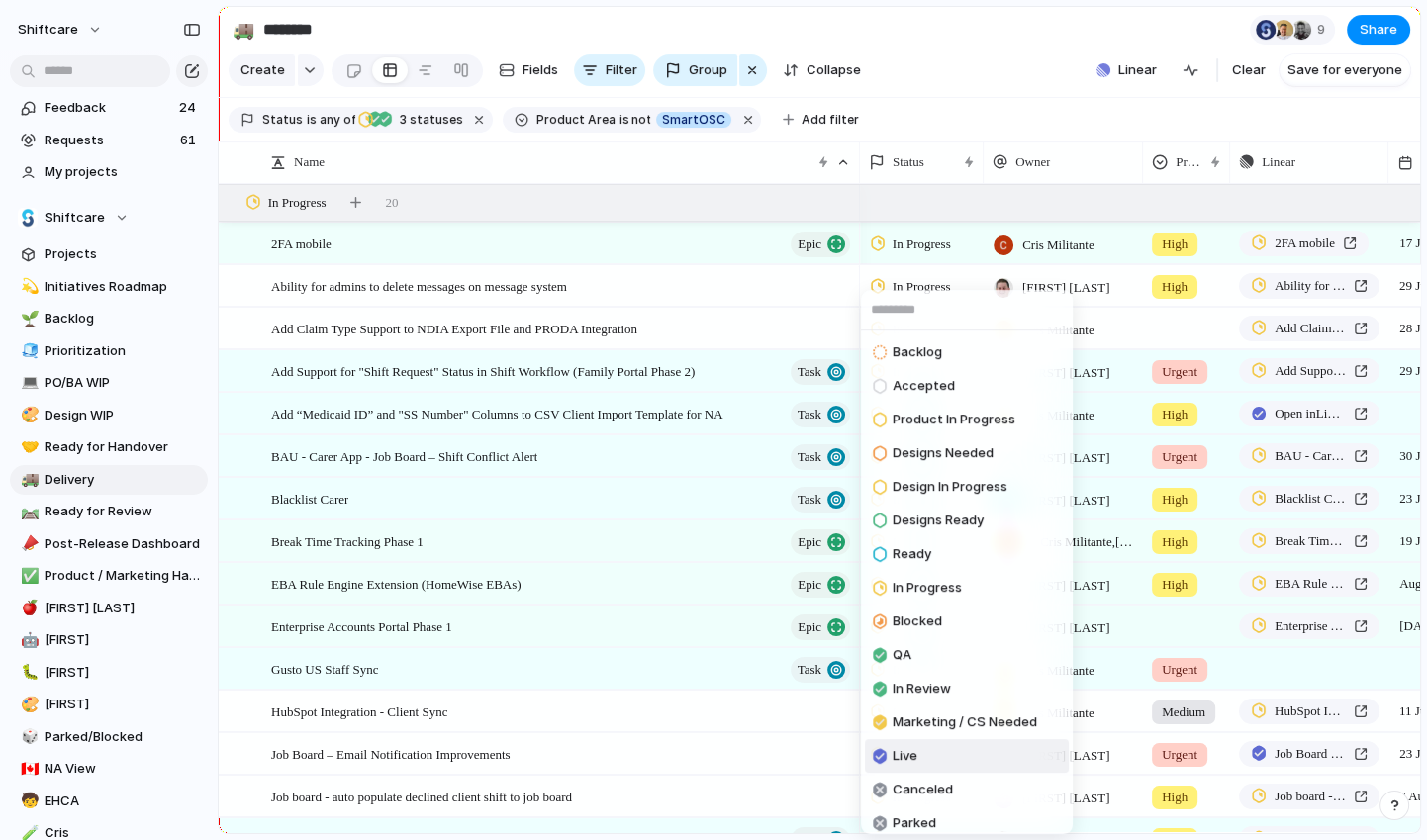 click on "Live" at bounding box center [967, 756] 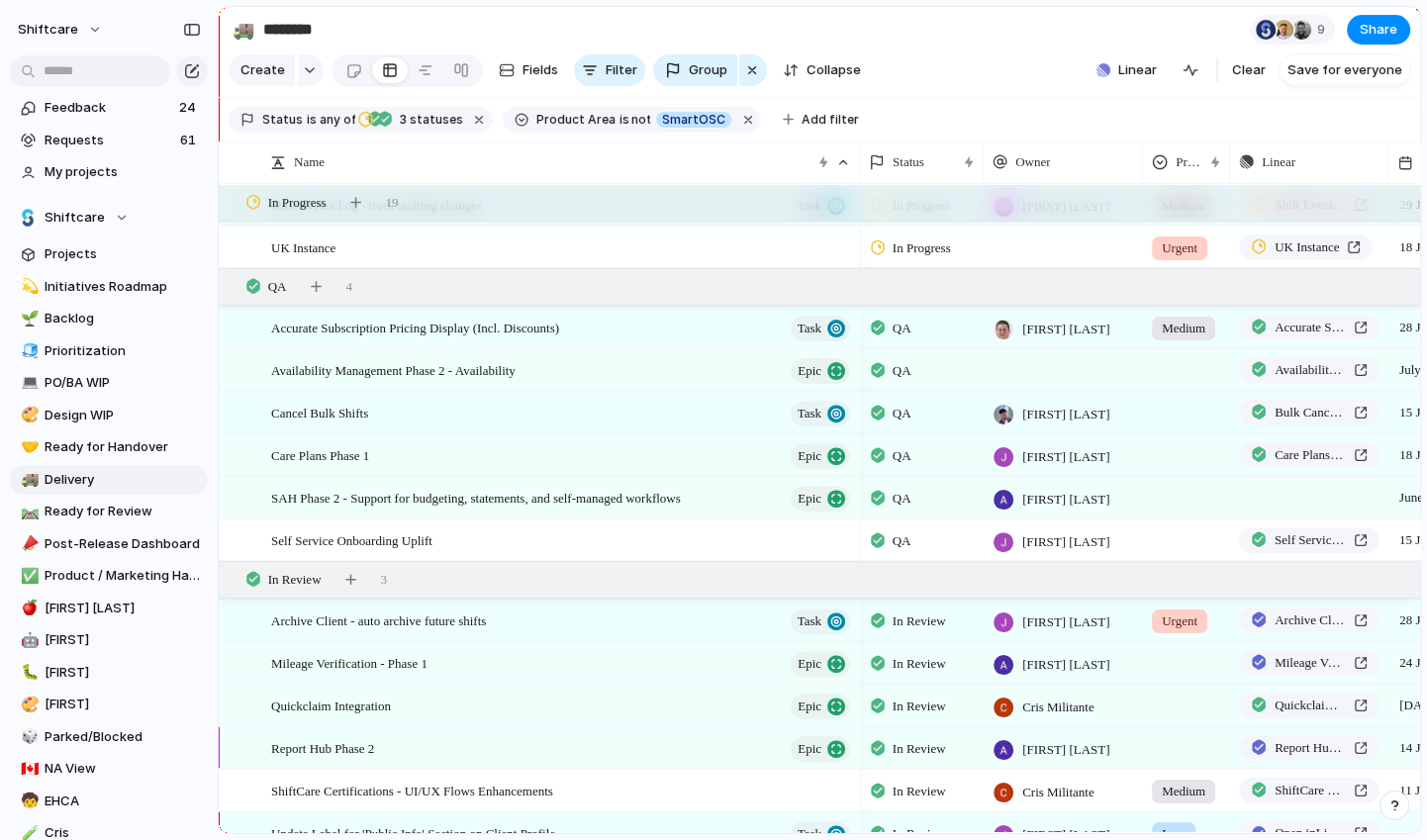click on "QA" at bounding box center [902, 541] 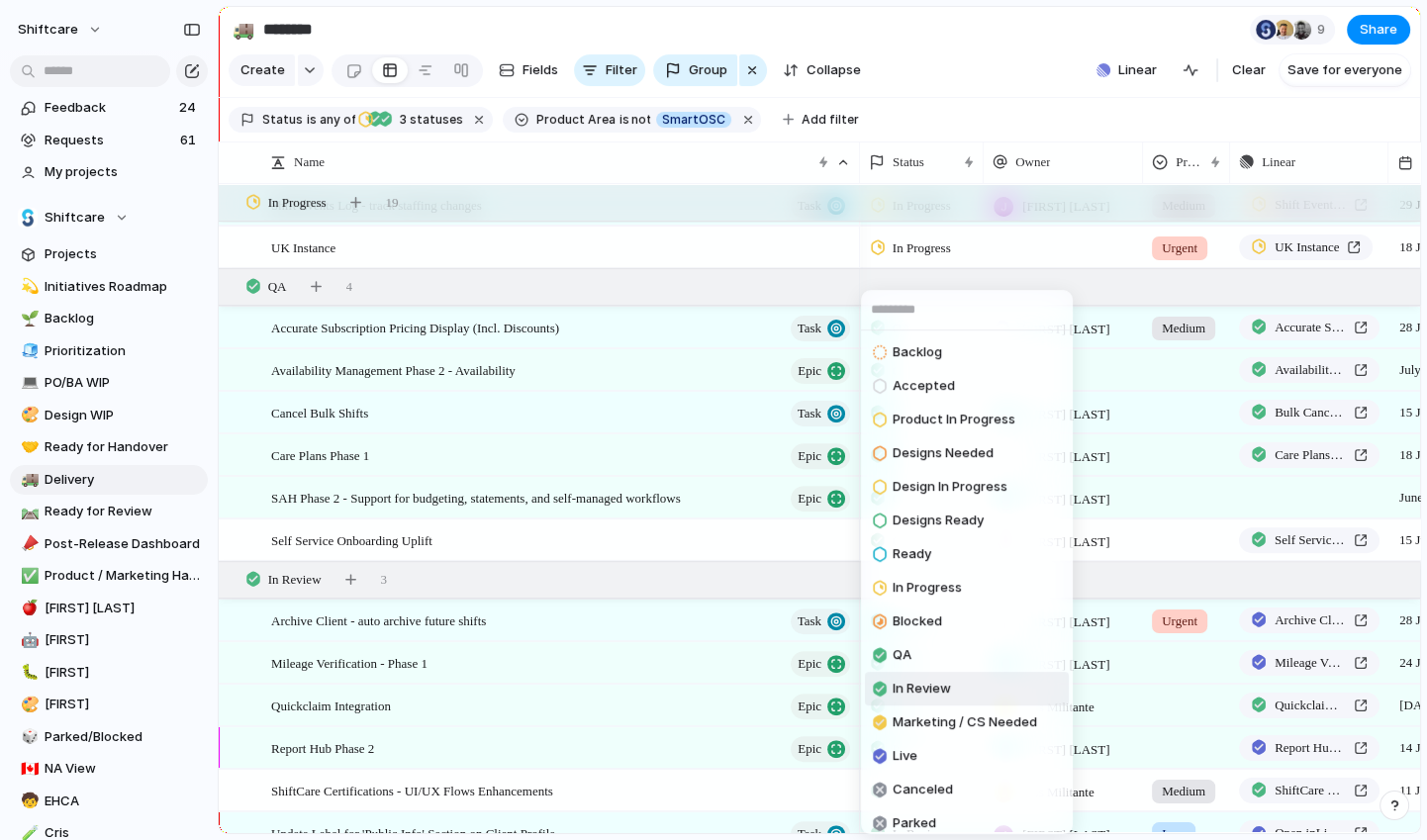 click on "In Review" at bounding box center [921, 689] 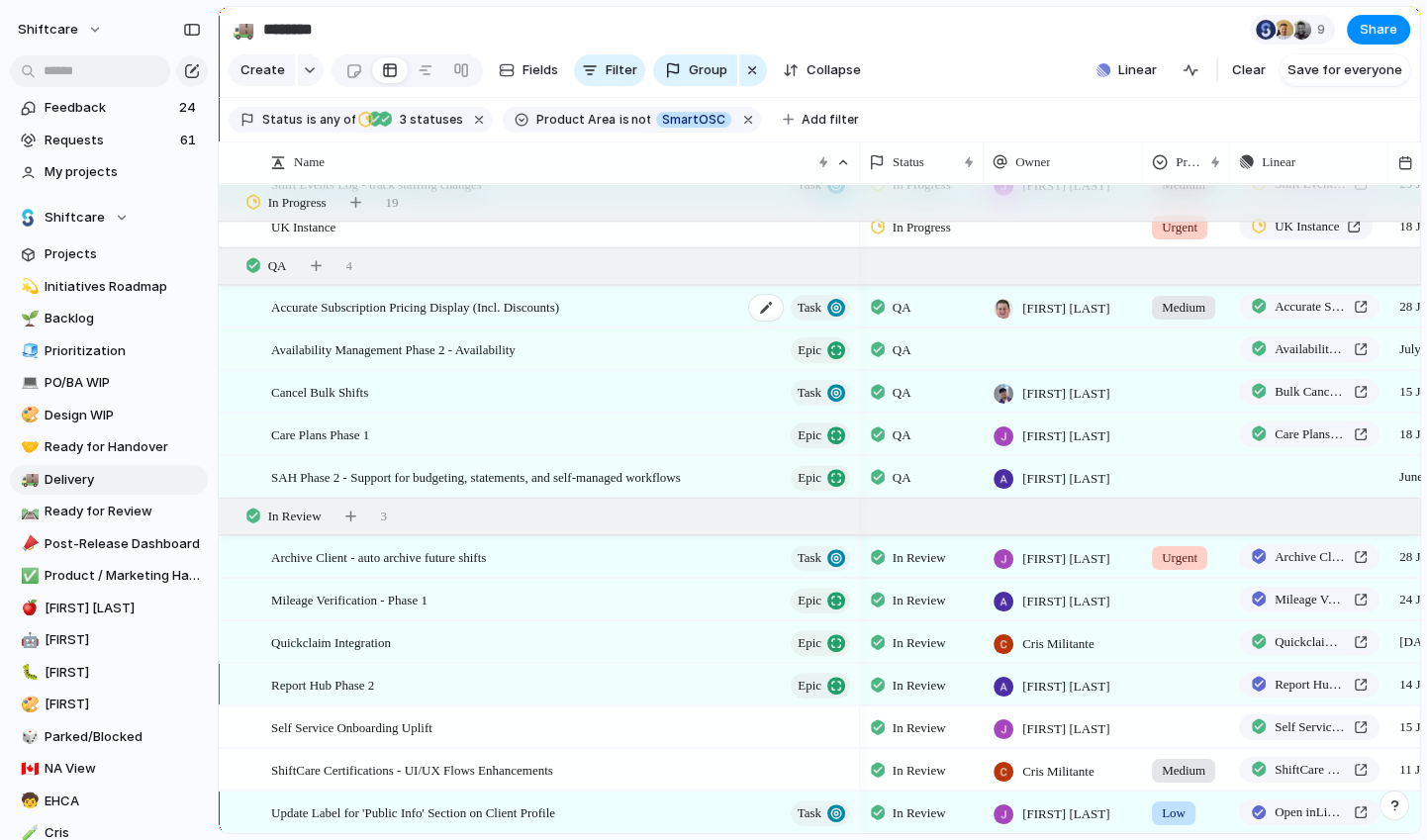 scroll, scrollTop: 228, scrollLeft: 0, axis: vertical 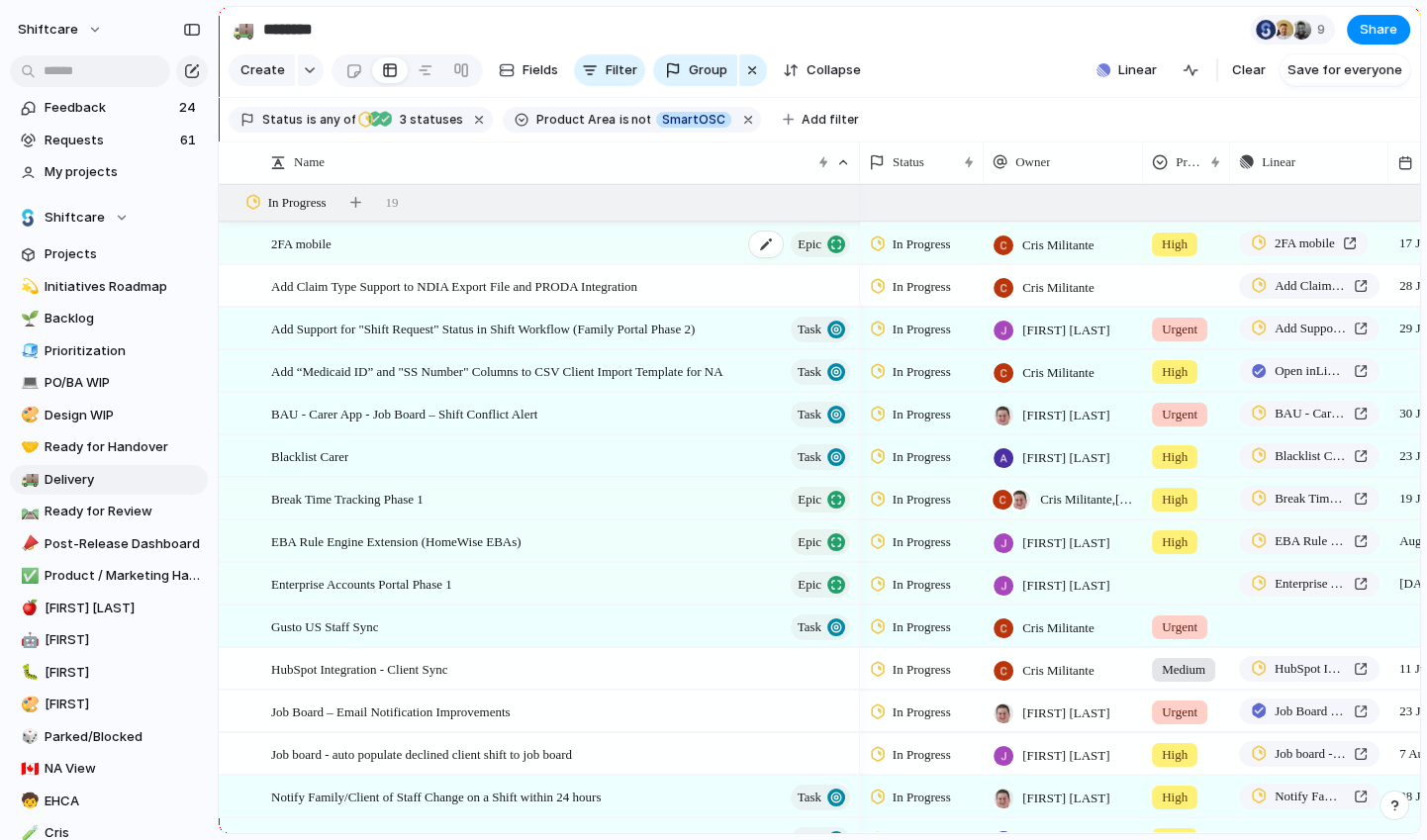 click on "2FA mobile Epic" at bounding box center (562, 243) 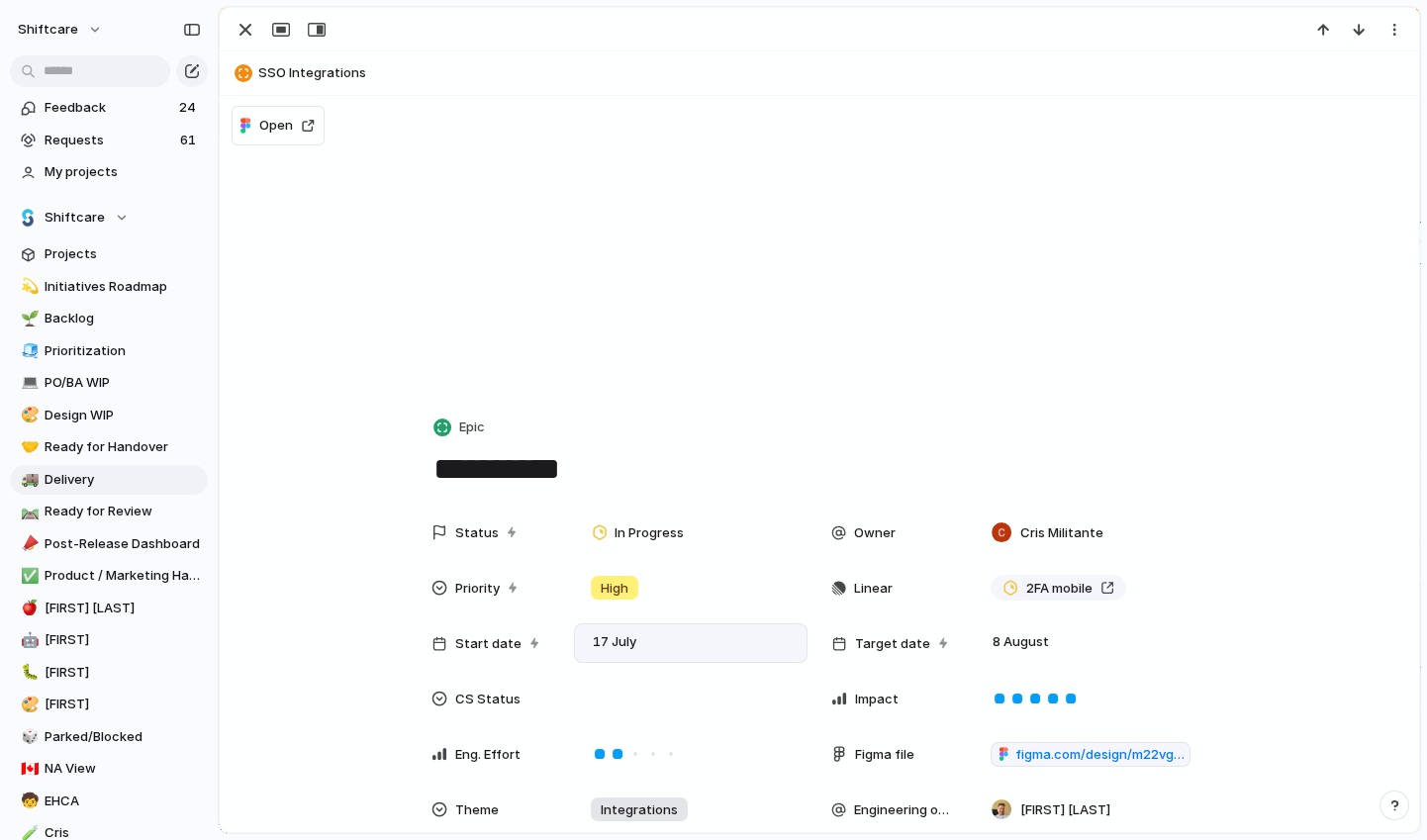 scroll, scrollTop: 281, scrollLeft: 0, axis: vertical 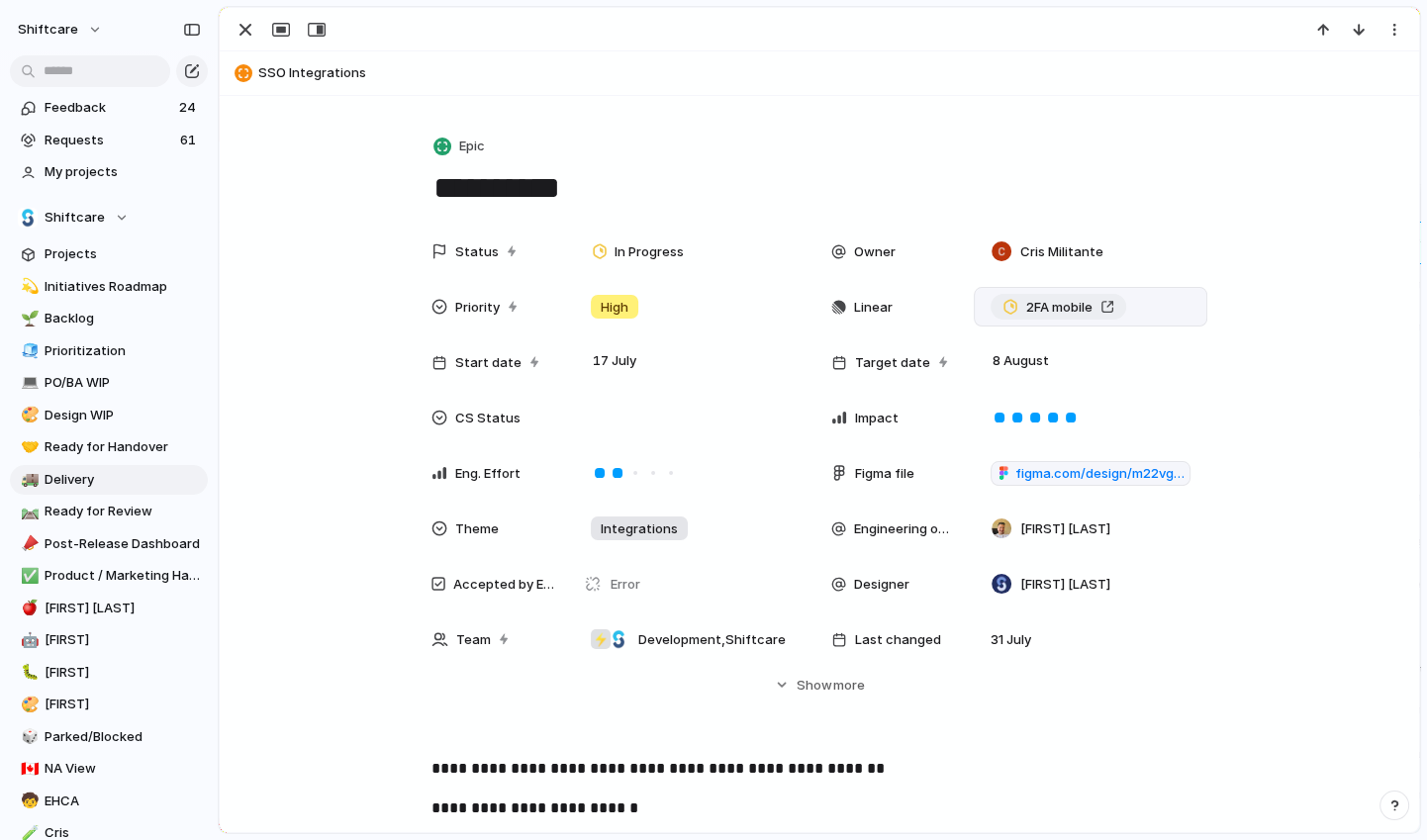 click on "2FA mobile" at bounding box center (1058, 308) 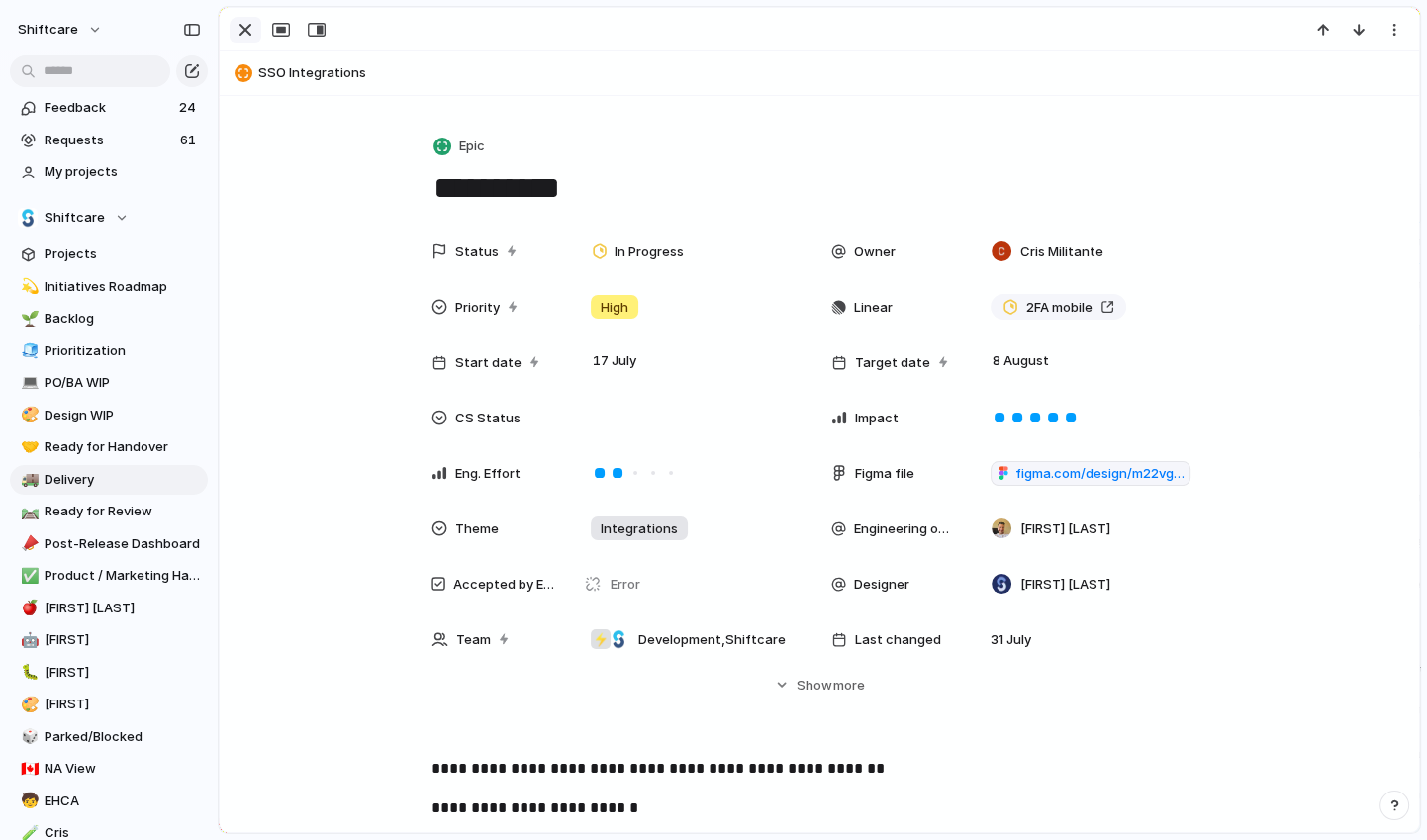 click at bounding box center (245, 30) 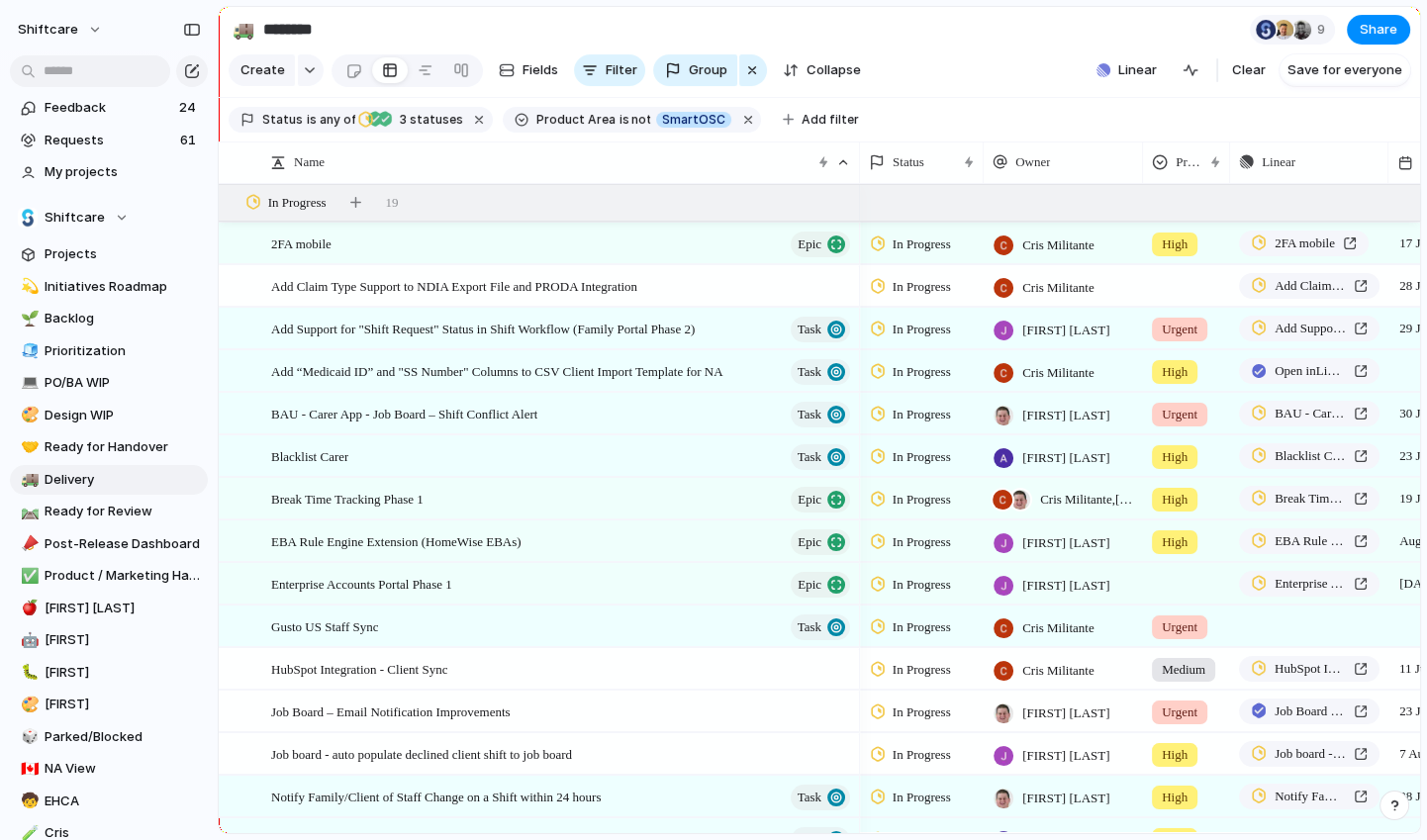 scroll, scrollTop: 0, scrollLeft: 258, axis: horizontal 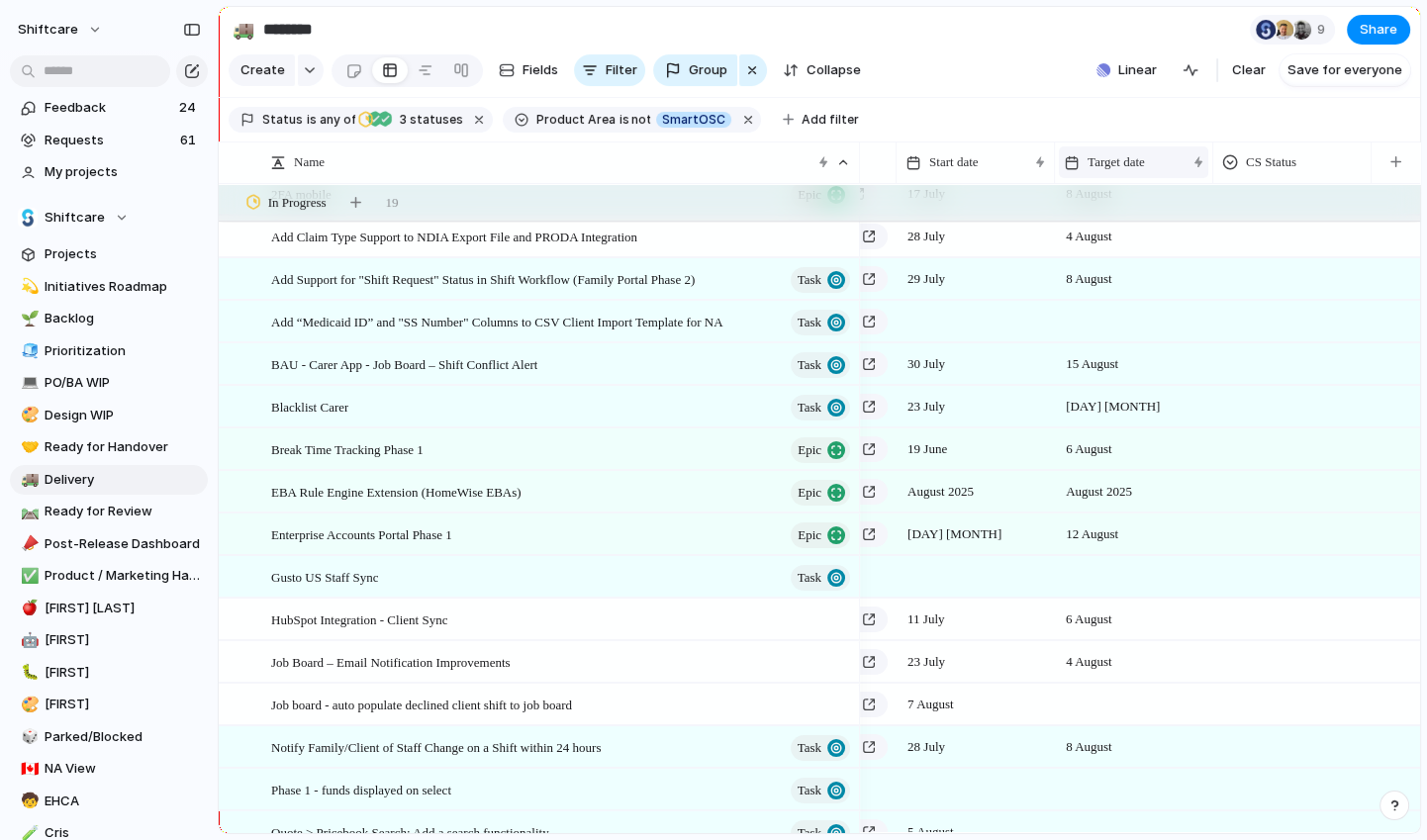 click on "Target date" at bounding box center [1133, 162] 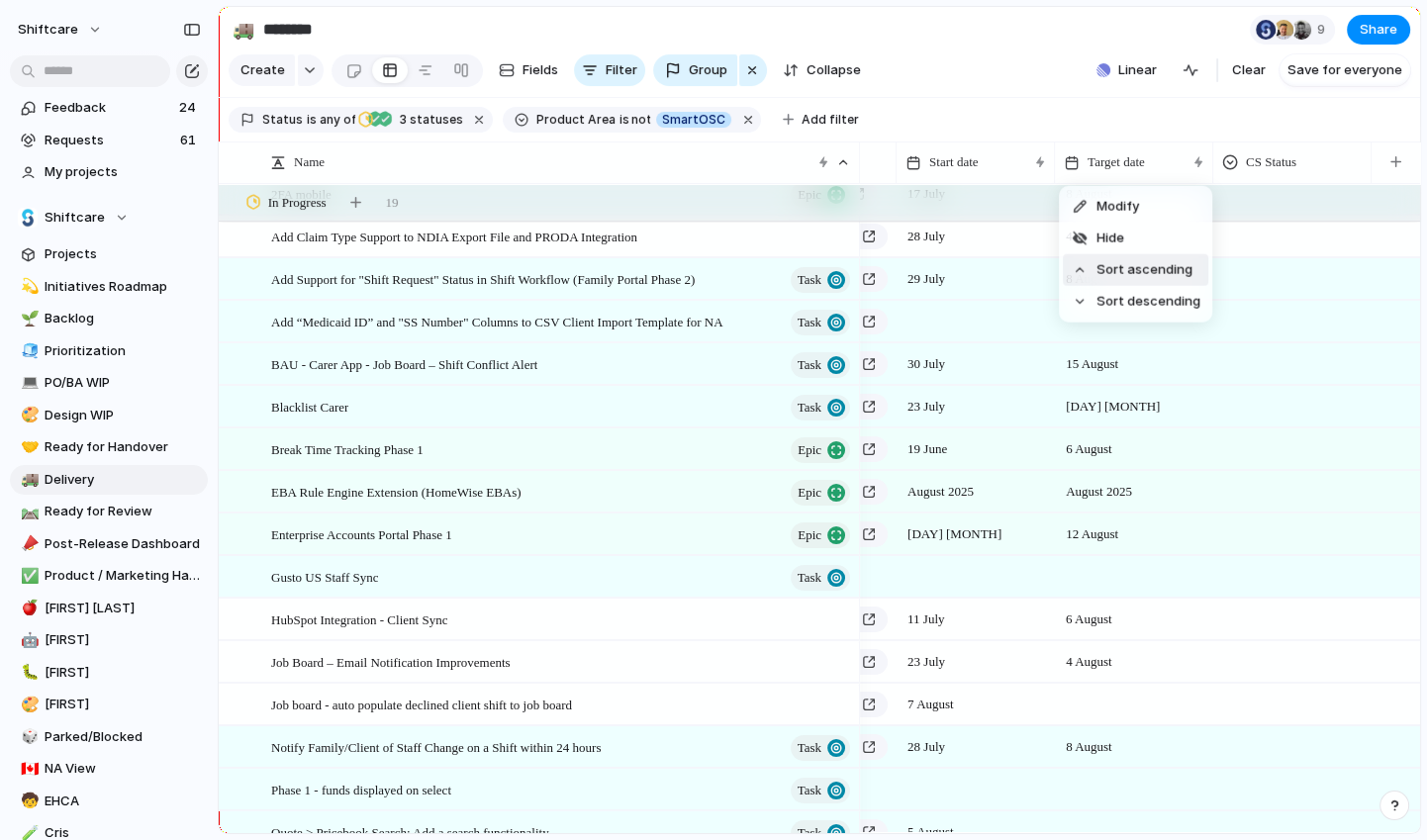 click on "Sort ascending" at bounding box center (1144, 270) 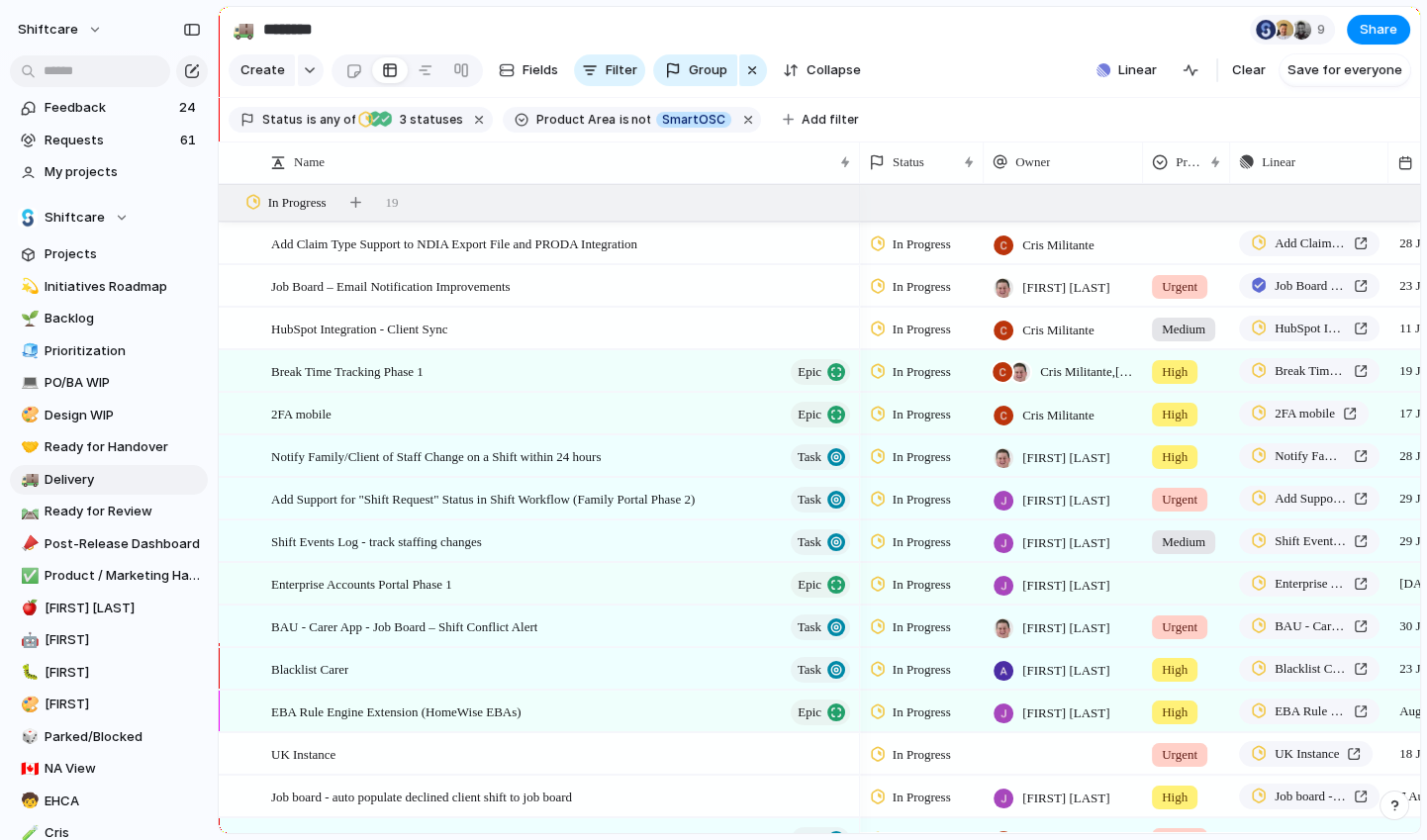 scroll, scrollTop: 0, scrollLeft: 461, axis: horizontal 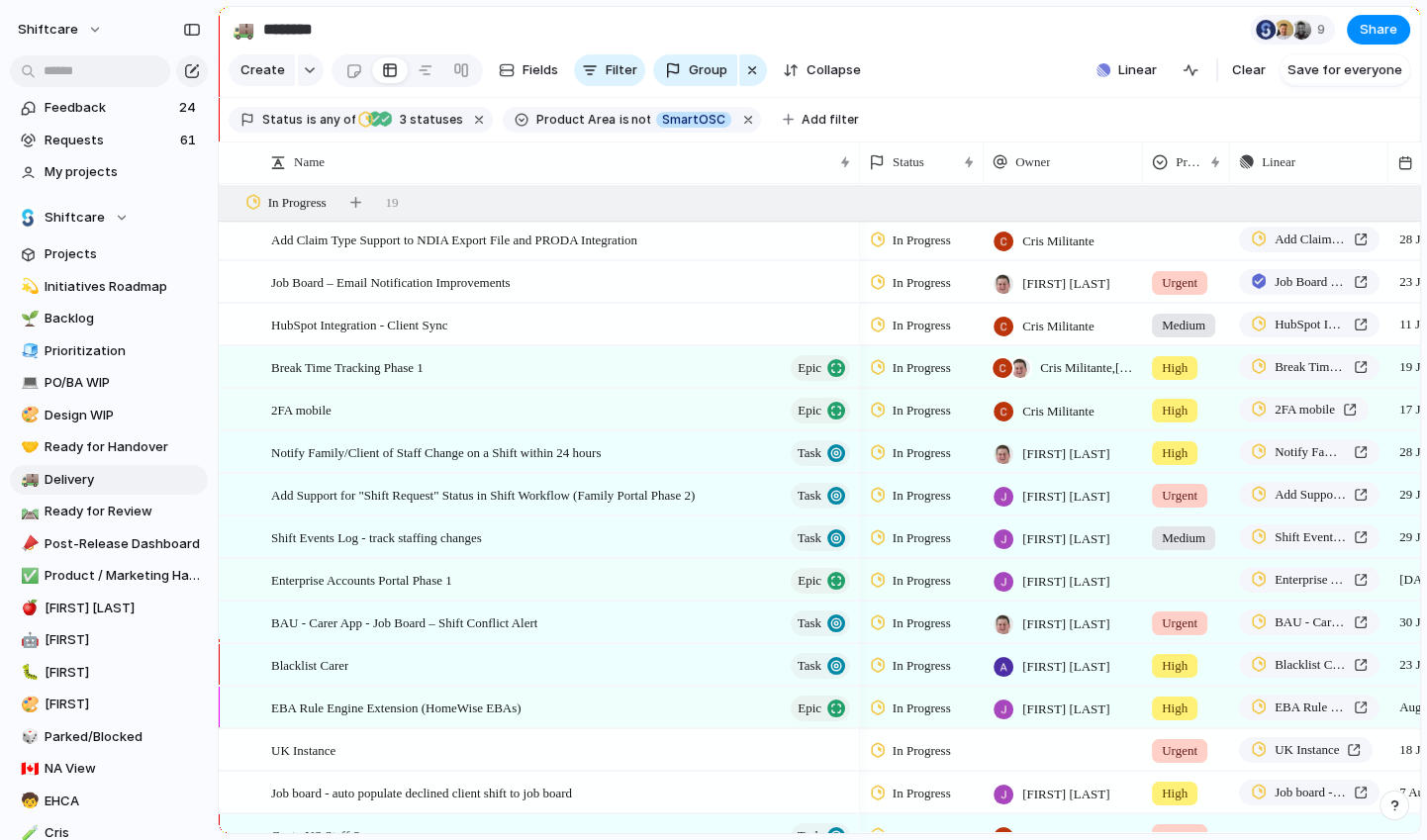 click on "In Progress" at bounding box center [921, 326] 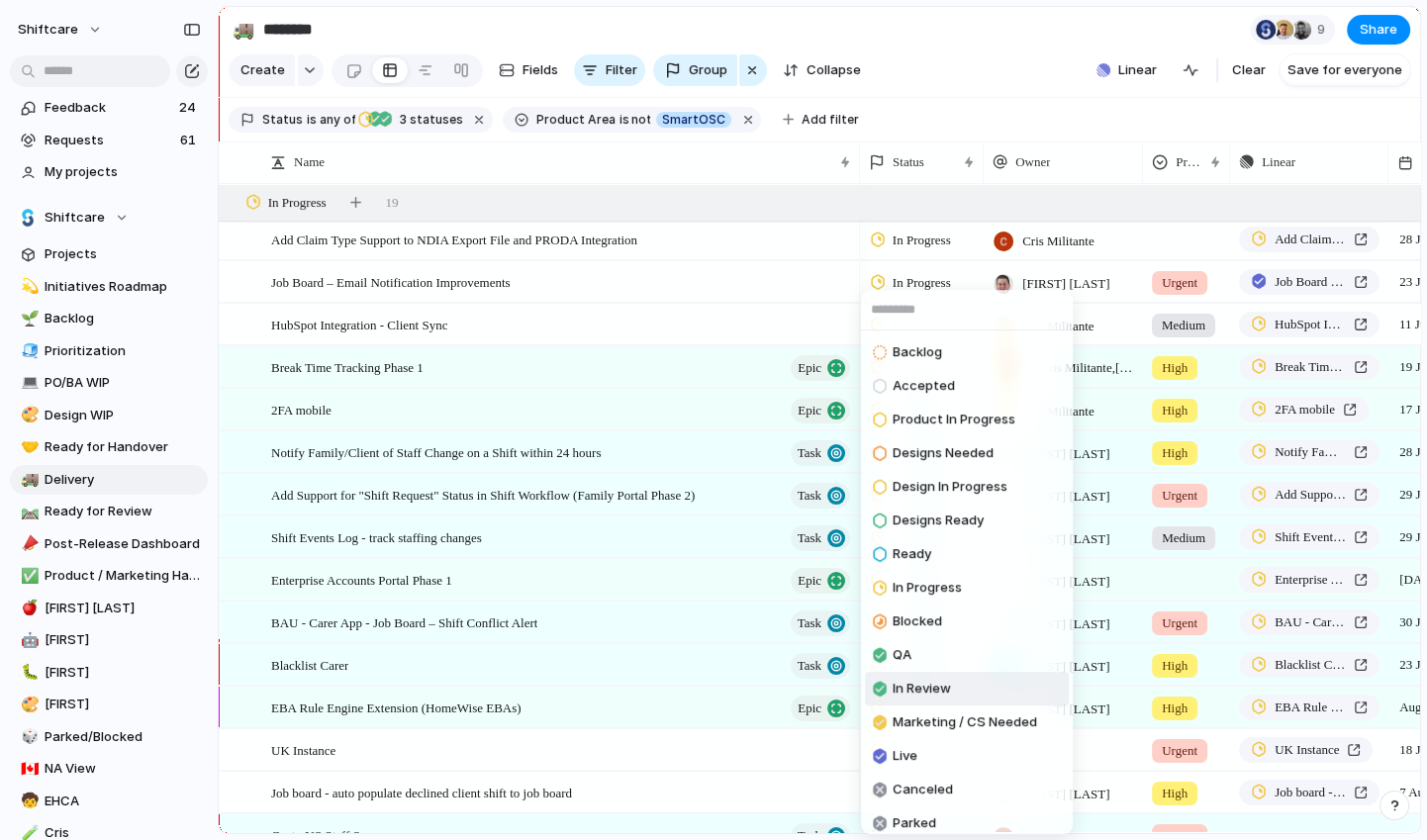 click on "In Review" at bounding box center [921, 689] 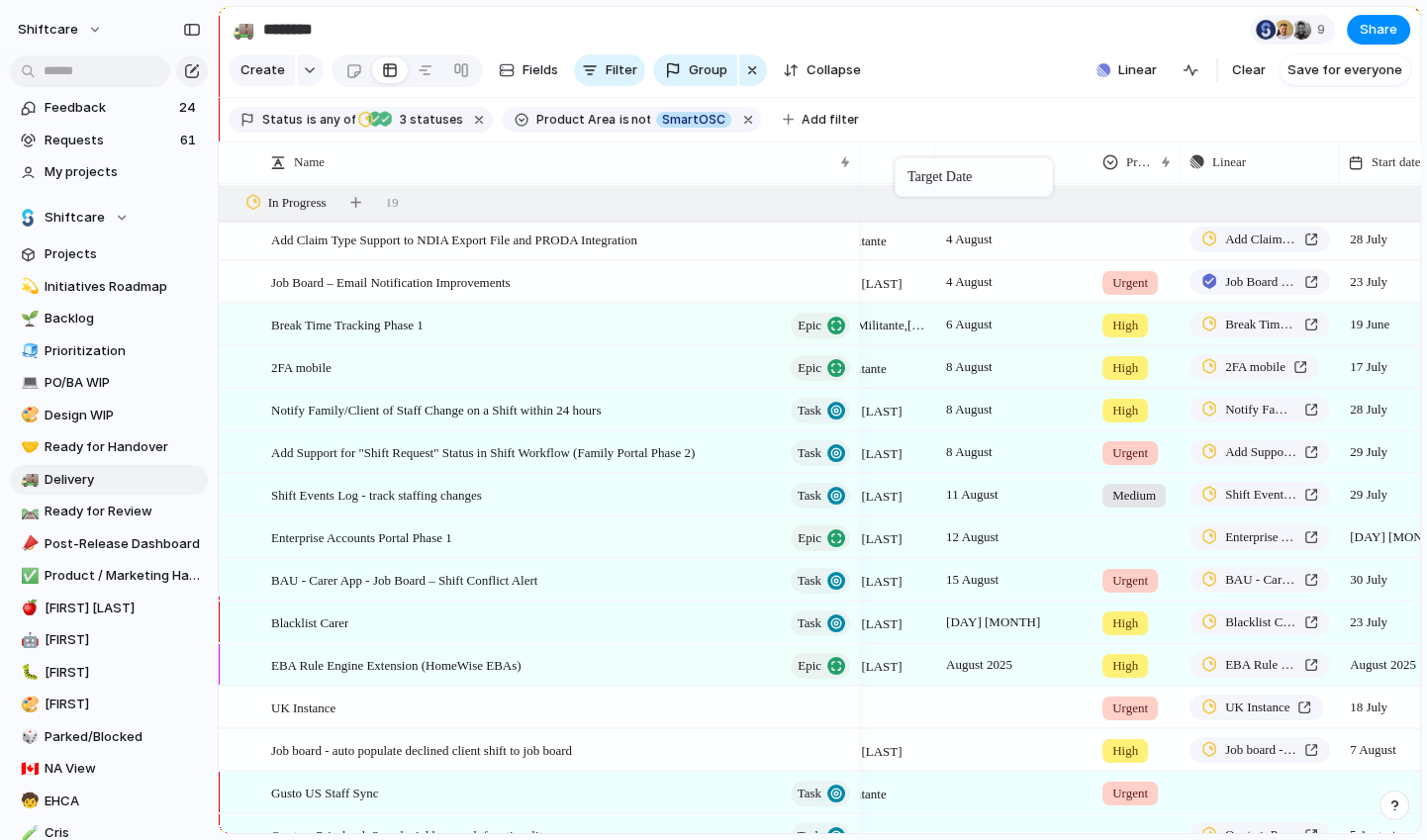 drag, startPoint x: 1296, startPoint y: 169, endPoint x: 897, endPoint y: 160, distance: 399.10149 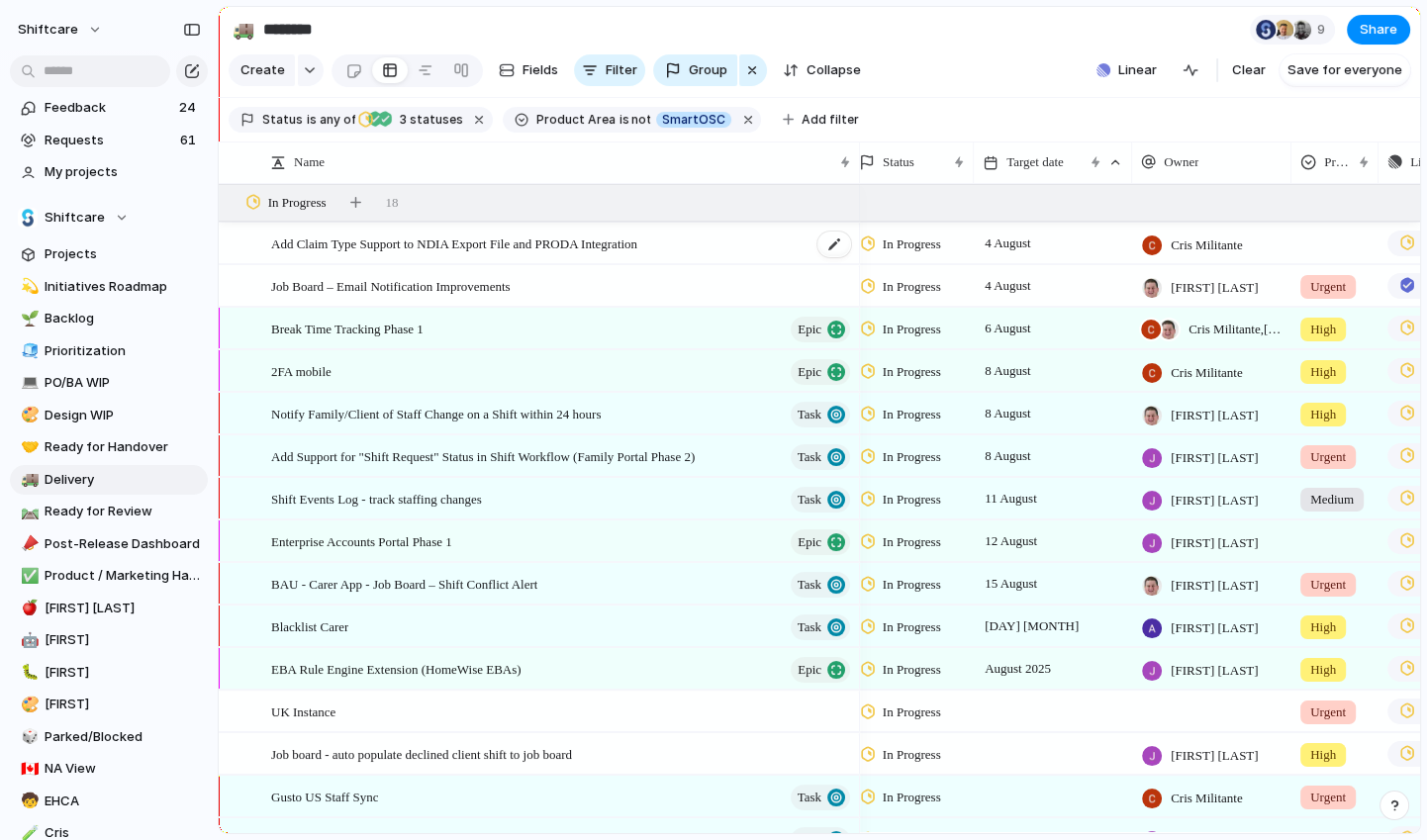 click on "Add Claim Type Support to NDIA Export File and PRODA Integration" at bounding box center (454, 242) 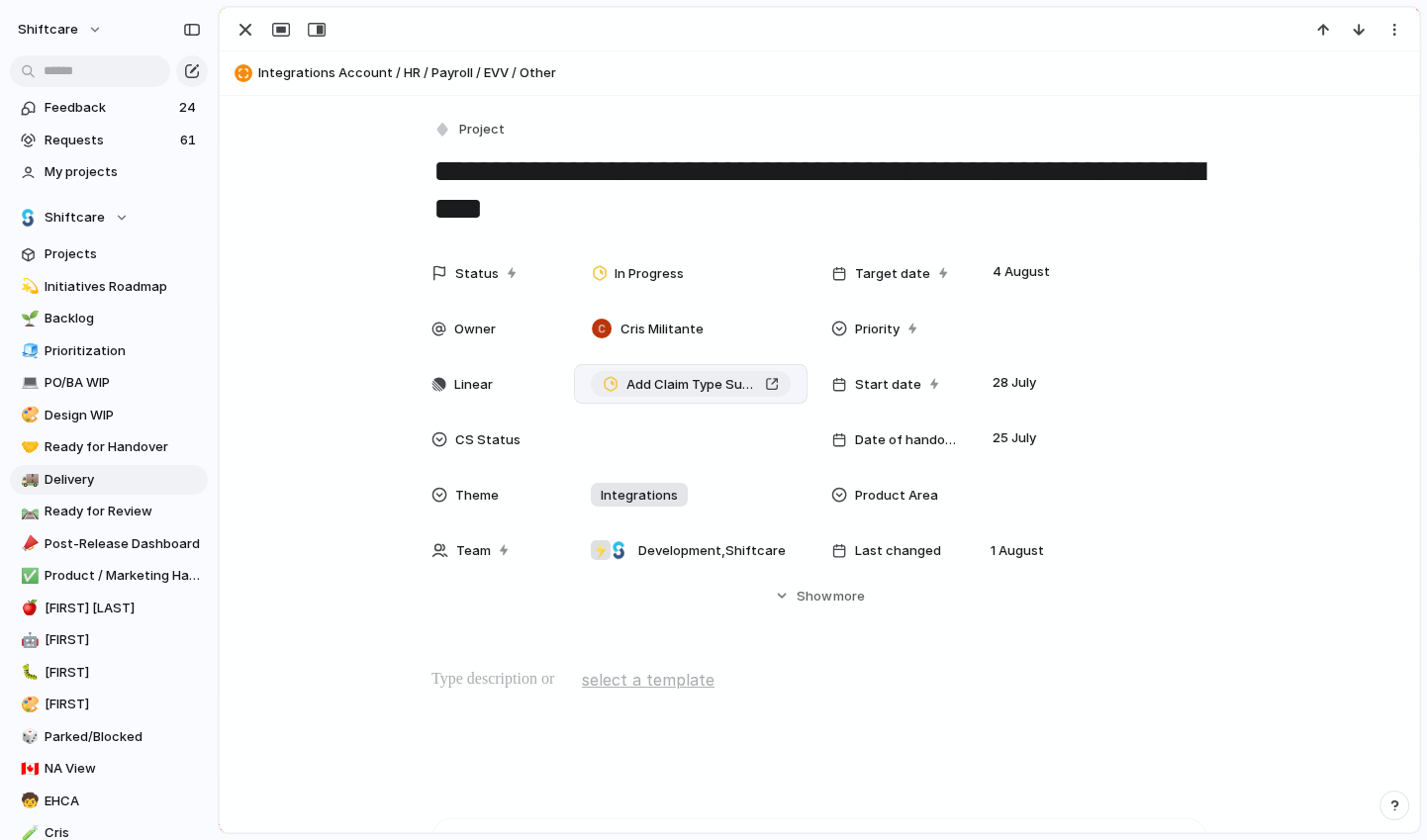 click on "Add Claim Type Support to NDIA Export File and PRODA Integration" at bounding box center (691, 385) 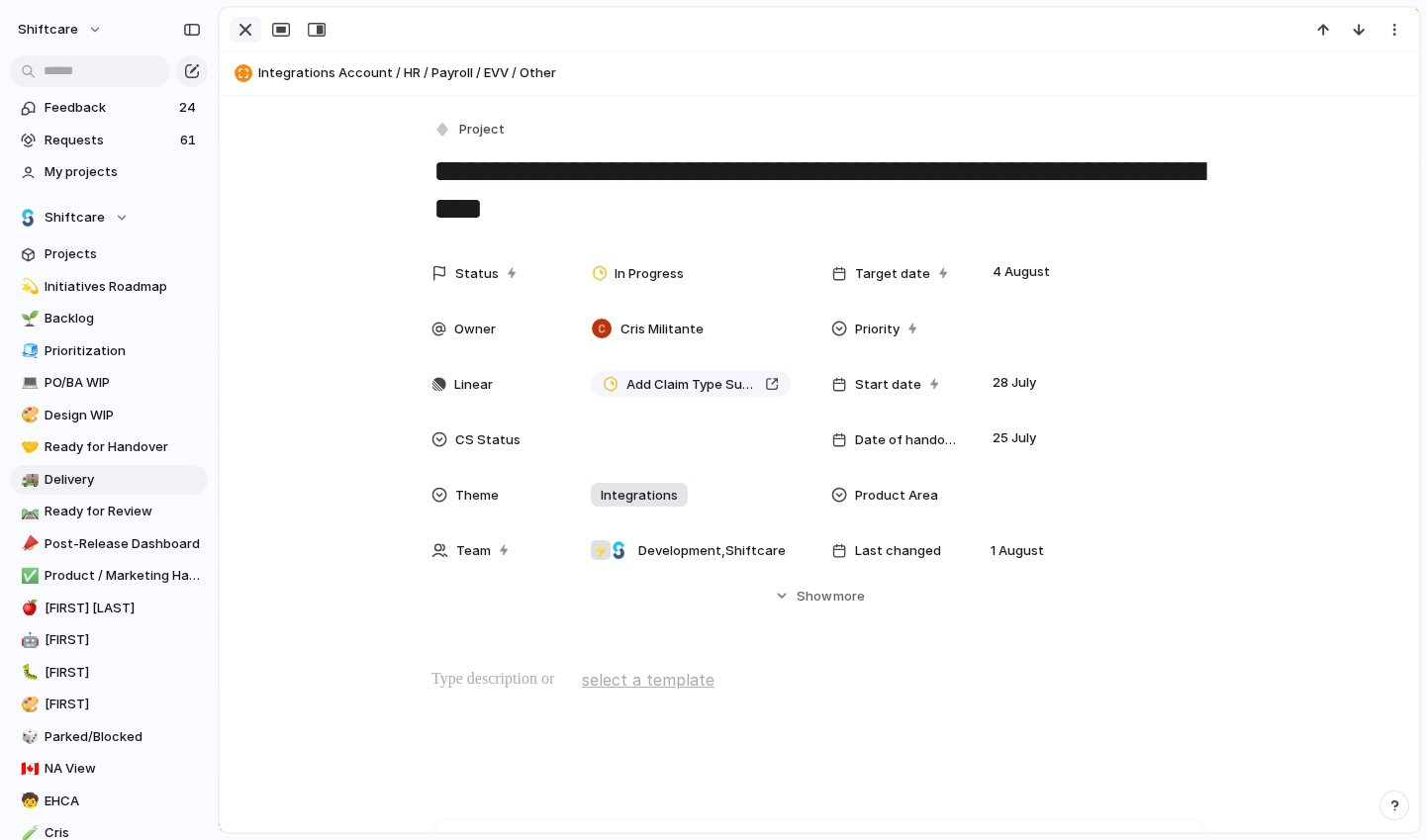 click at bounding box center [245, 30] 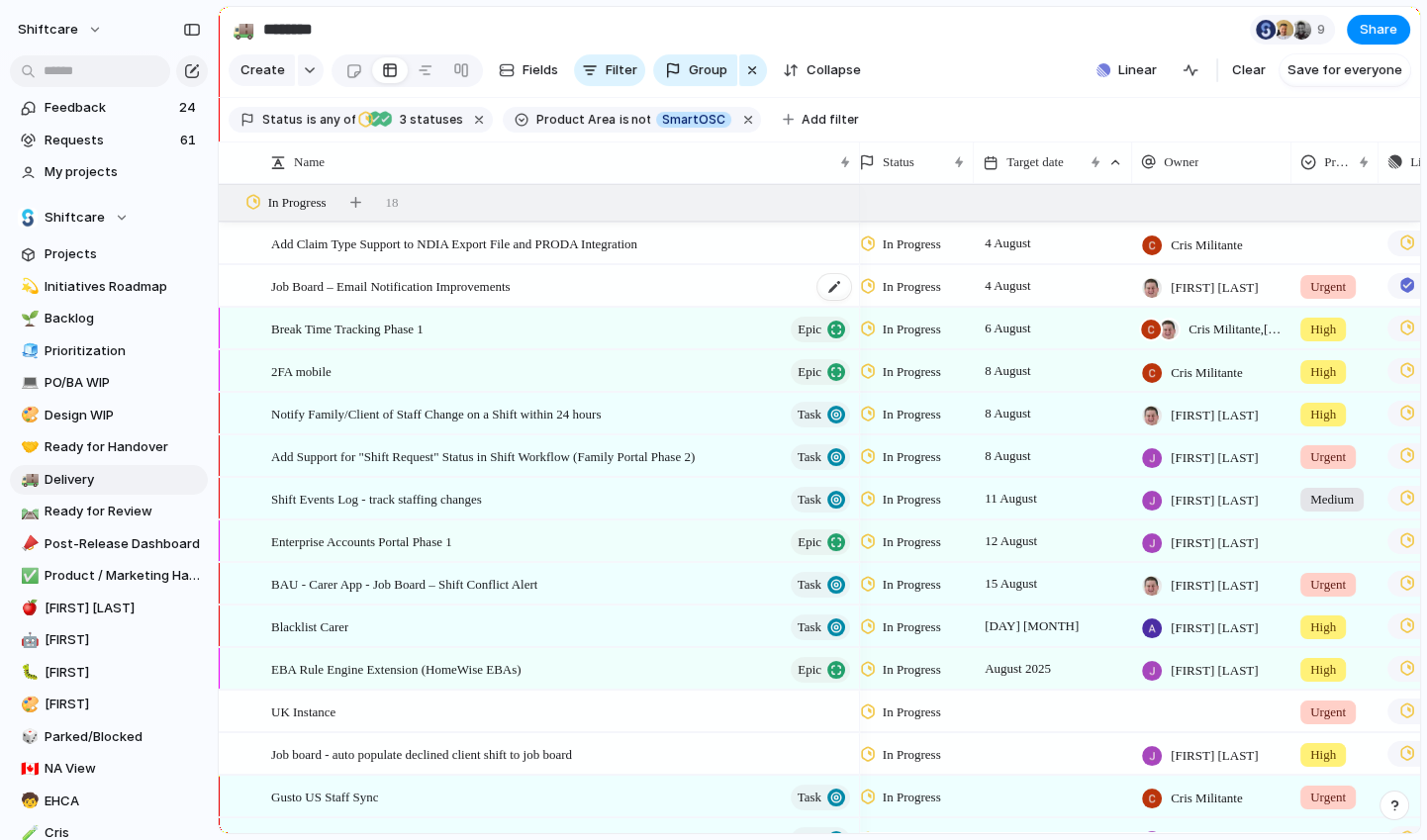click on "Job Board – Email Notification Improvements" at bounding box center (562, 286) 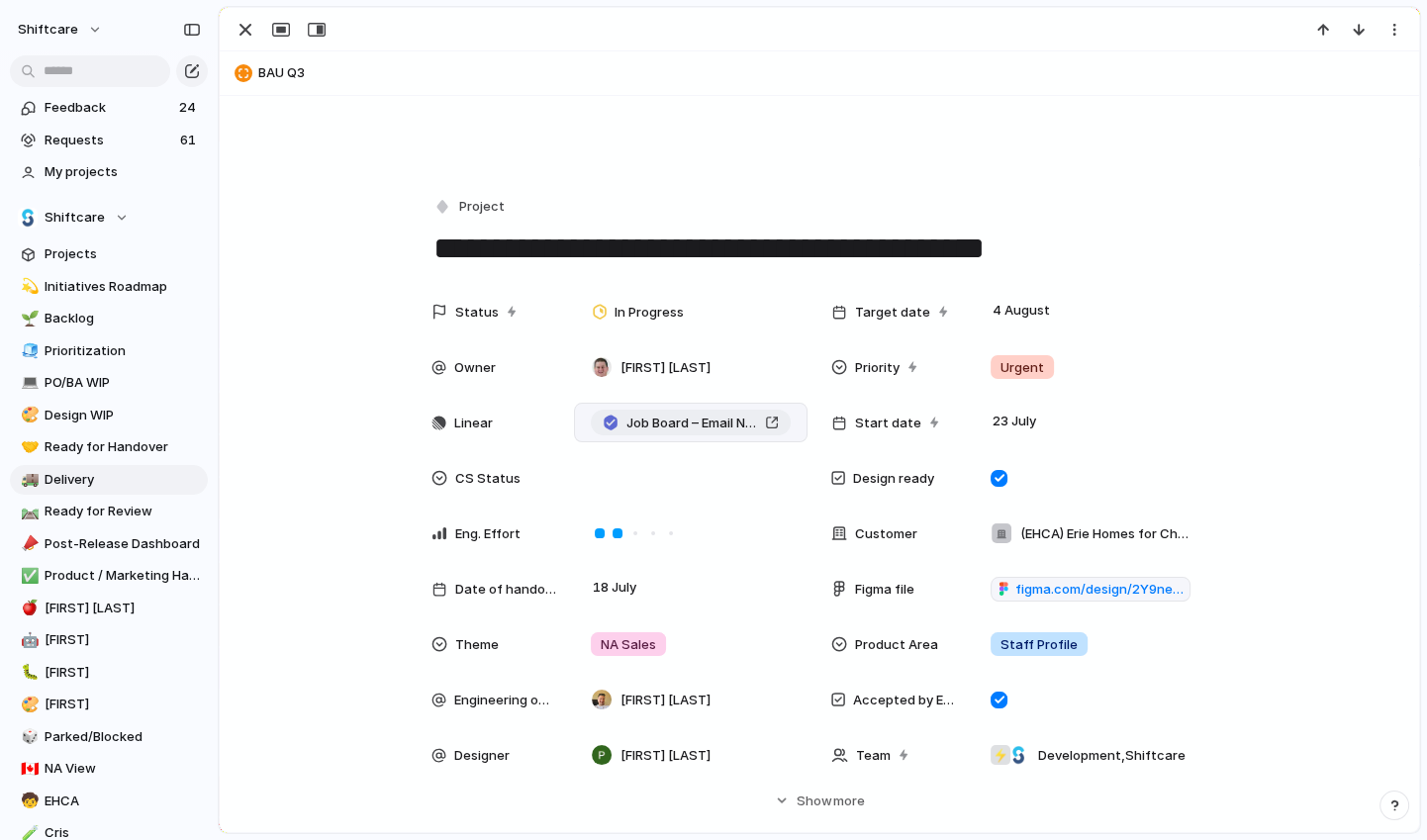 click on "Job Board – Email Notification Improvements" at bounding box center (691, 422) 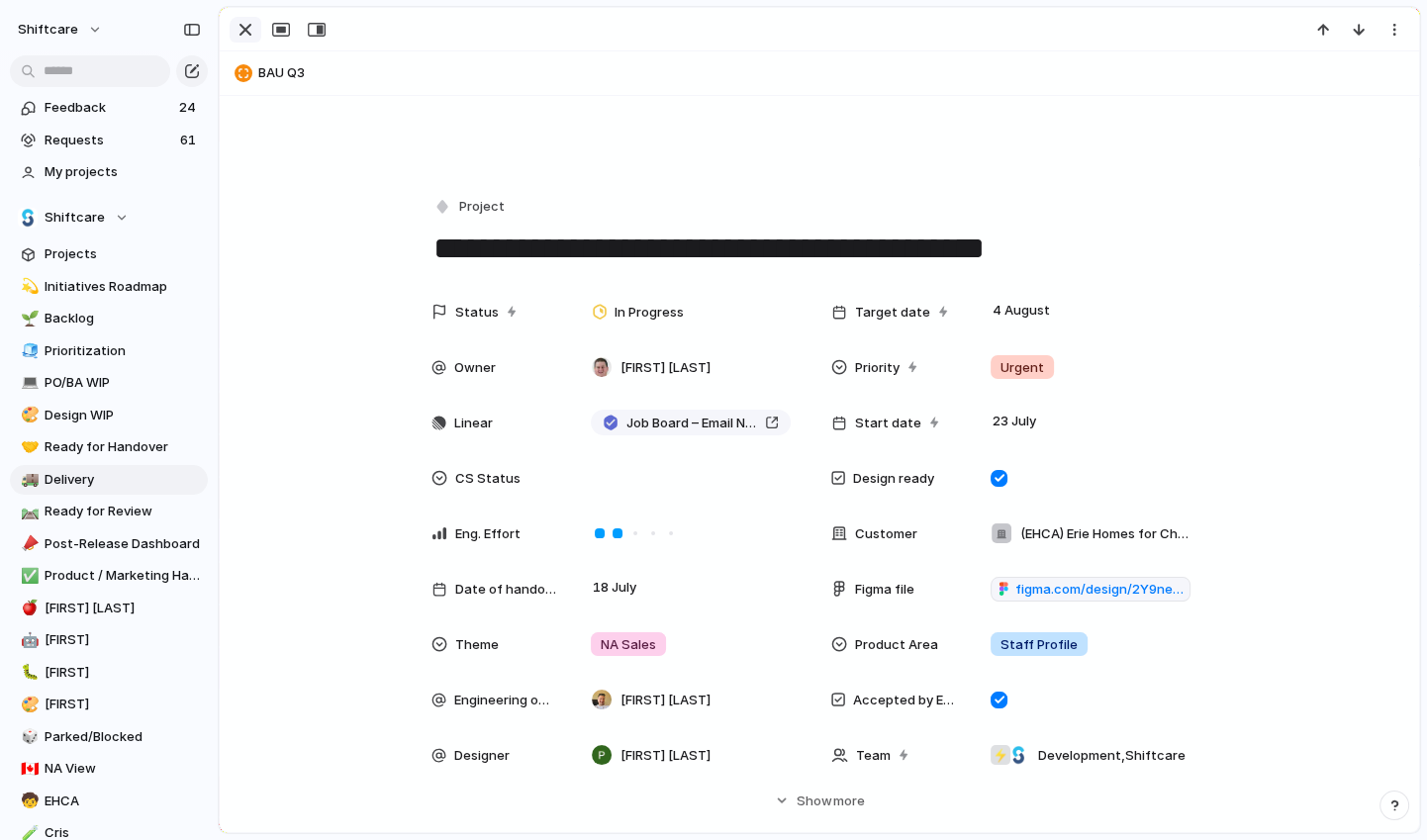 click at bounding box center [245, 30] 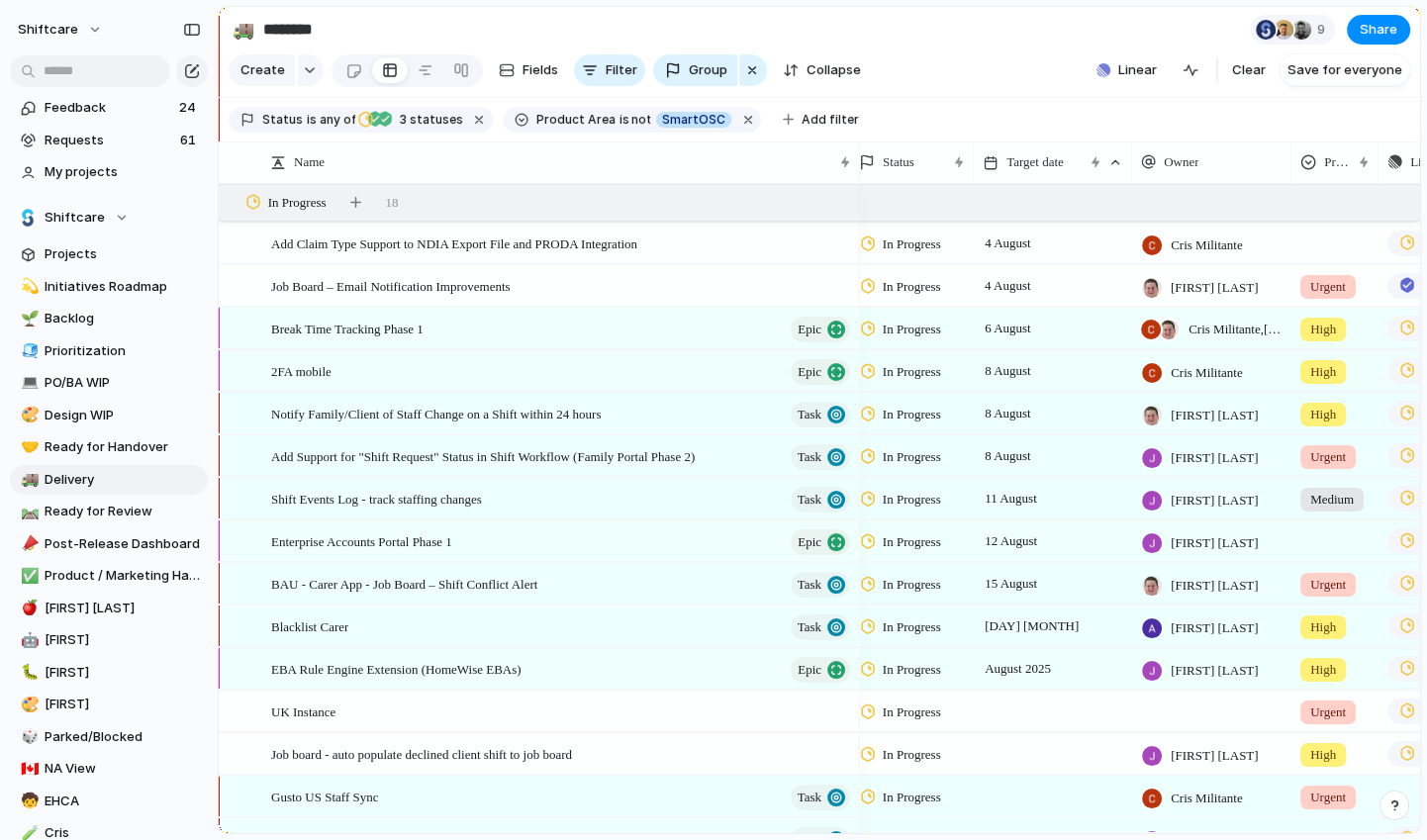 click on "In Progress" at bounding box center (911, 287) 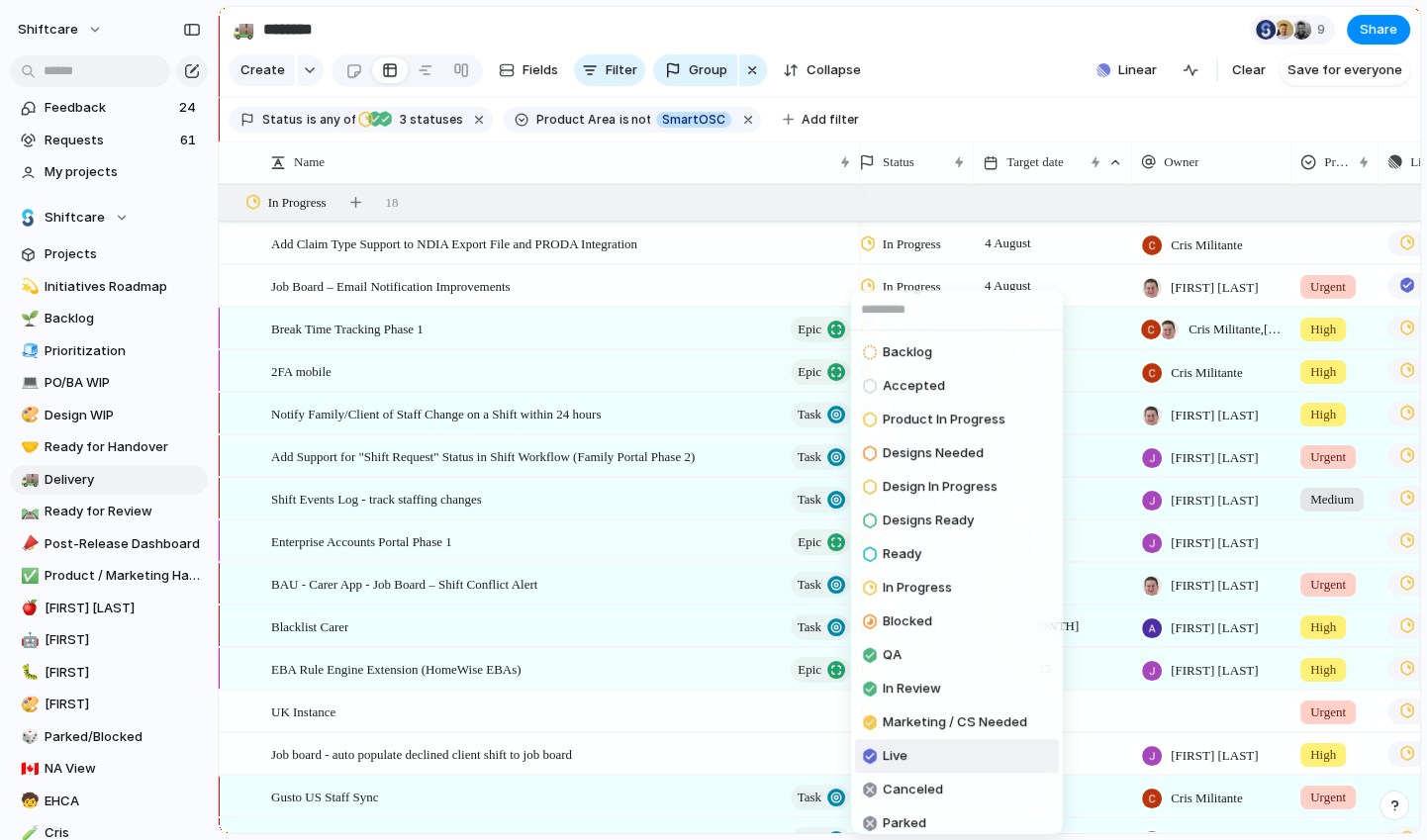 click on "Live" at bounding box center (895, 756) 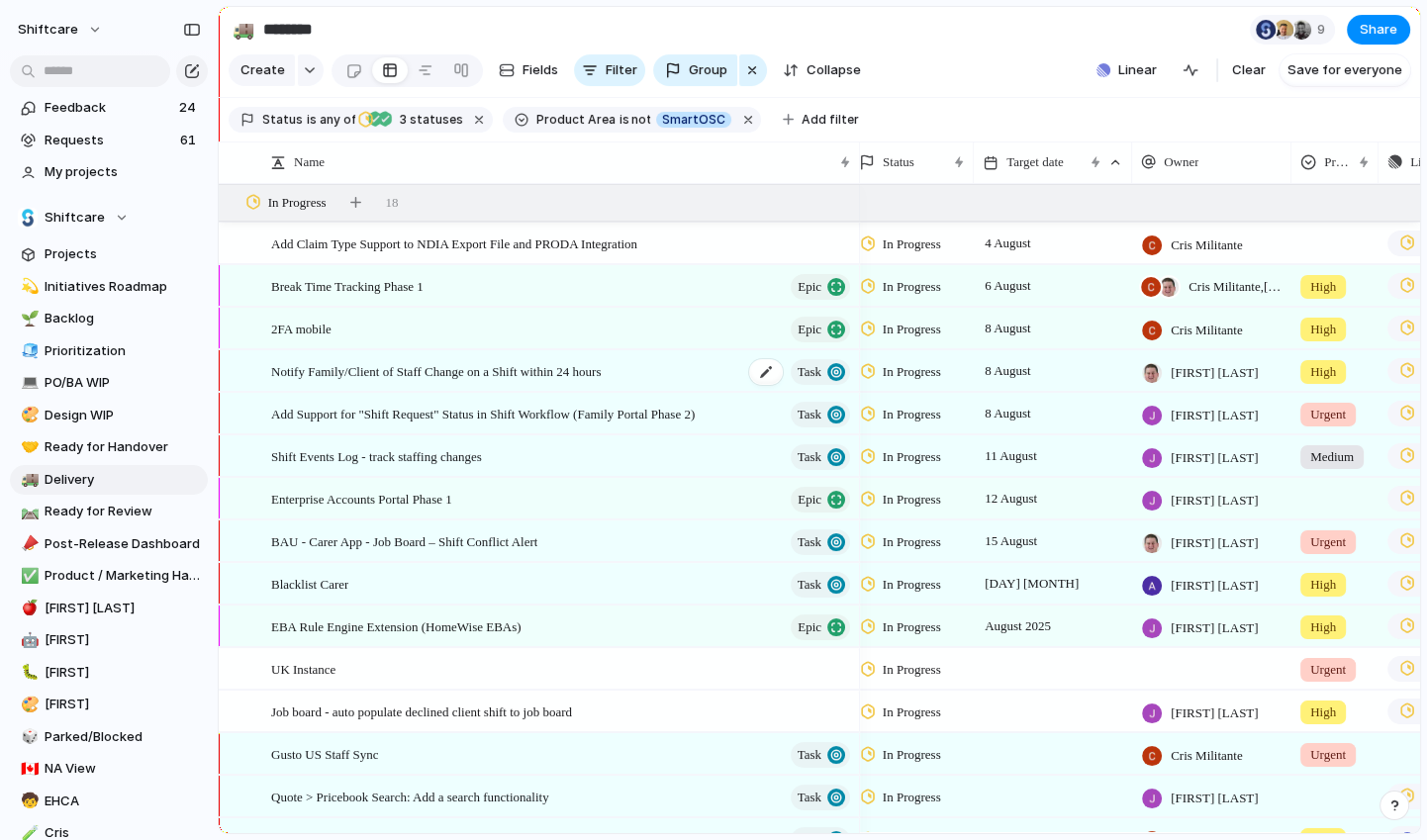 click on "Notify Family/Client of Staff Change on a Shift within 24 hours" at bounding box center (435, 370) 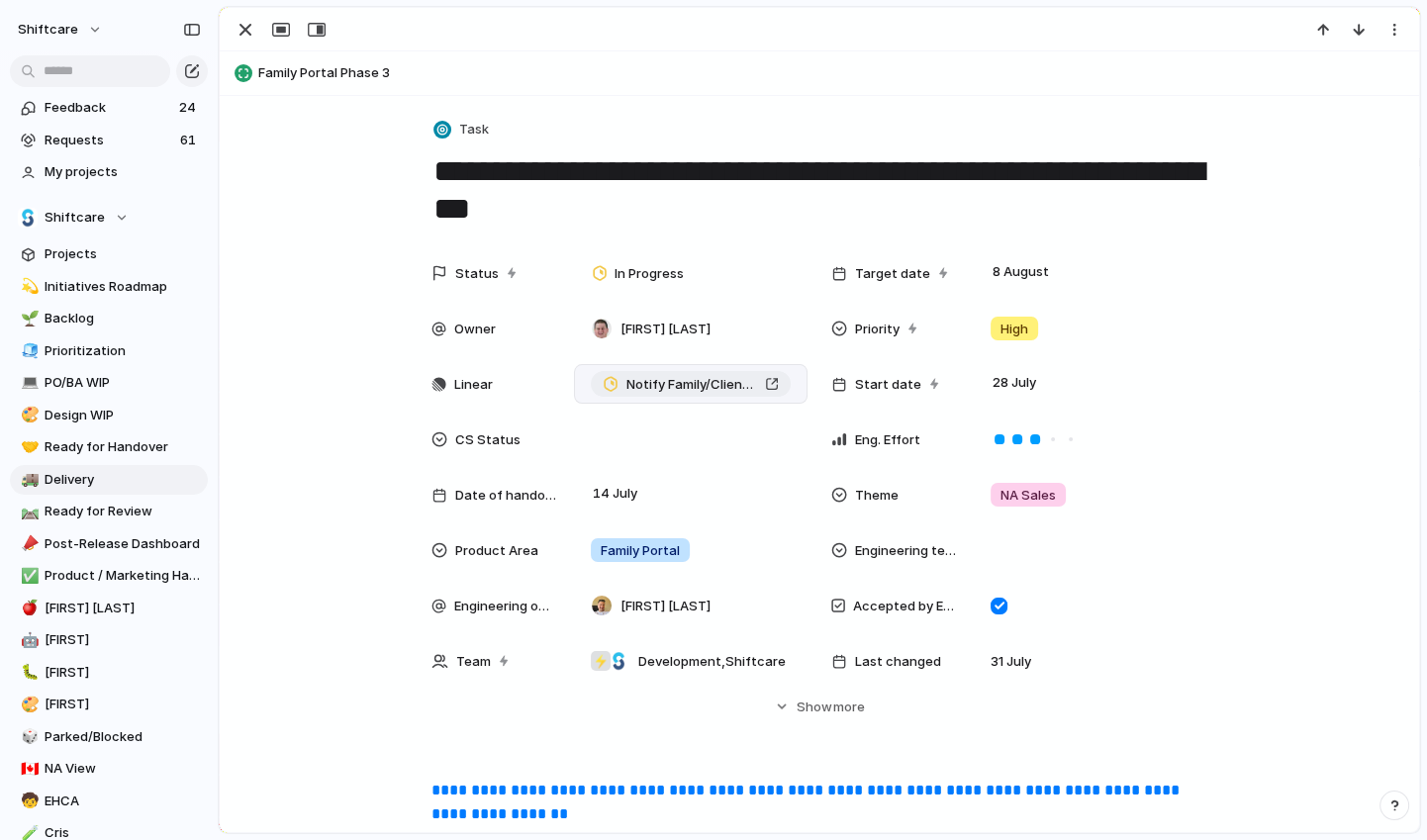 click on "Notify Family/Client of Staff Change on a Shift within 24 hours" at bounding box center (692, 385) 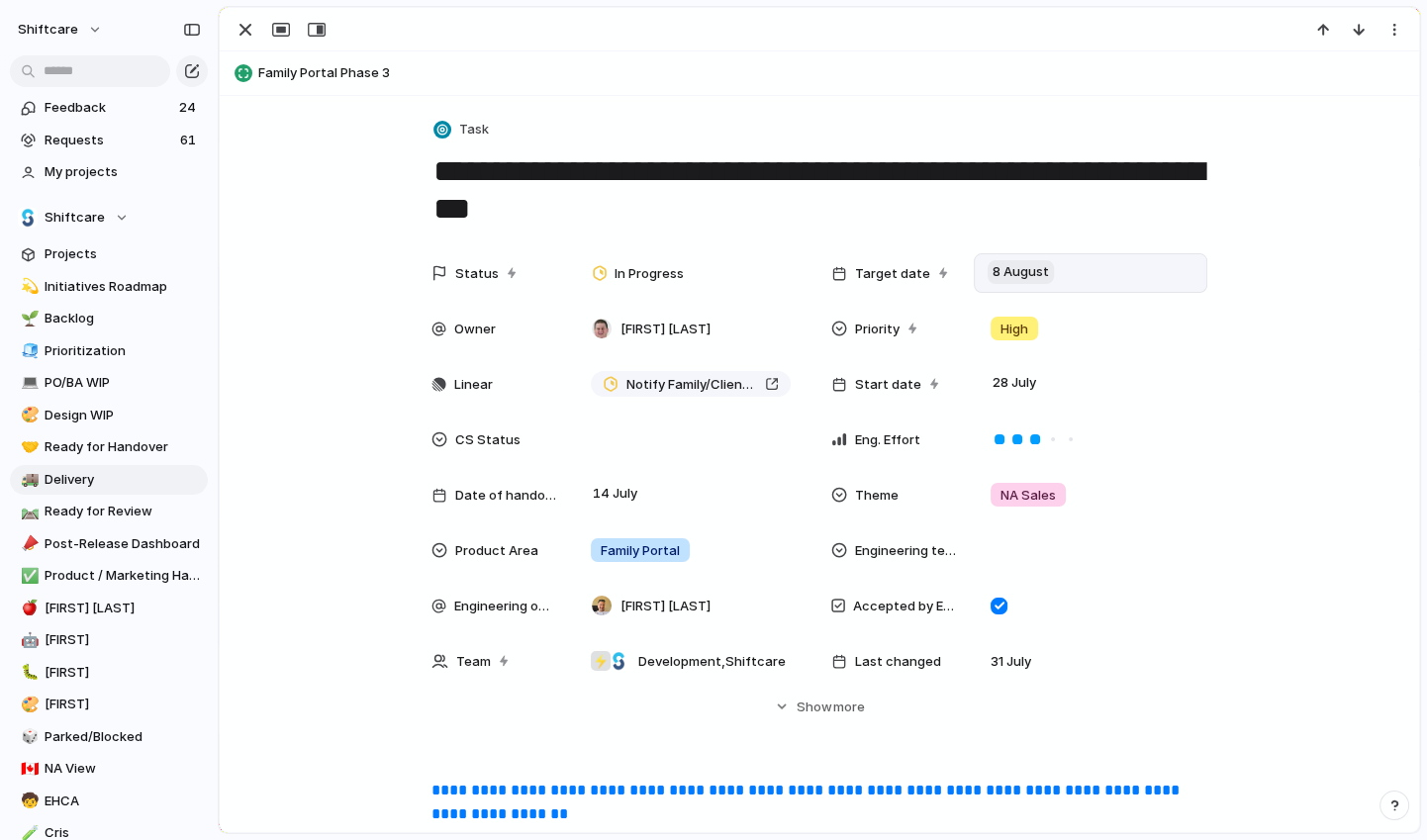 click on "8 August" at bounding box center [1020, 272] 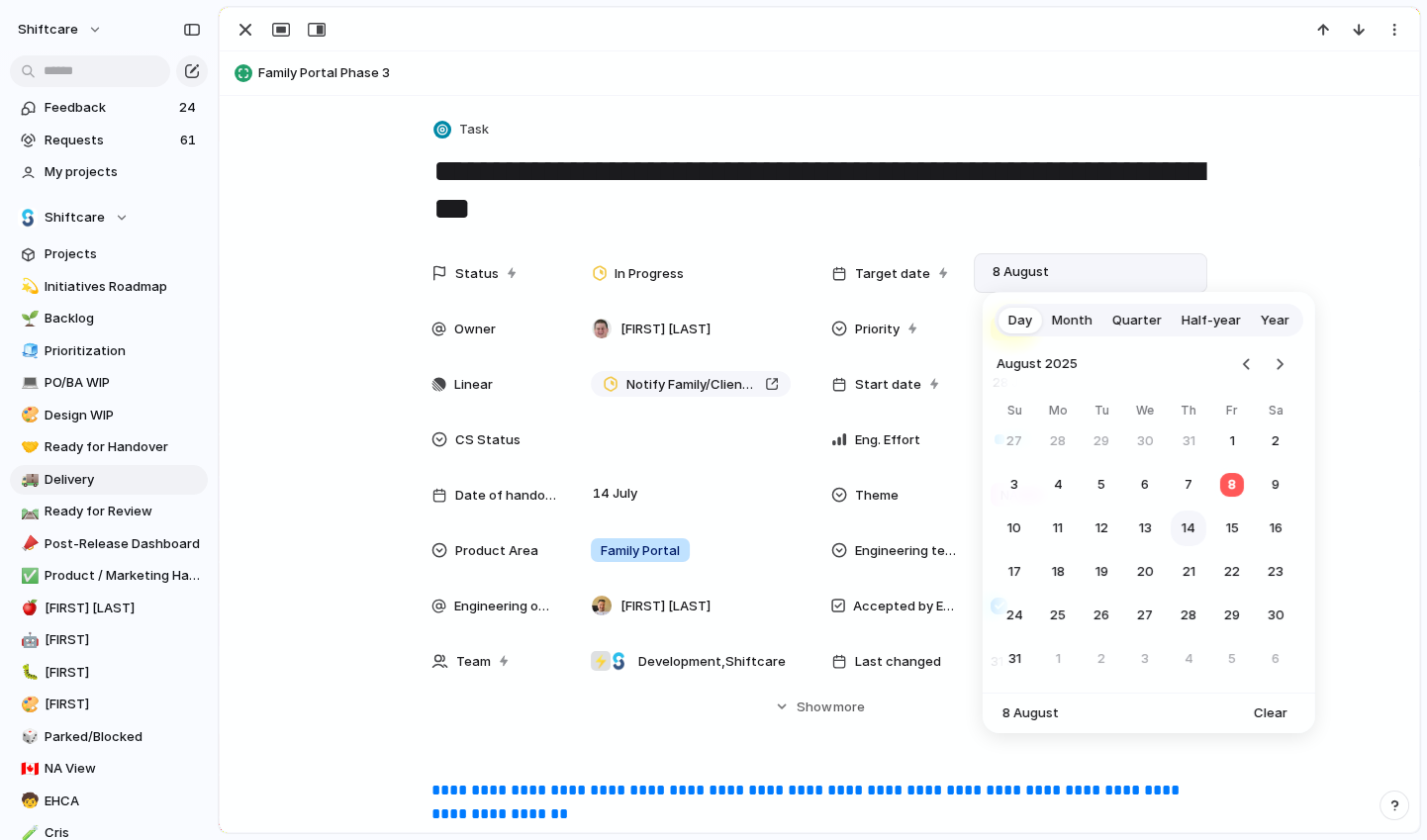click on "14" at bounding box center [1189, 528] 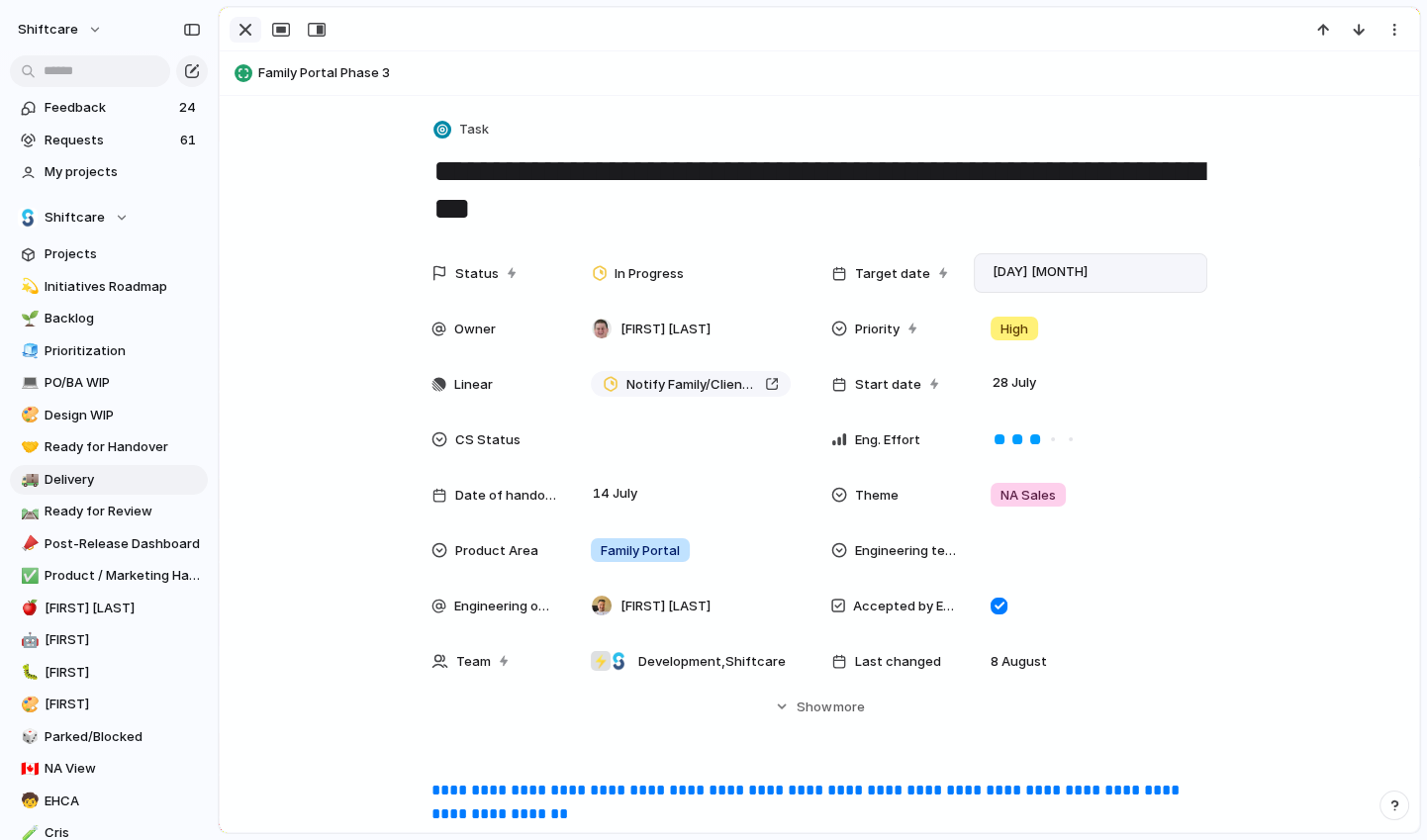 click at bounding box center (245, 30) 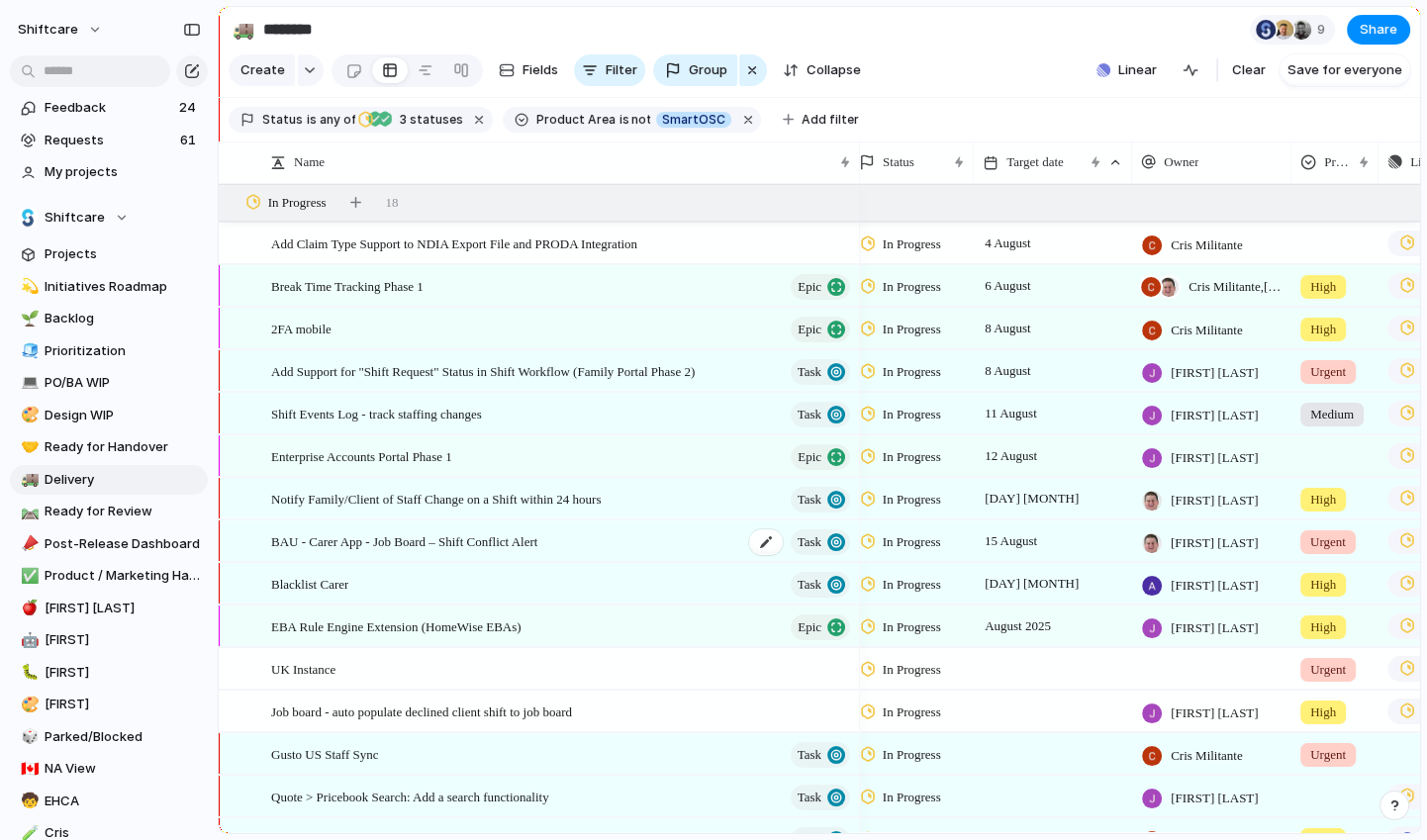 click on "BAU - Carer App - Job Board – Shift Conflict Alert" at bounding box center (404, 540) 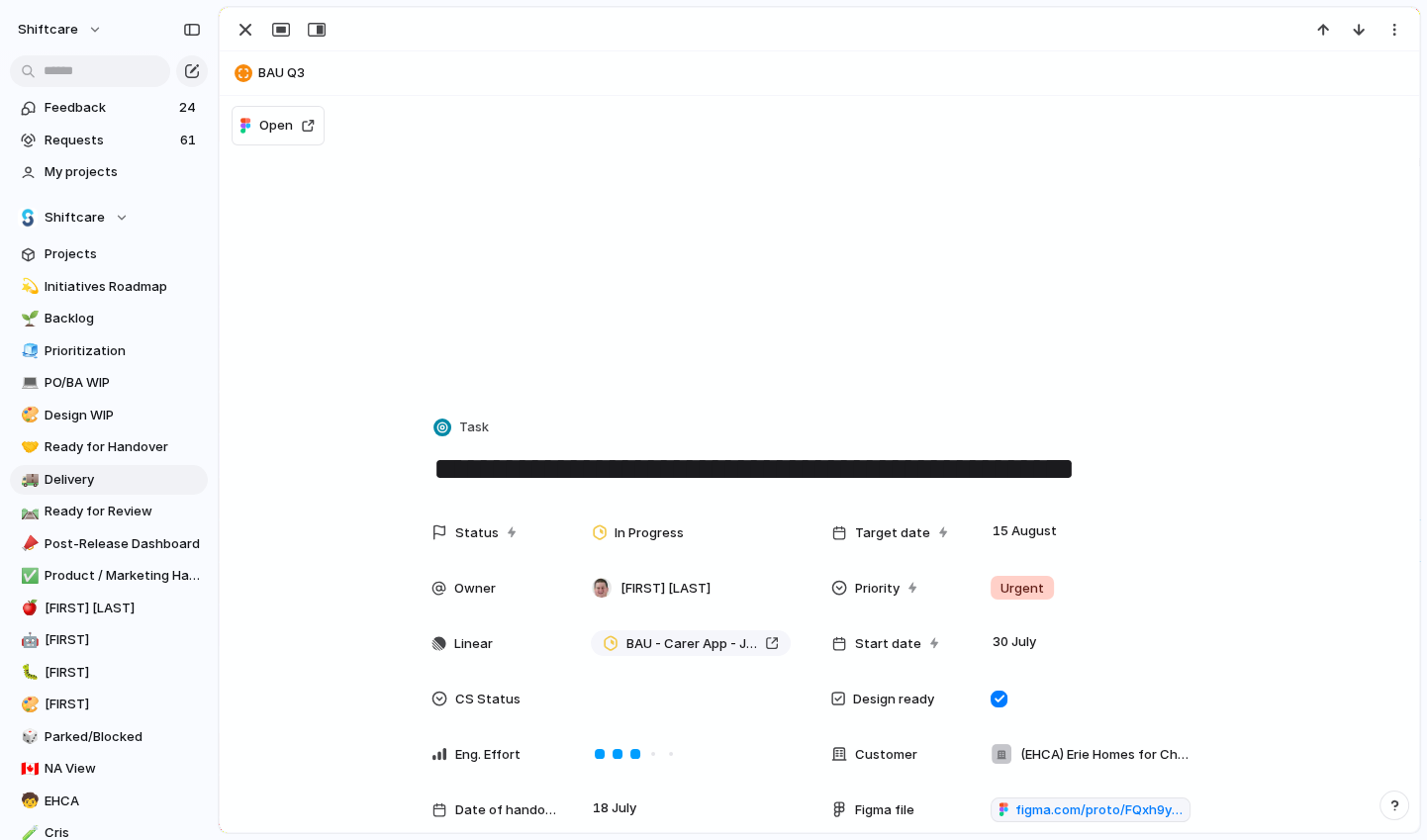 scroll, scrollTop: 136, scrollLeft: 0, axis: vertical 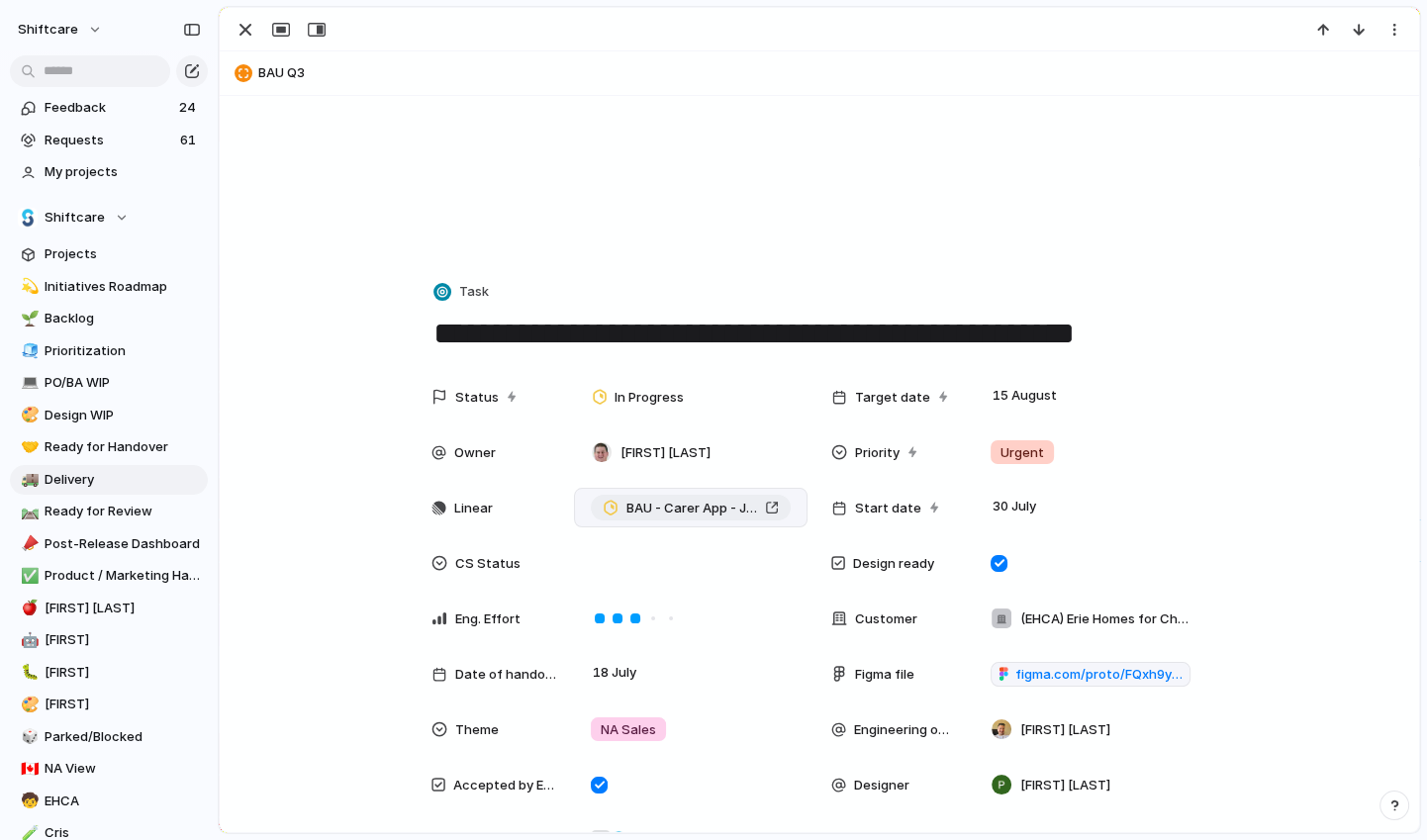 click on "BAU - Carer App - Job Board – Shift Conflict Alert" at bounding box center (691, 509) 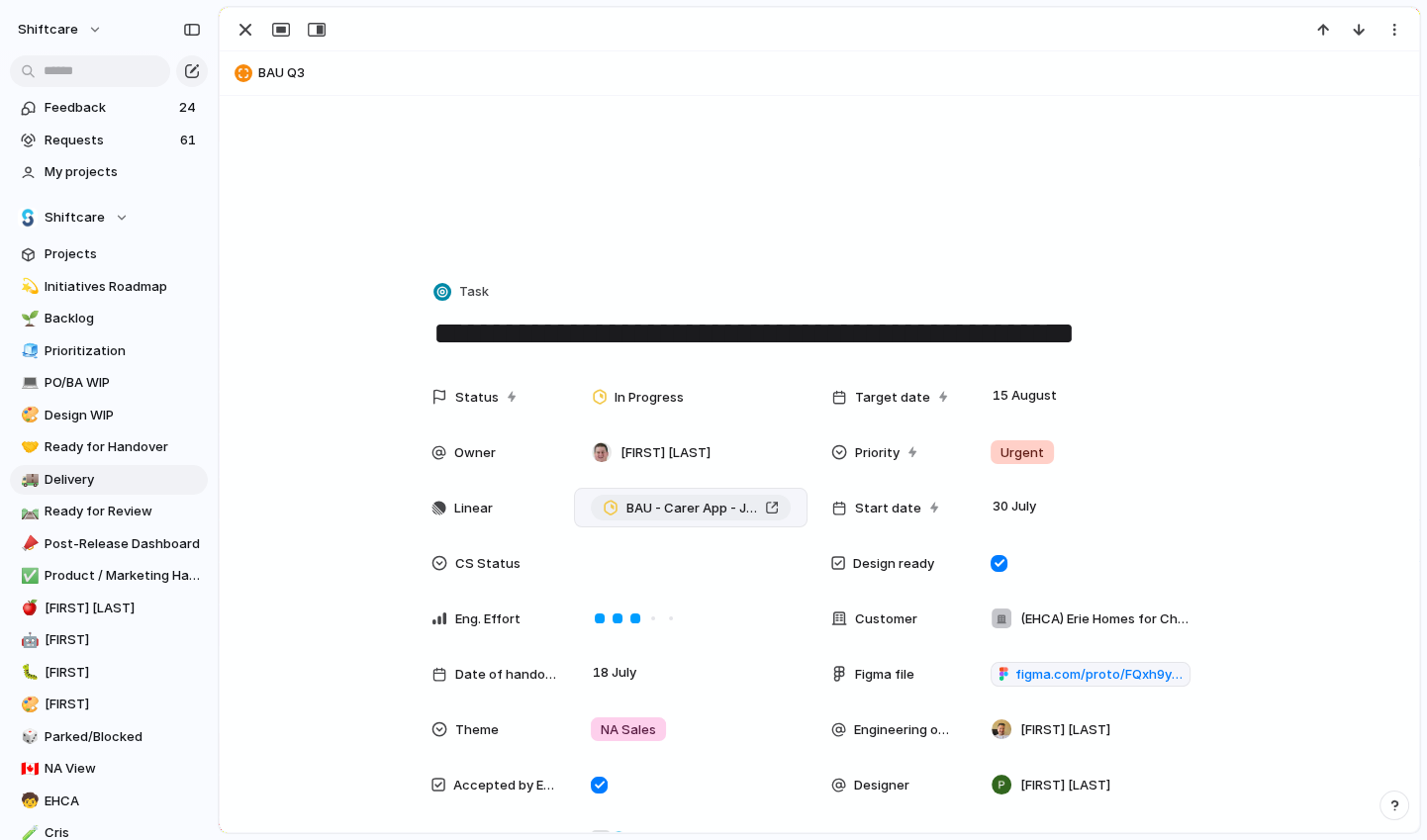 click on "BAU - Carer App - Job Board – Shift Conflict Alert" at bounding box center [691, 509] 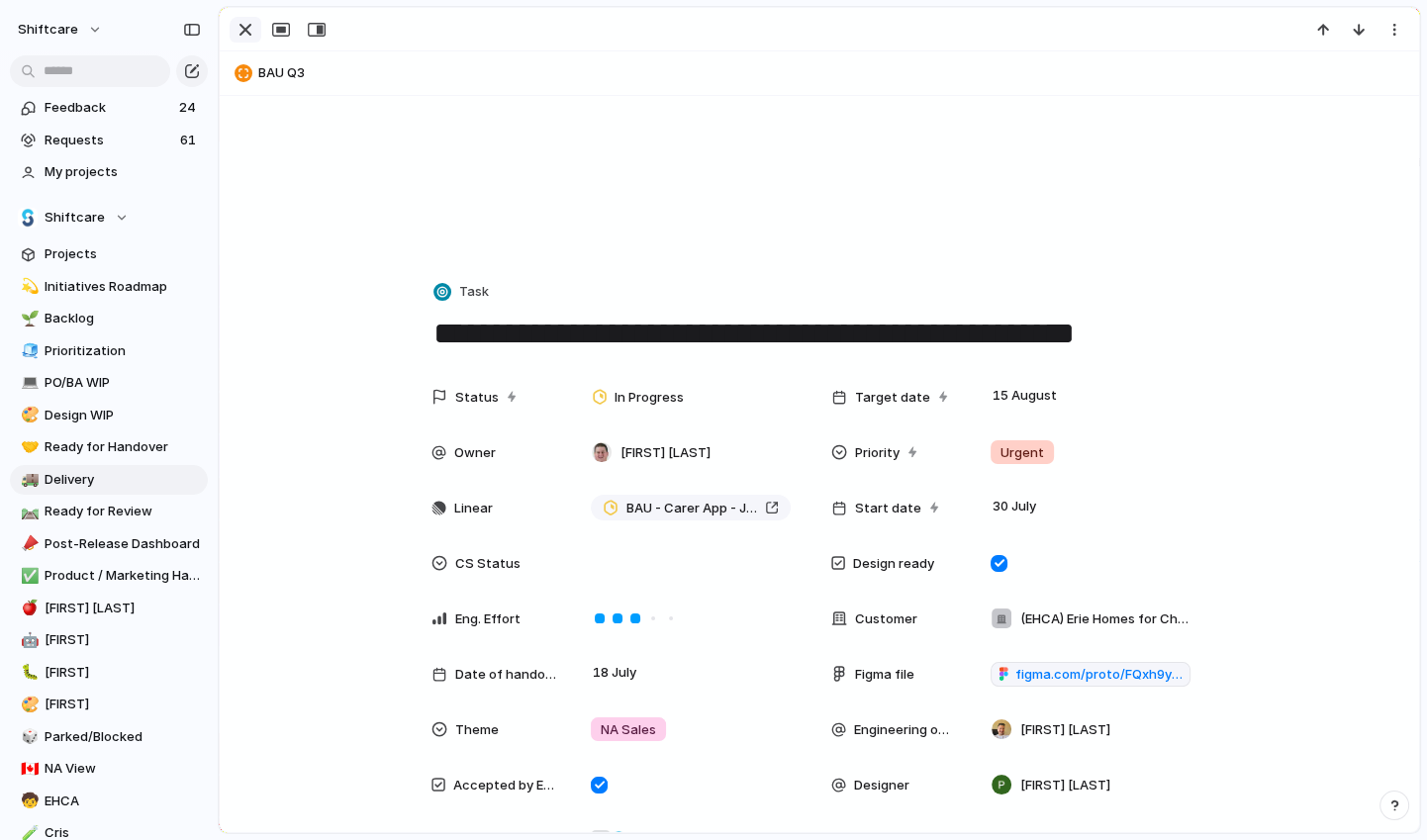 click at bounding box center (245, 30) 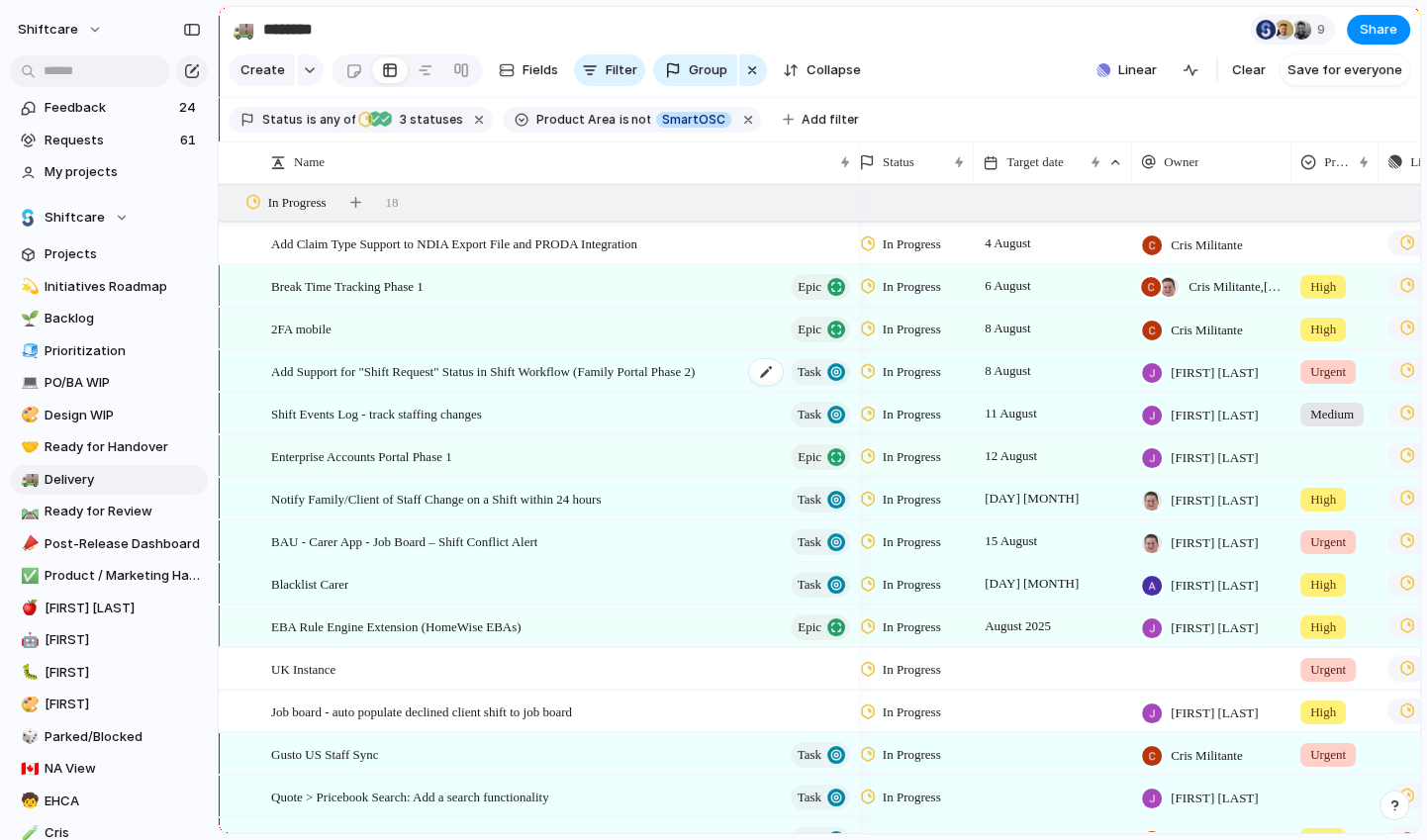 click on "Add Support for "Shift Request" Status in Shift Workflow (Family Portal Phase 2)" at bounding box center (483, 370) 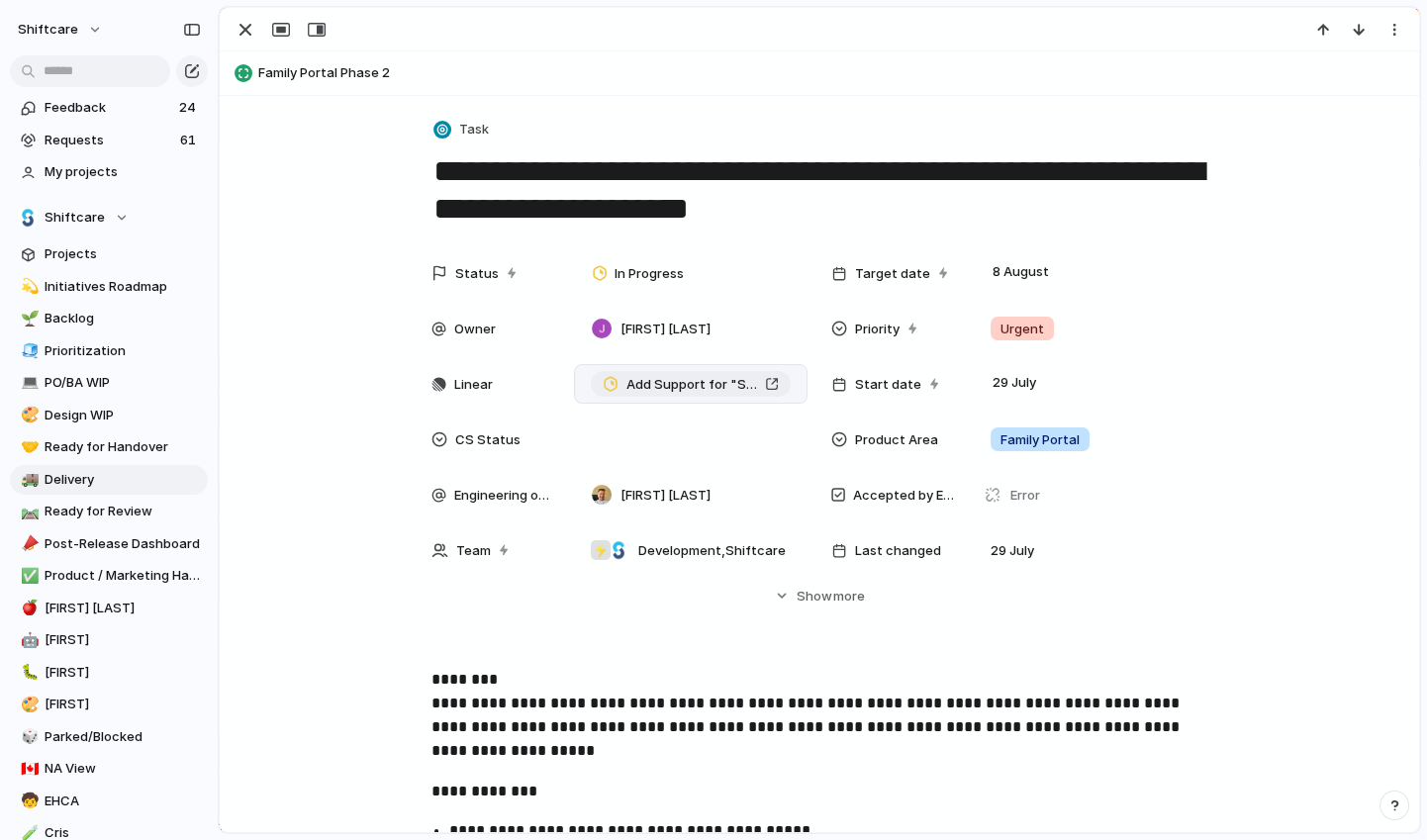 click on "Add Support for "Shift Request" Status in Shift Workflow (Family Portal Phase 2)" at bounding box center [691, 385] 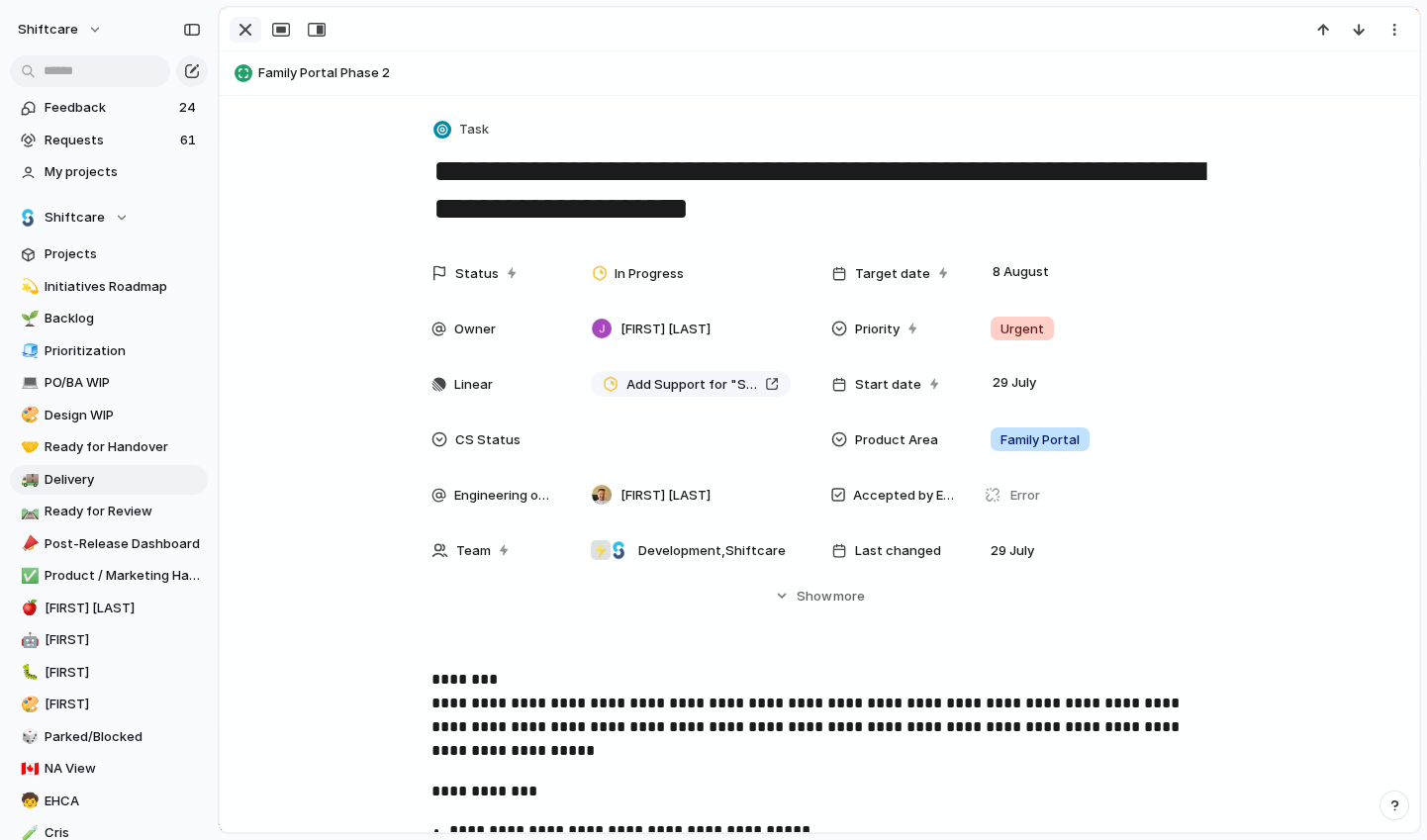 click at bounding box center [245, 30] 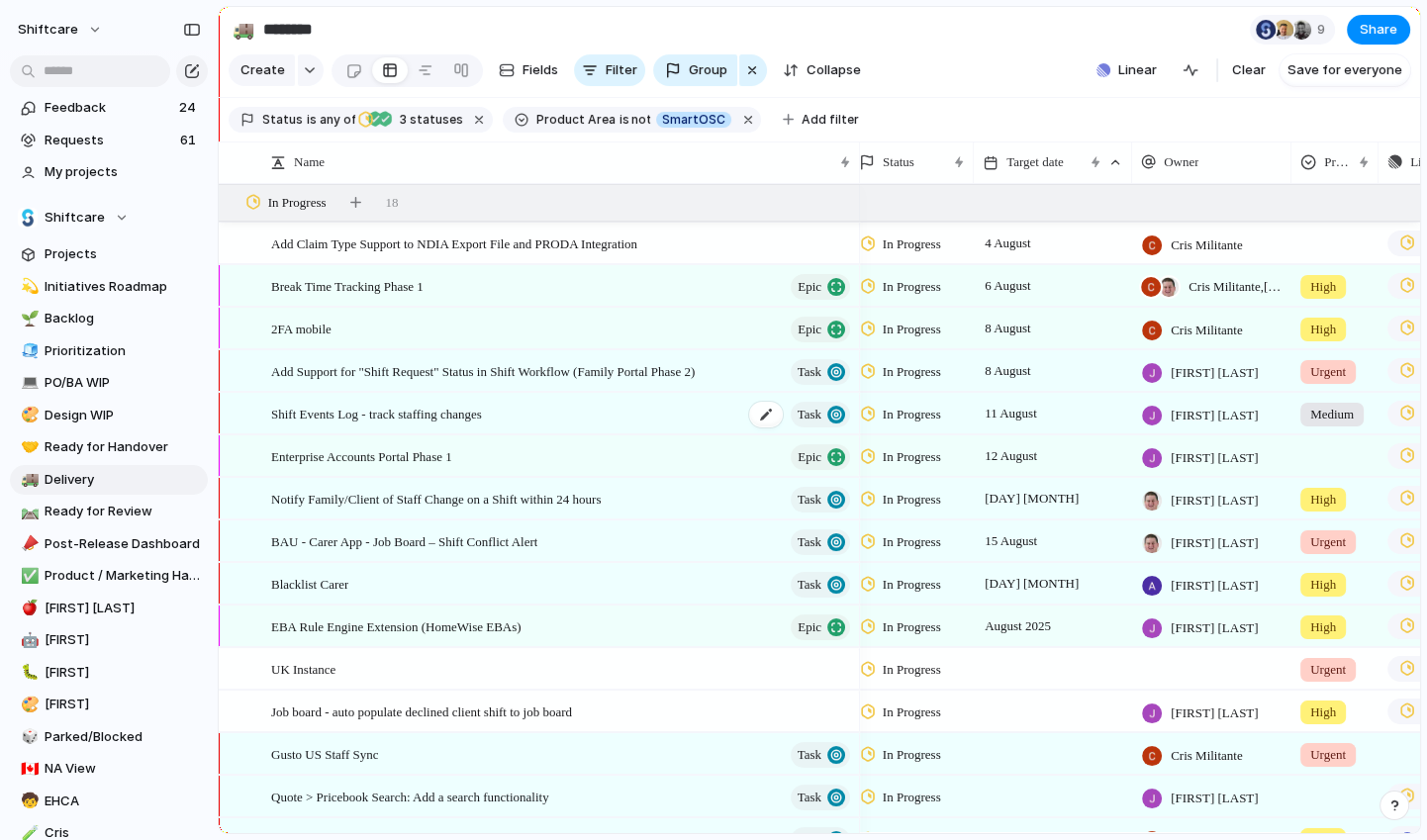 click on "Shift Events Log - track staffing changes" at bounding box center [376, 413] 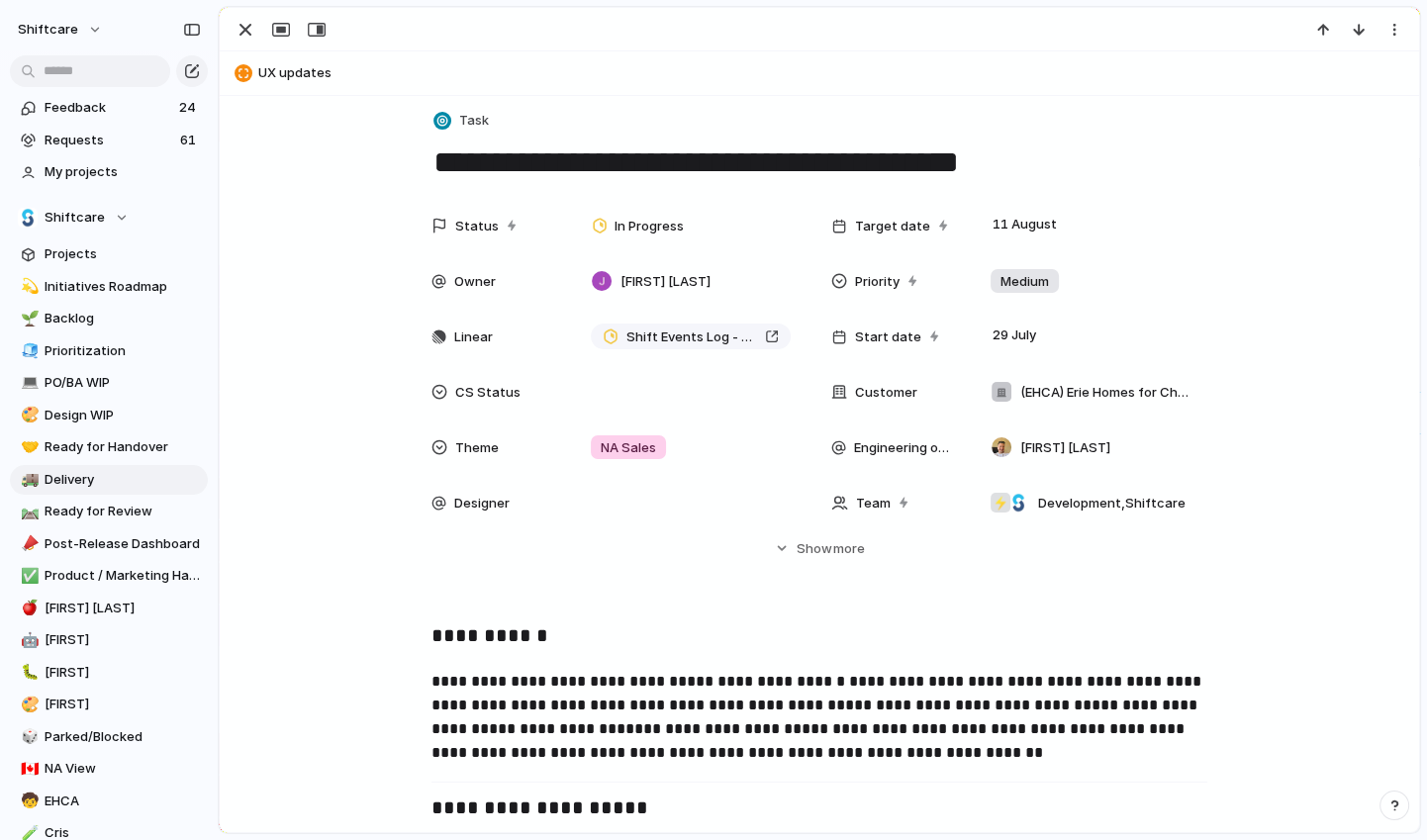 scroll, scrollTop: 0, scrollLeft: 0, axis: both 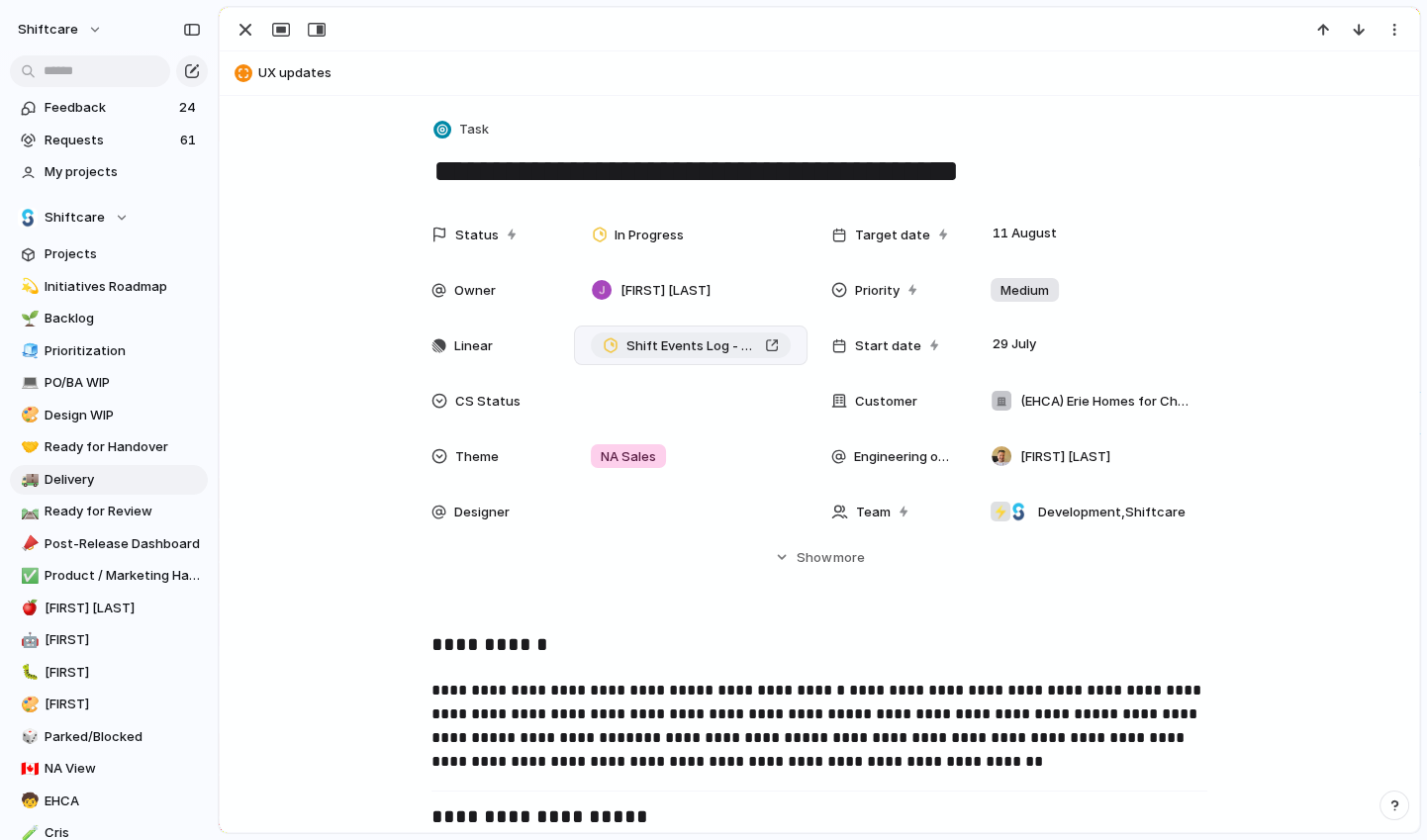 click on "Shift Events Log - track staffing changes" at bounding box center [691, 346] 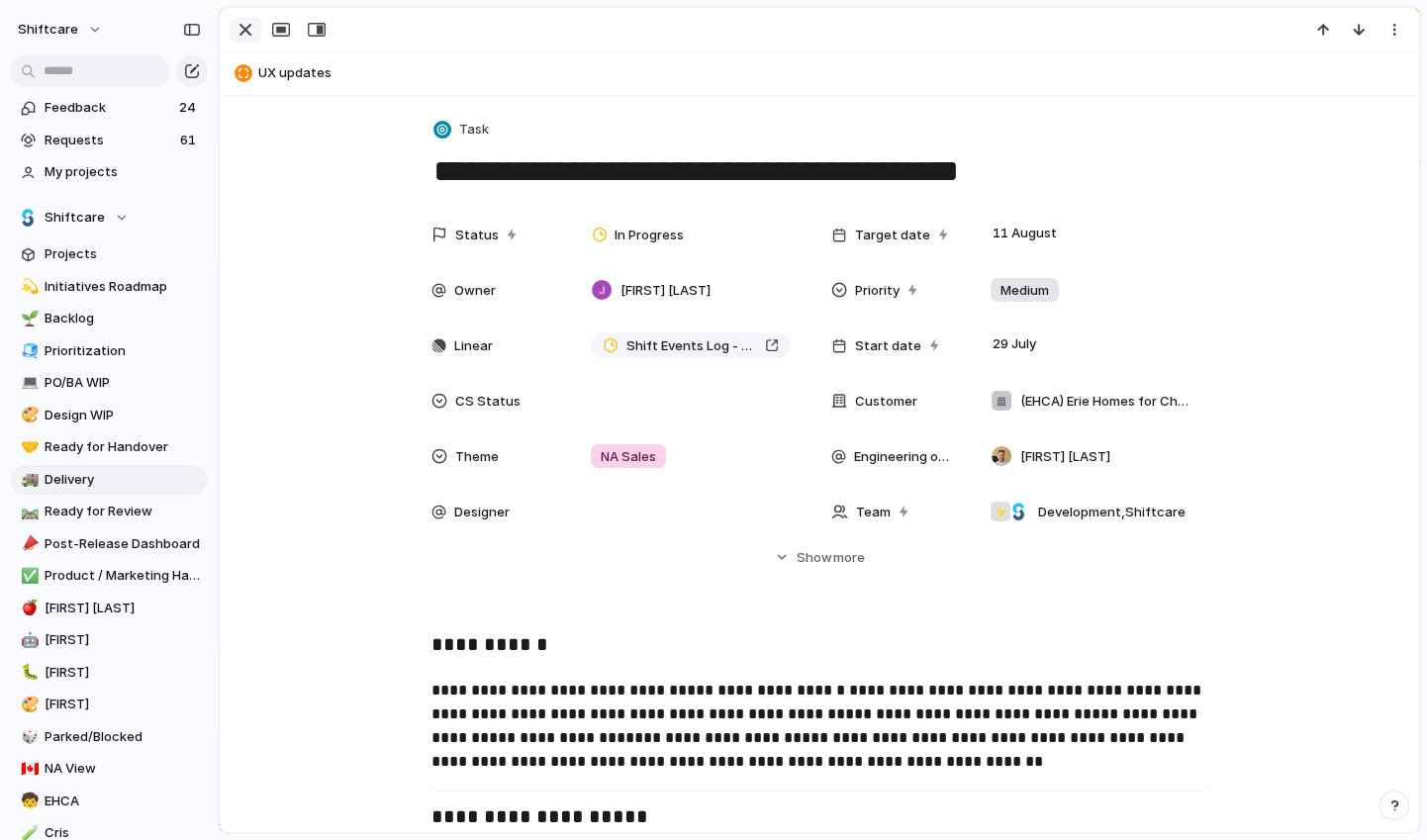 click at bounding box center [245, 30] 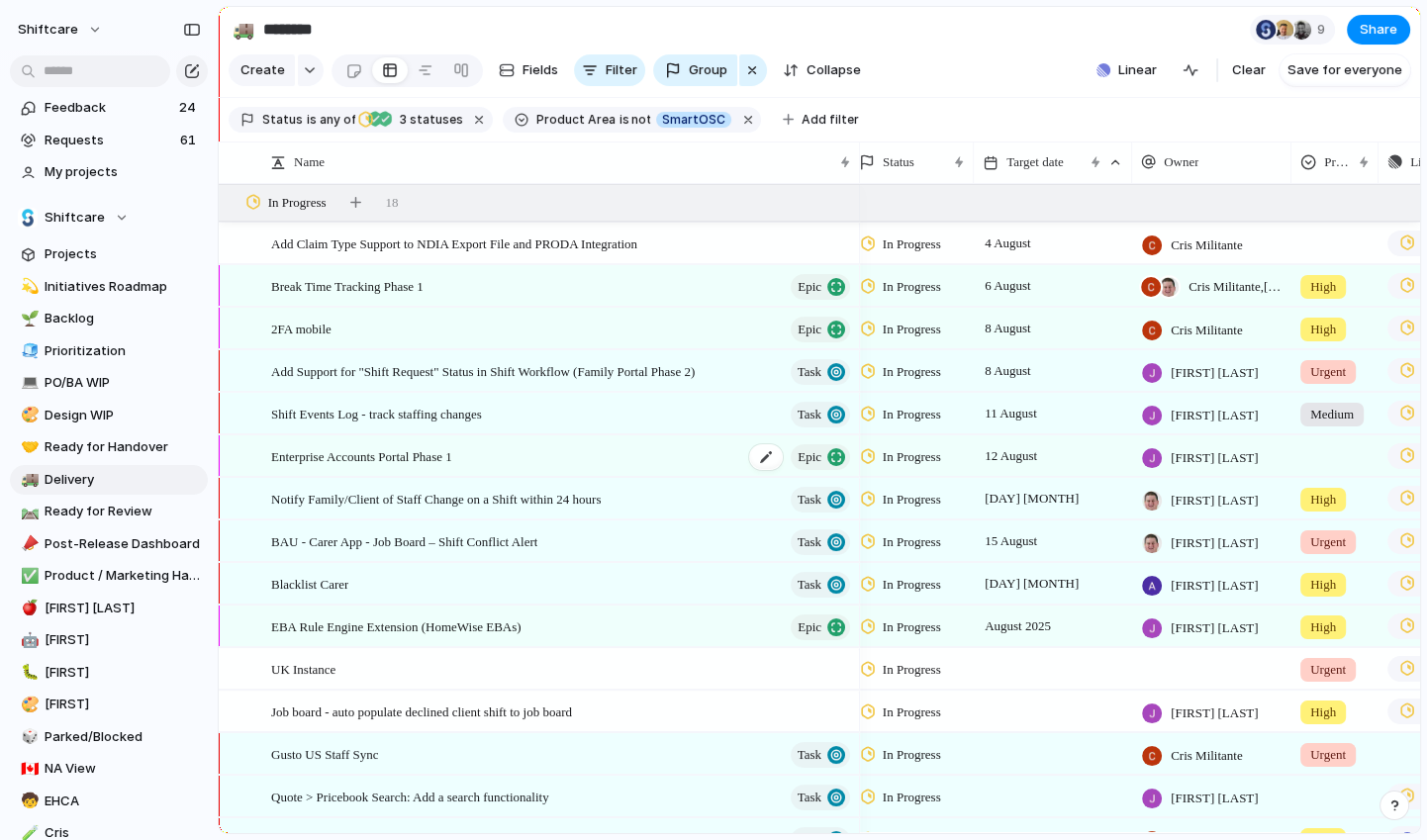 scroll, scrollTop: 47, scrollLeft: 0, axis: vertical 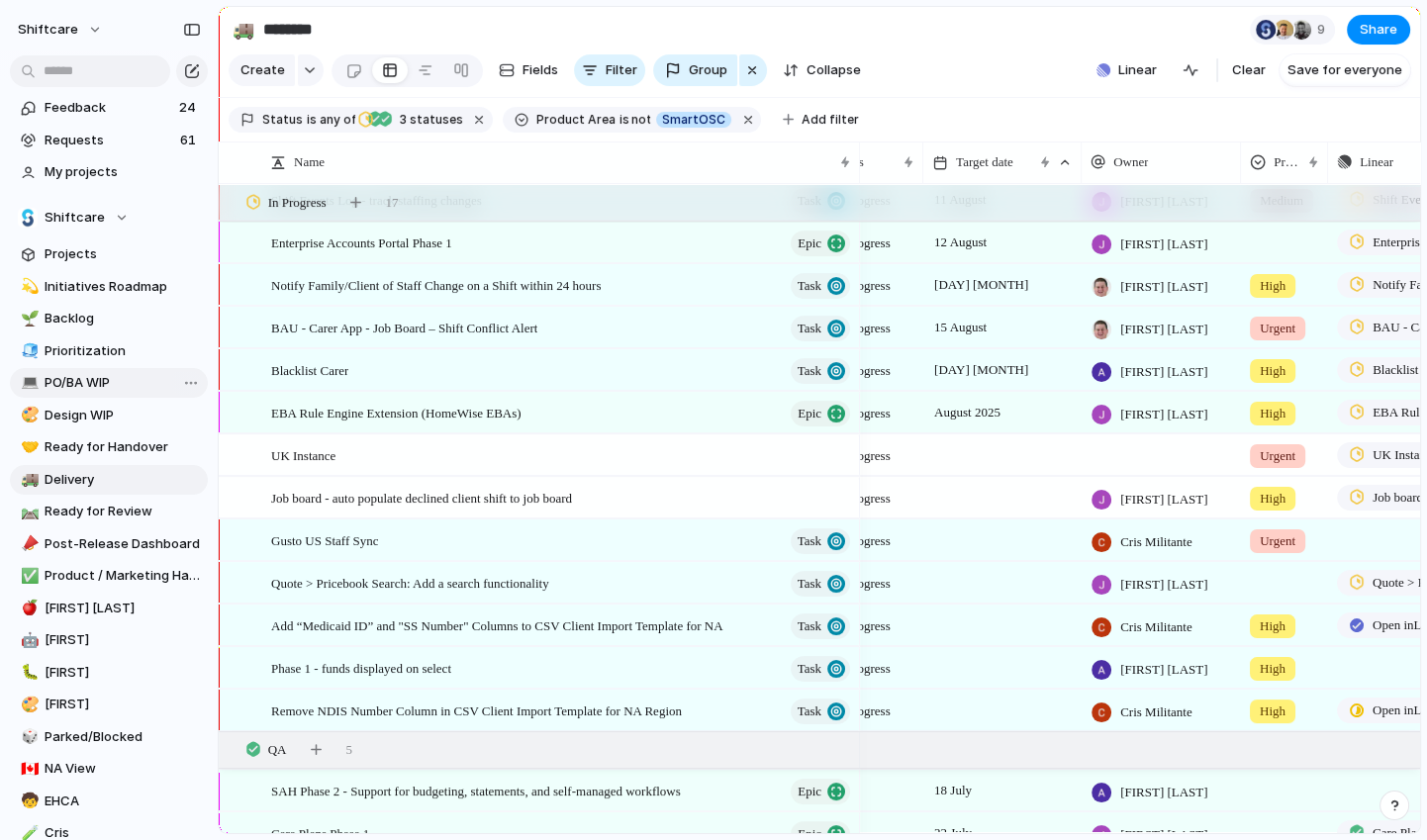 click on "PO/BA WIP" at bounding box center (123, 383) 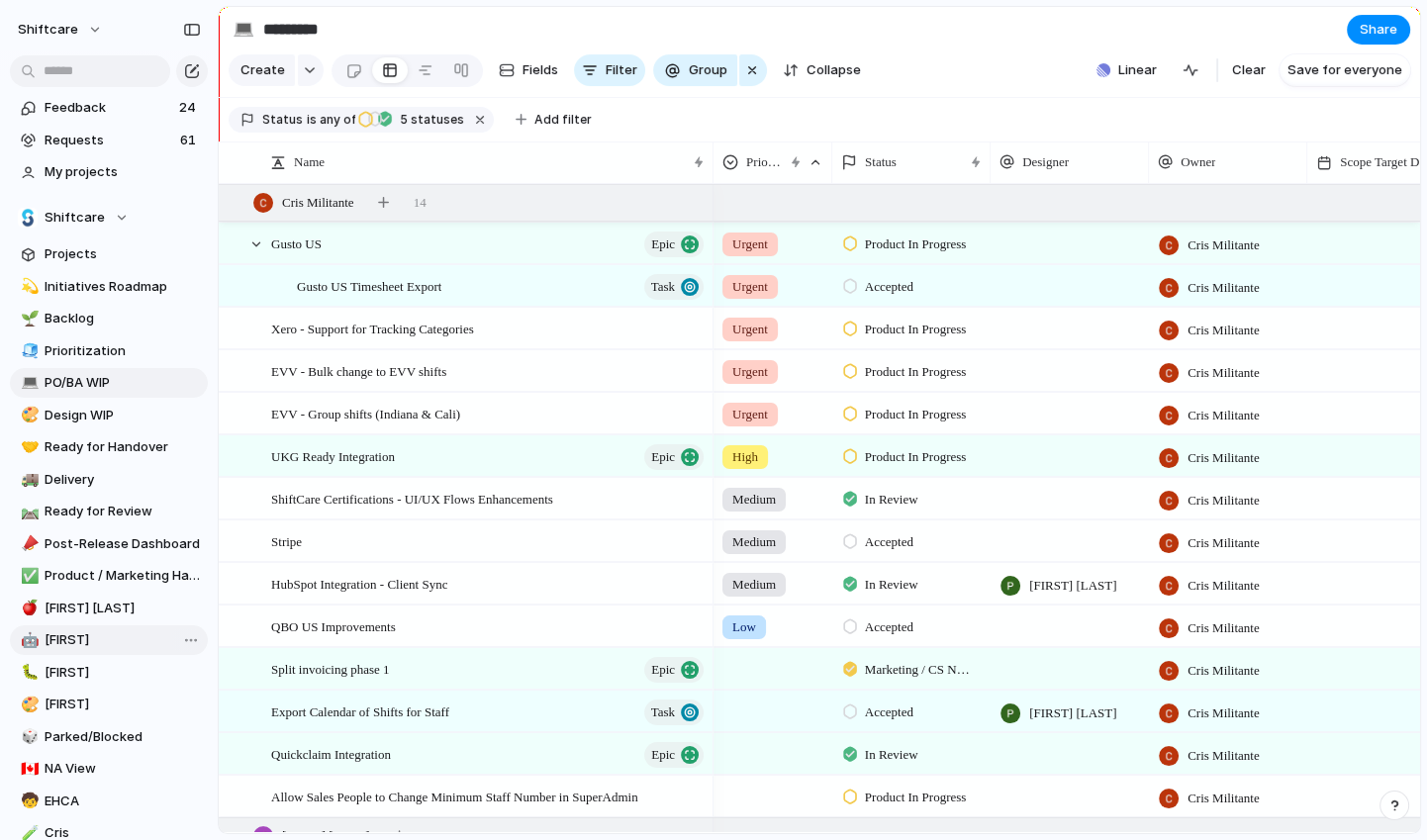 click on "[FIRST]" at bounding box center [123, 640] 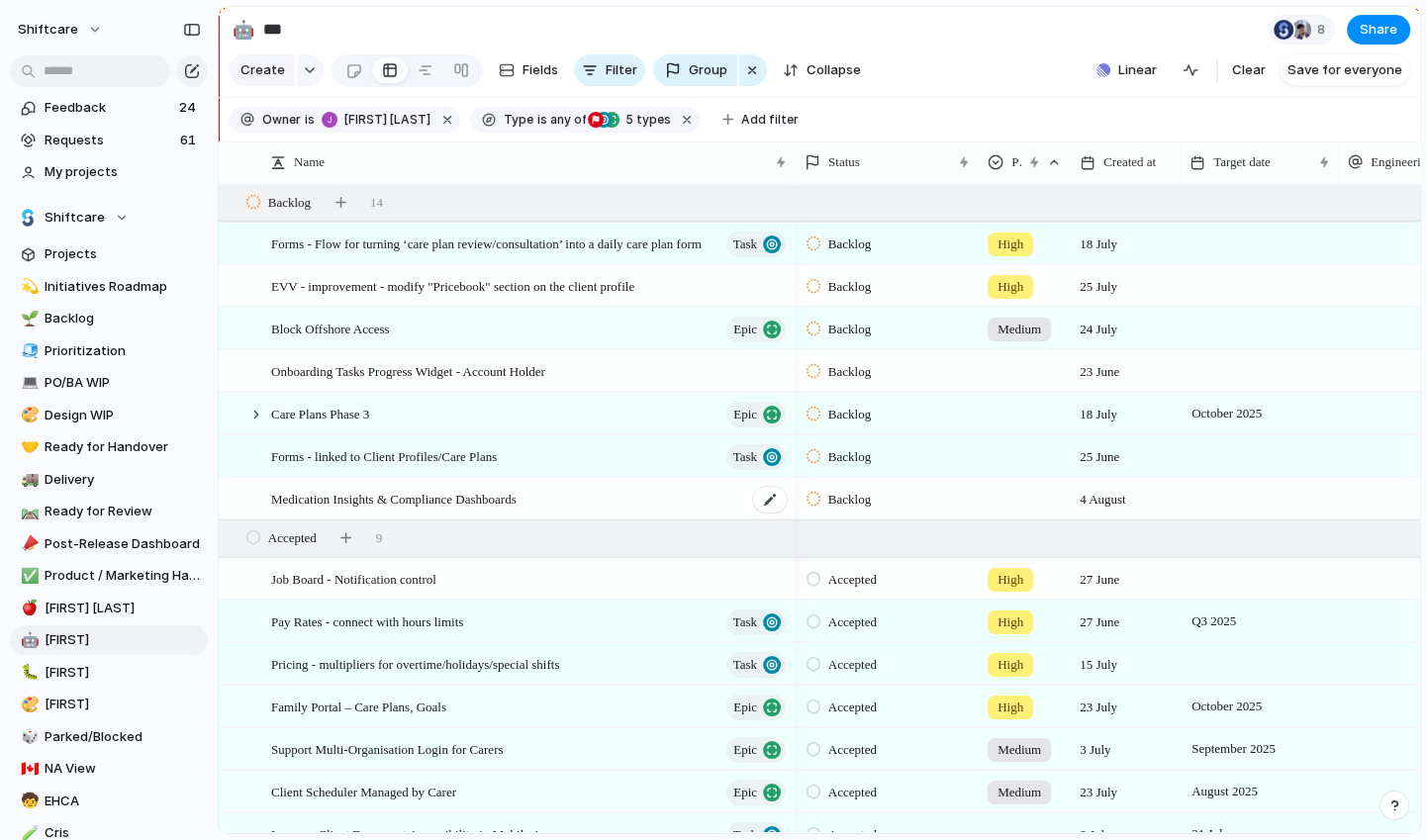 scroll, scrollTop: 98, scrollLeft: 0, axis: vertical 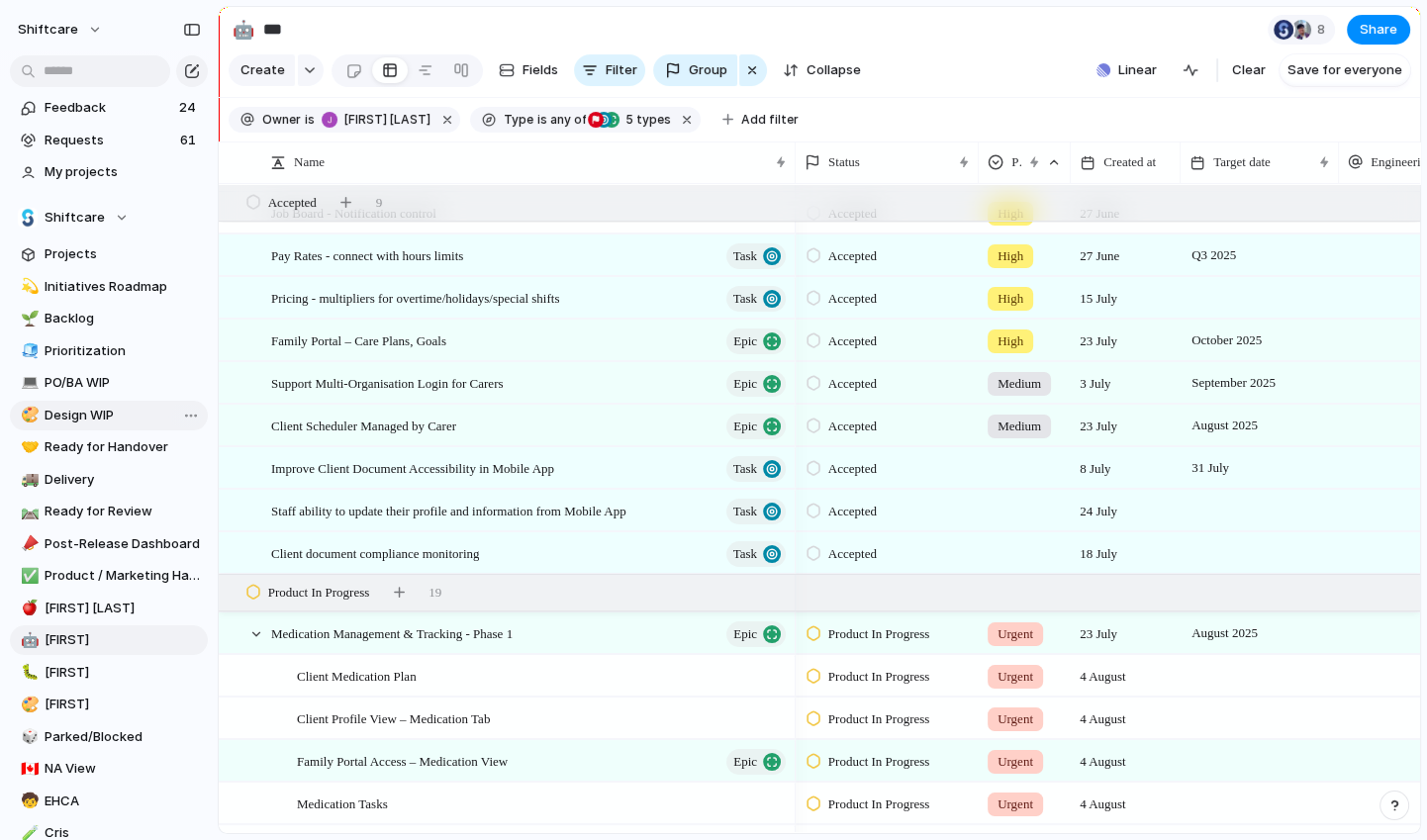 click on "Design WIP" at bounding box center [123, 416] 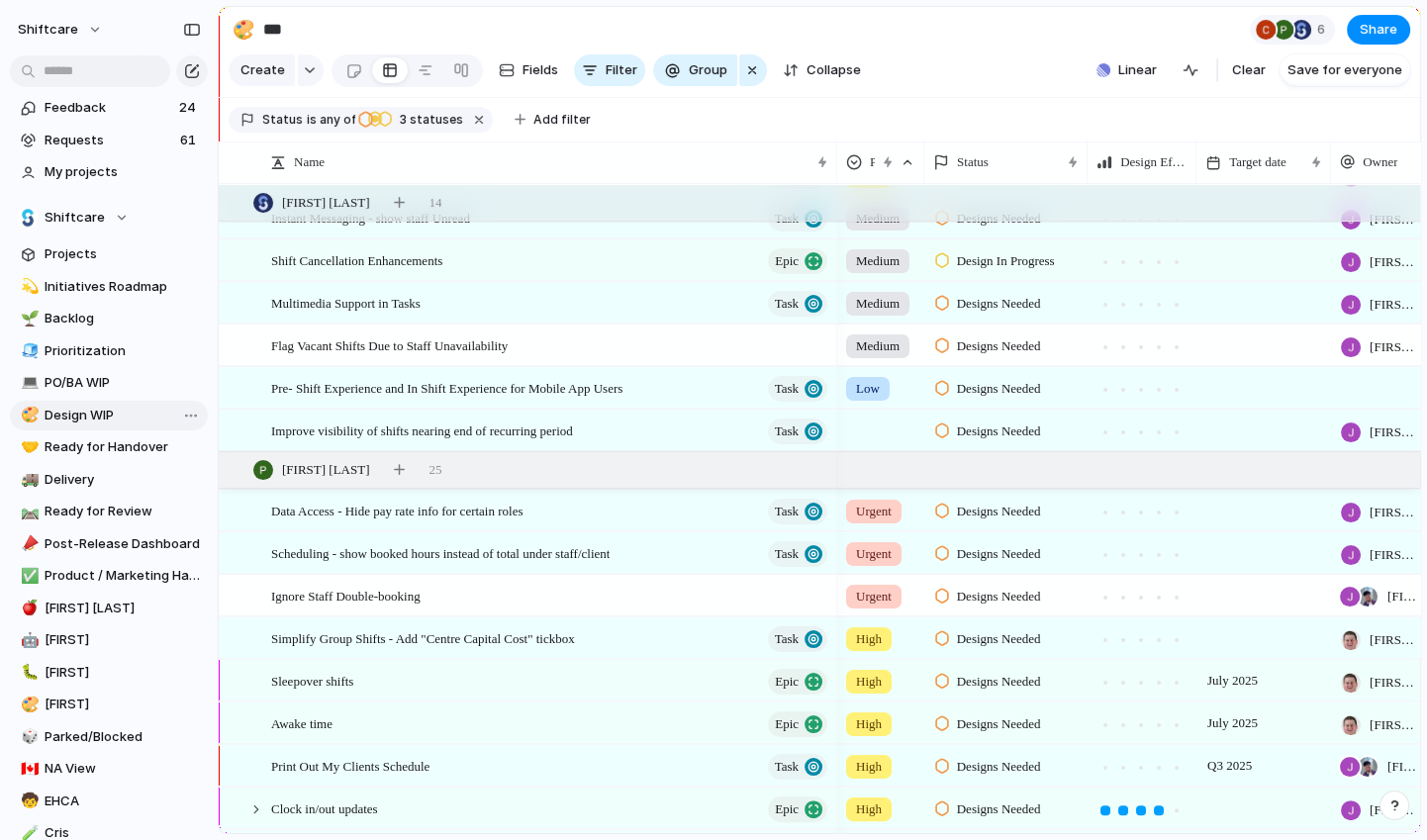 type on "**********" 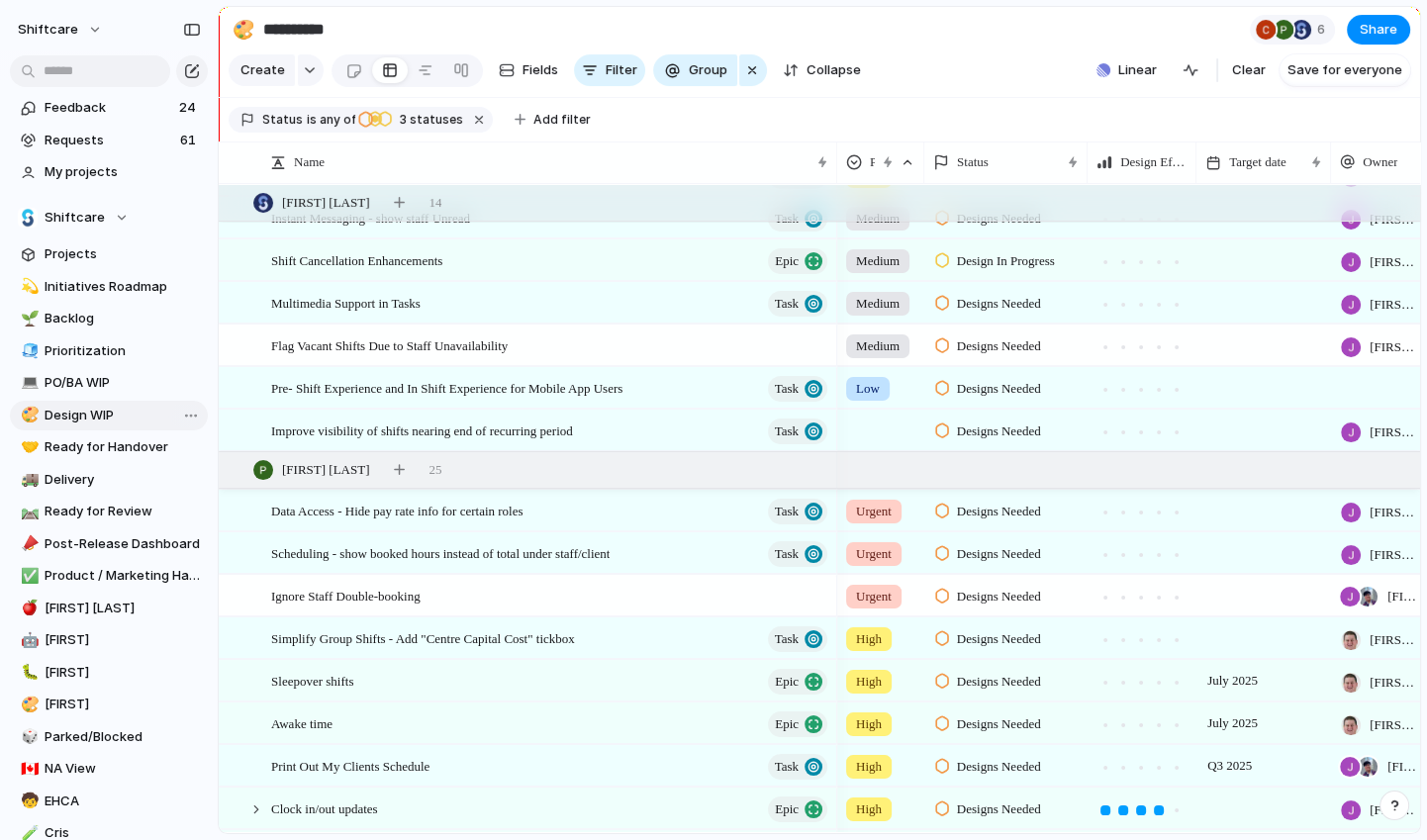 scroll, scrollTop: 17, scrollLeft: 0, axis: vertical 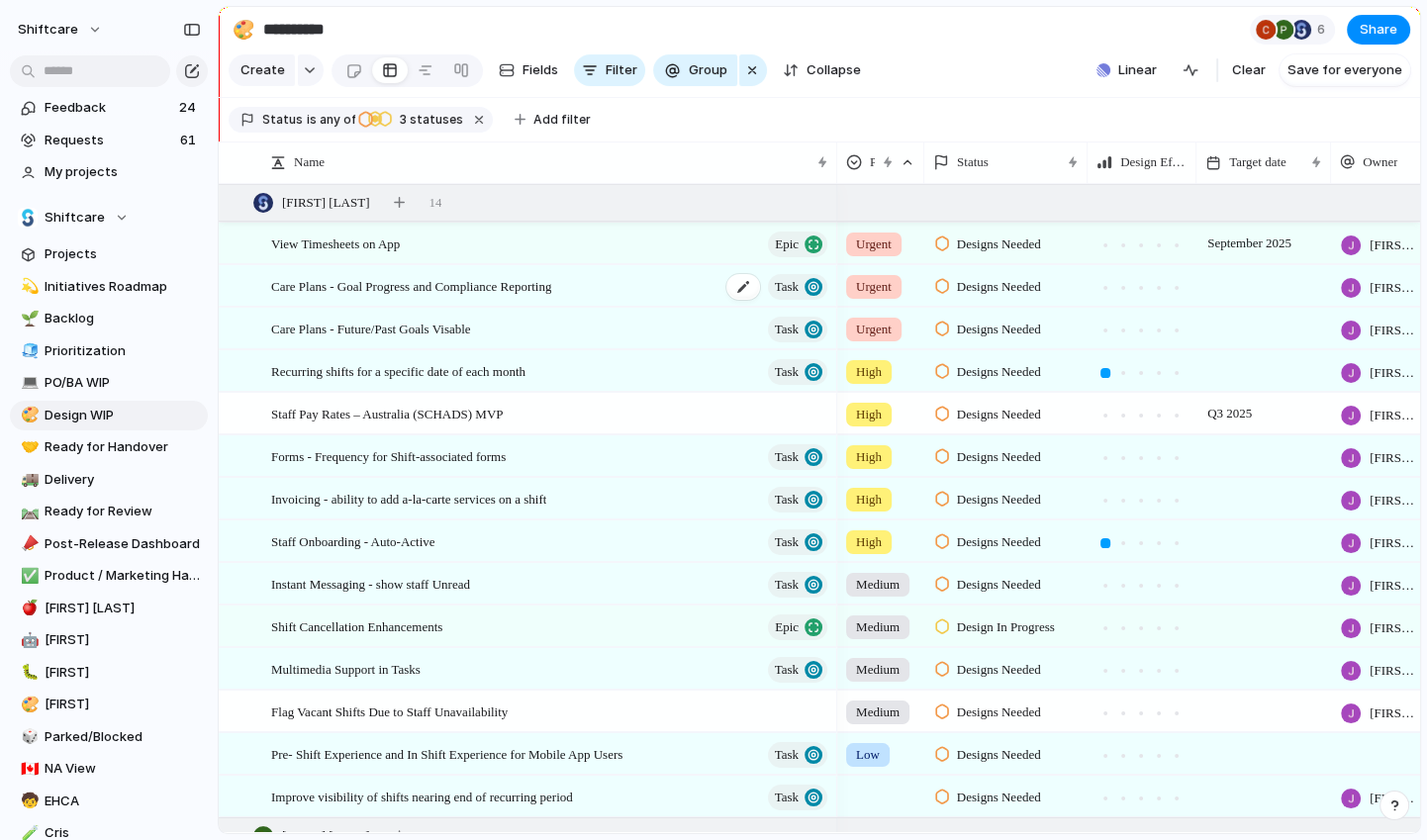 click on "Care Plans - Goal Progress and Compliance Reporting" at bounding box center (411, 285) 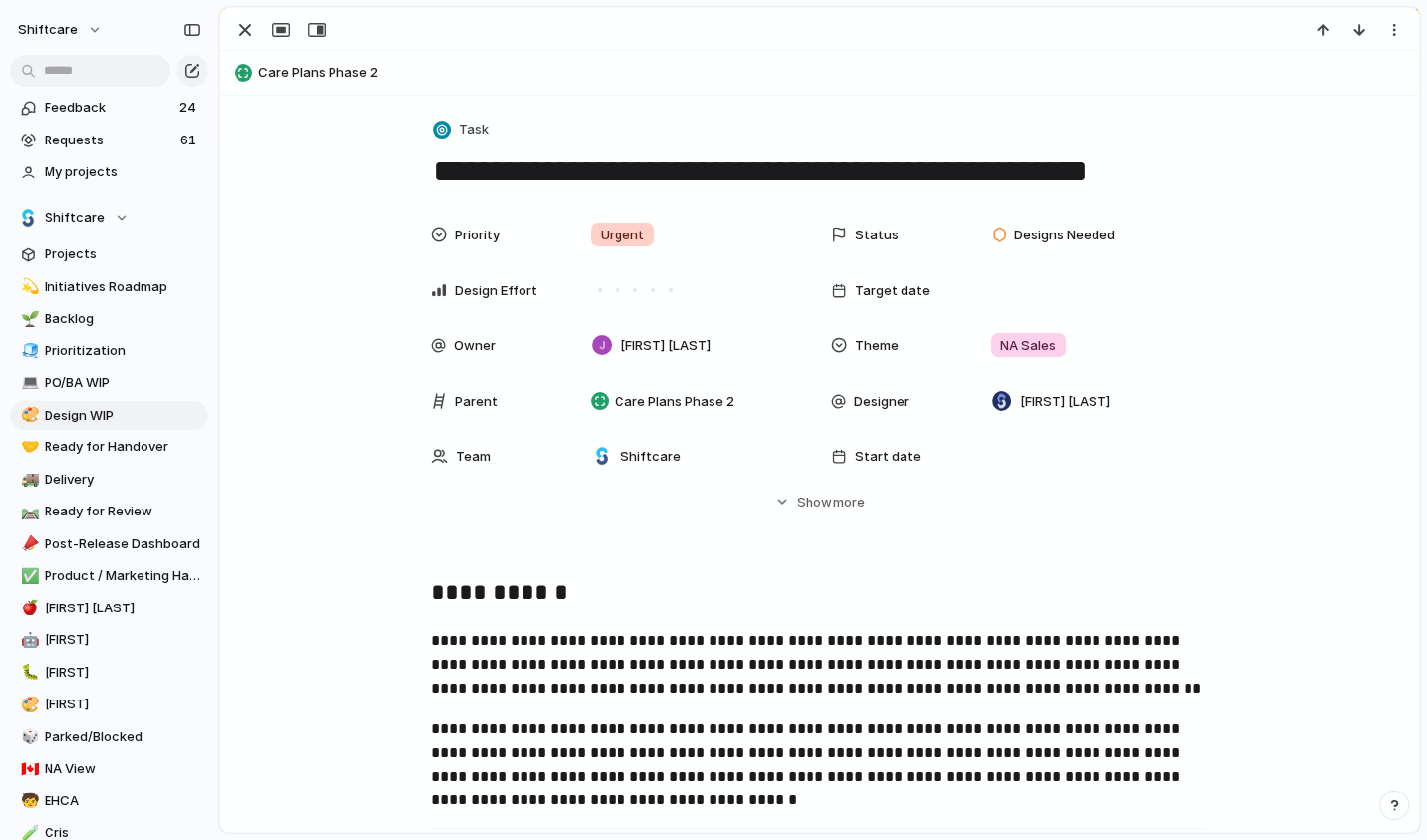 click on "Care Plans Phase 2" at bounding box center [834, 73] 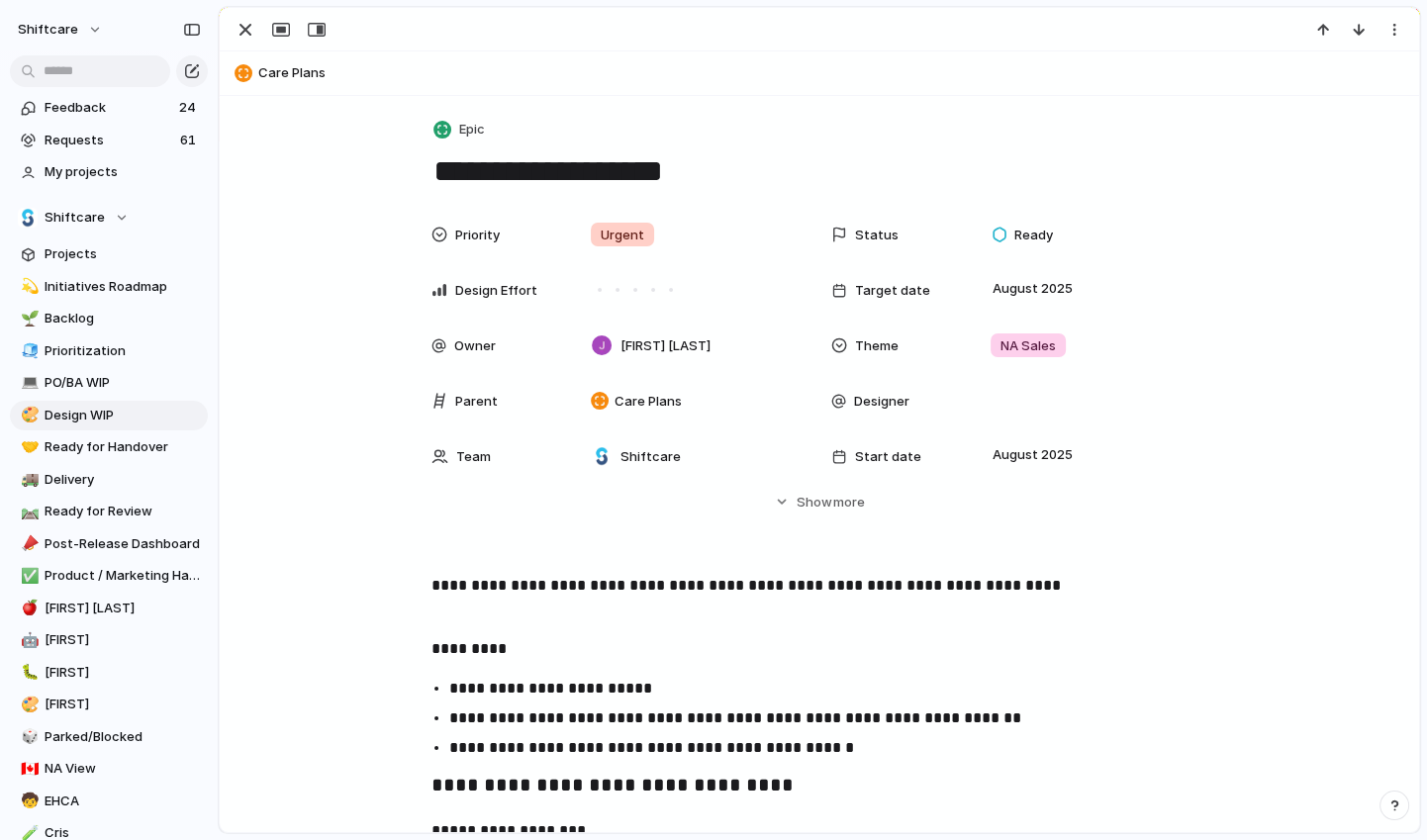 click on "Care Plans" at bounding box center (834, 73) 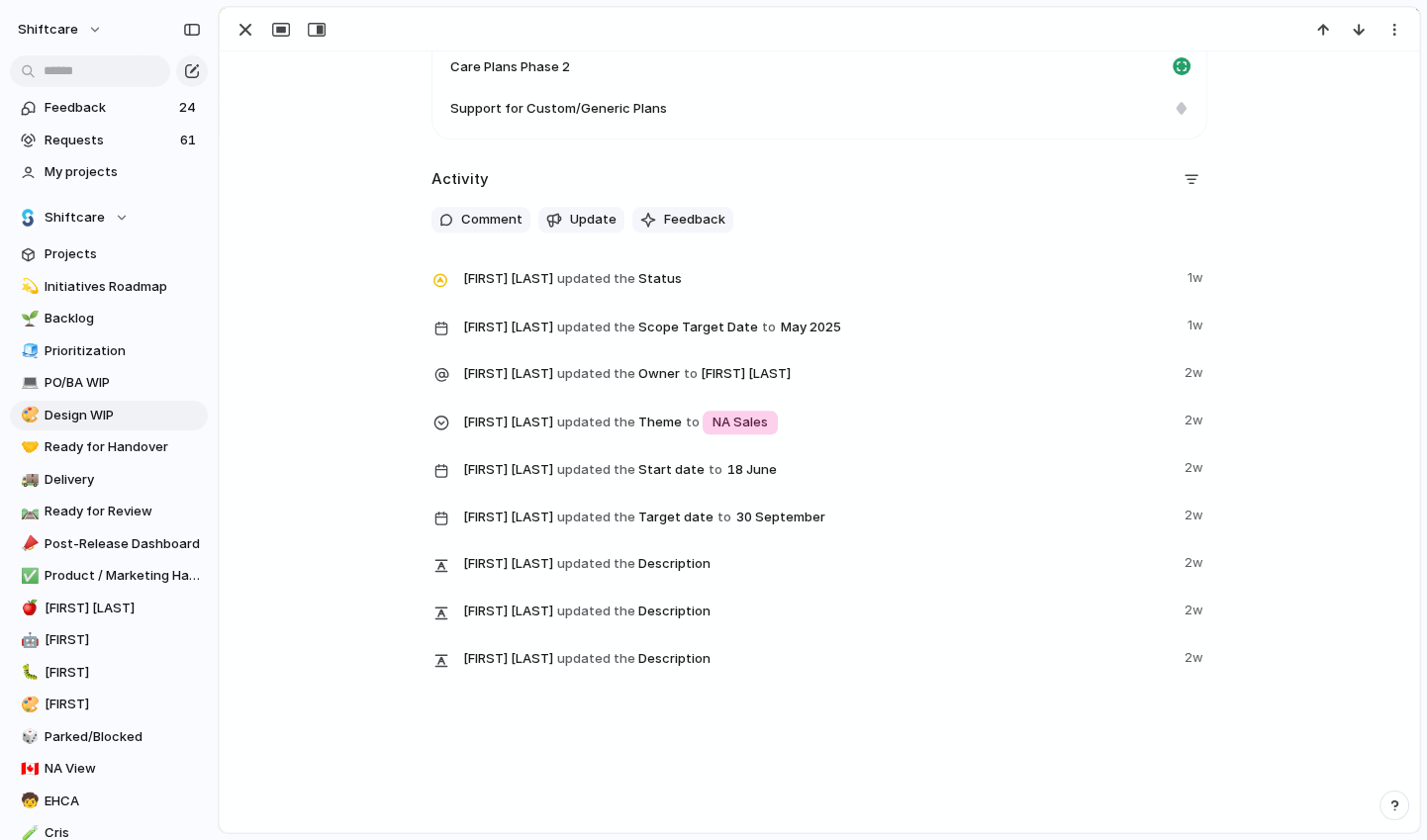 scroll, scrollTop: 1959, scrollLeft: 0, axis: vertical 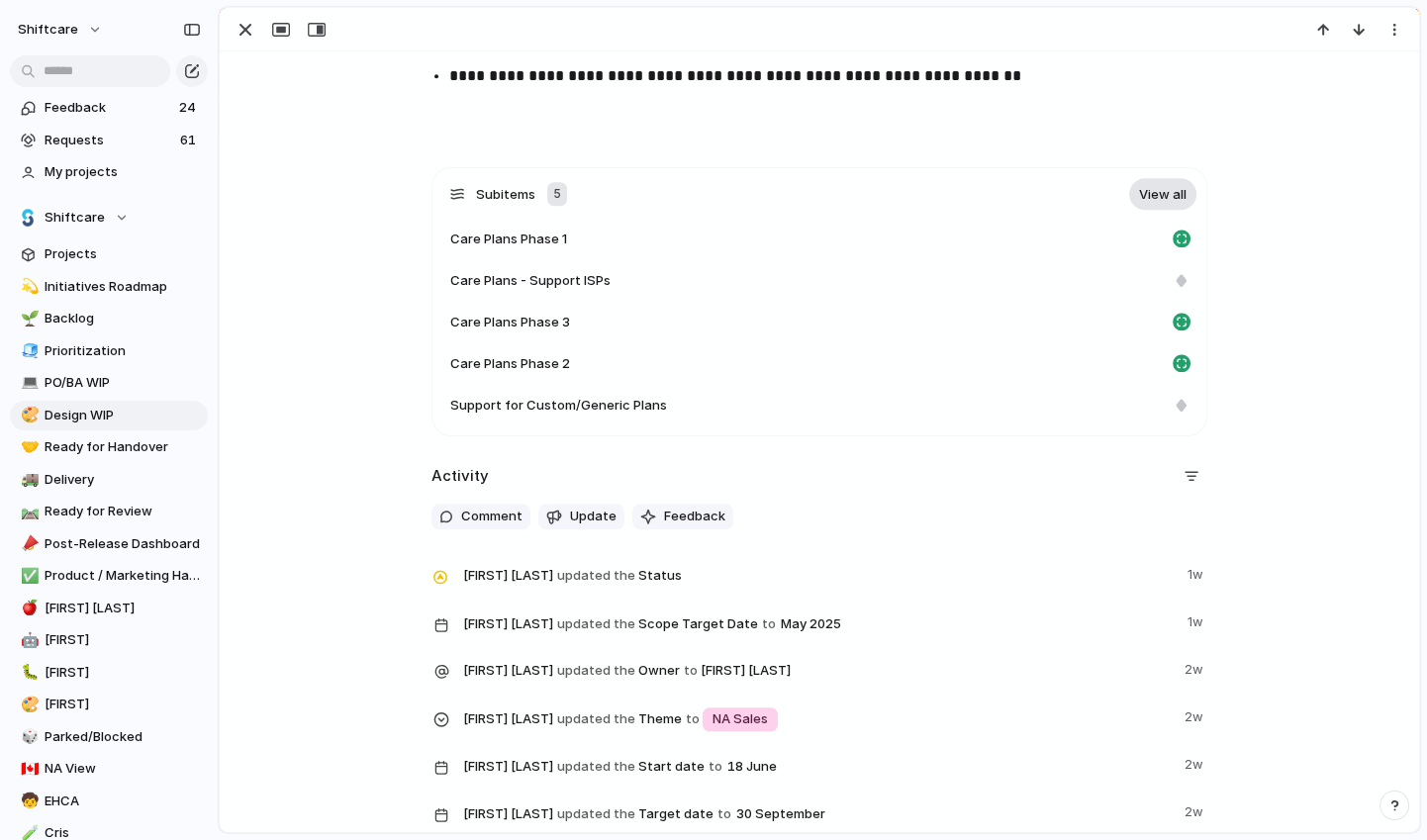 click on "View all" at bounding box center (1163, 194) 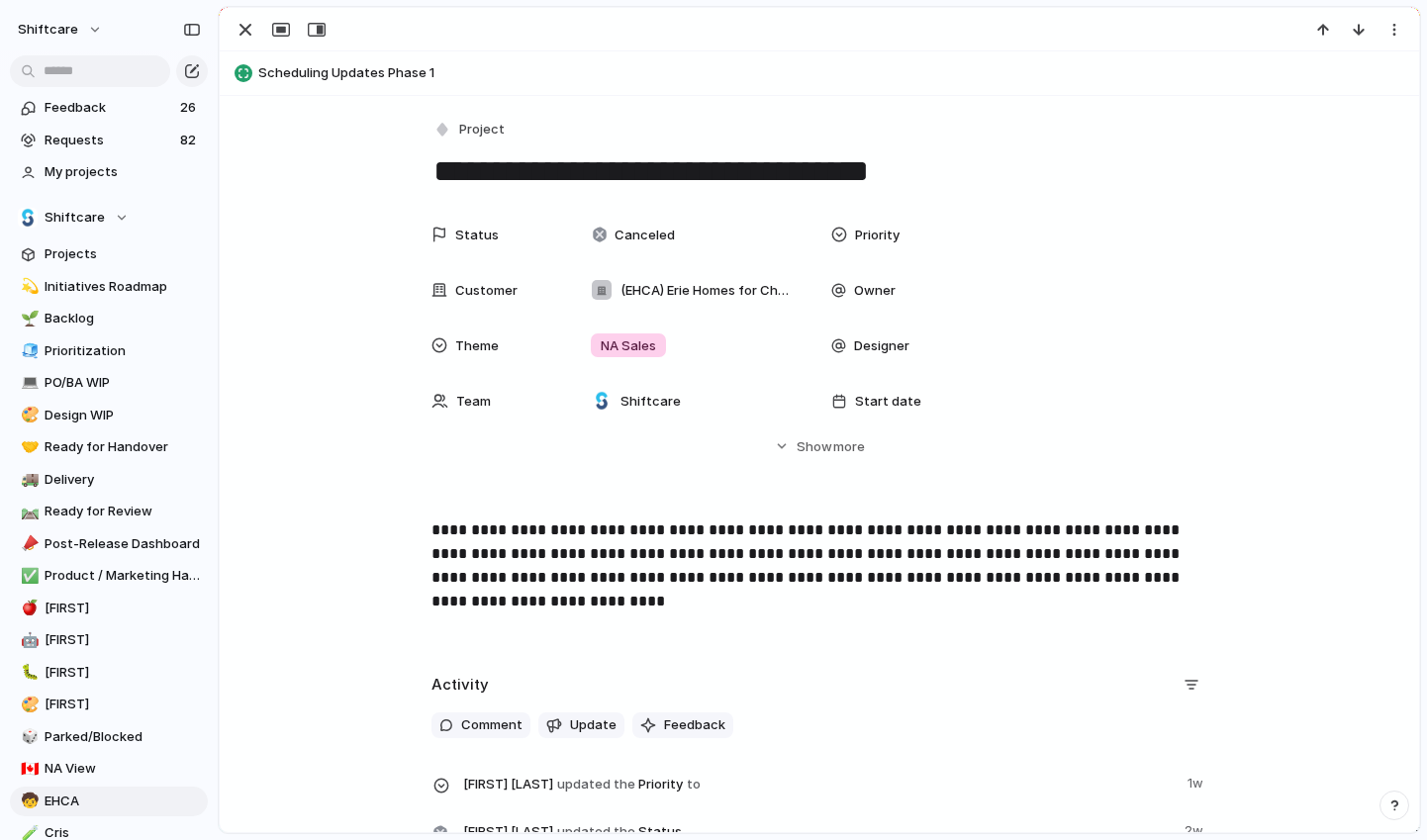 scroll, scrollTop: 0, scrollLeft: 0, axis: both 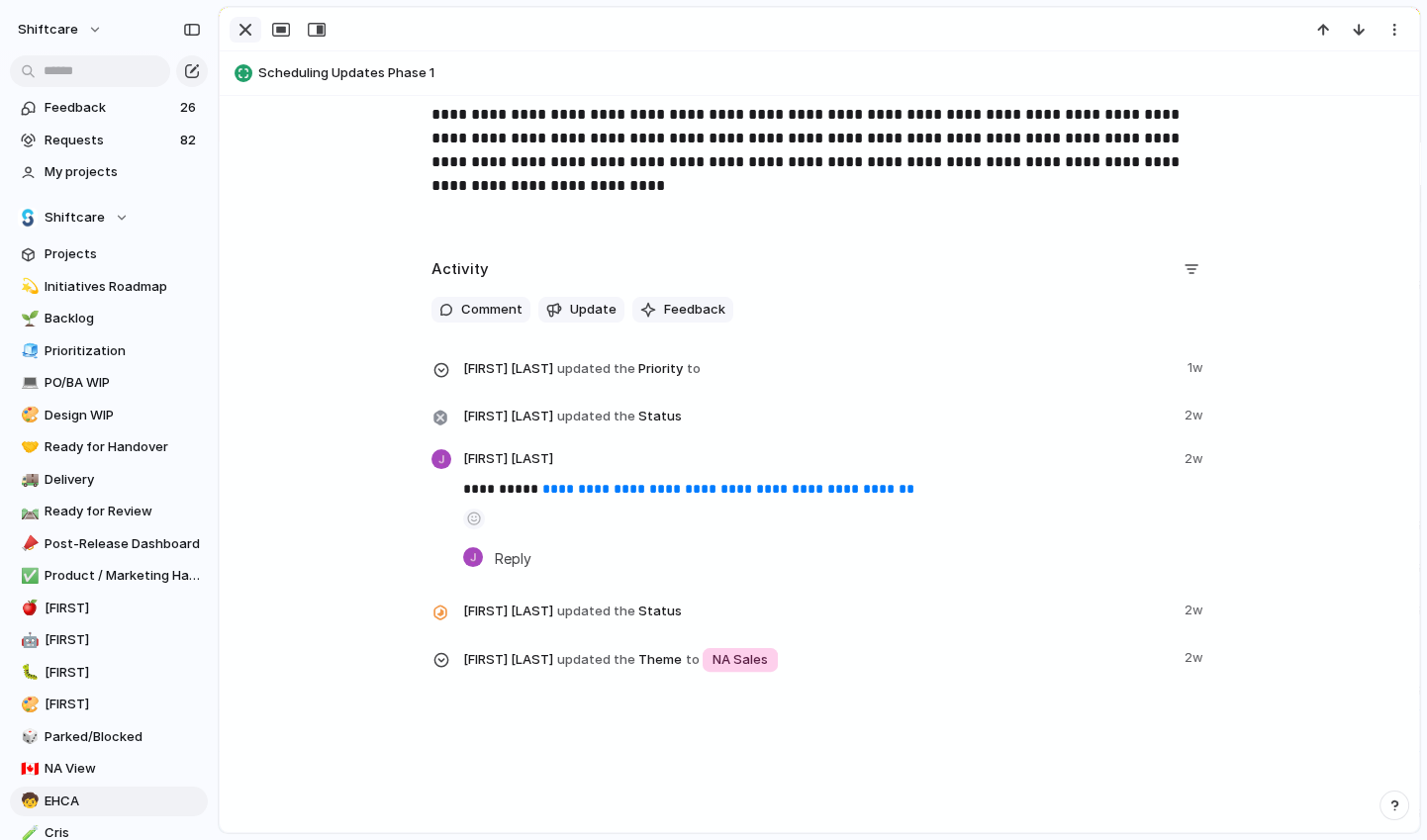 click at bounding box center [245, 30] 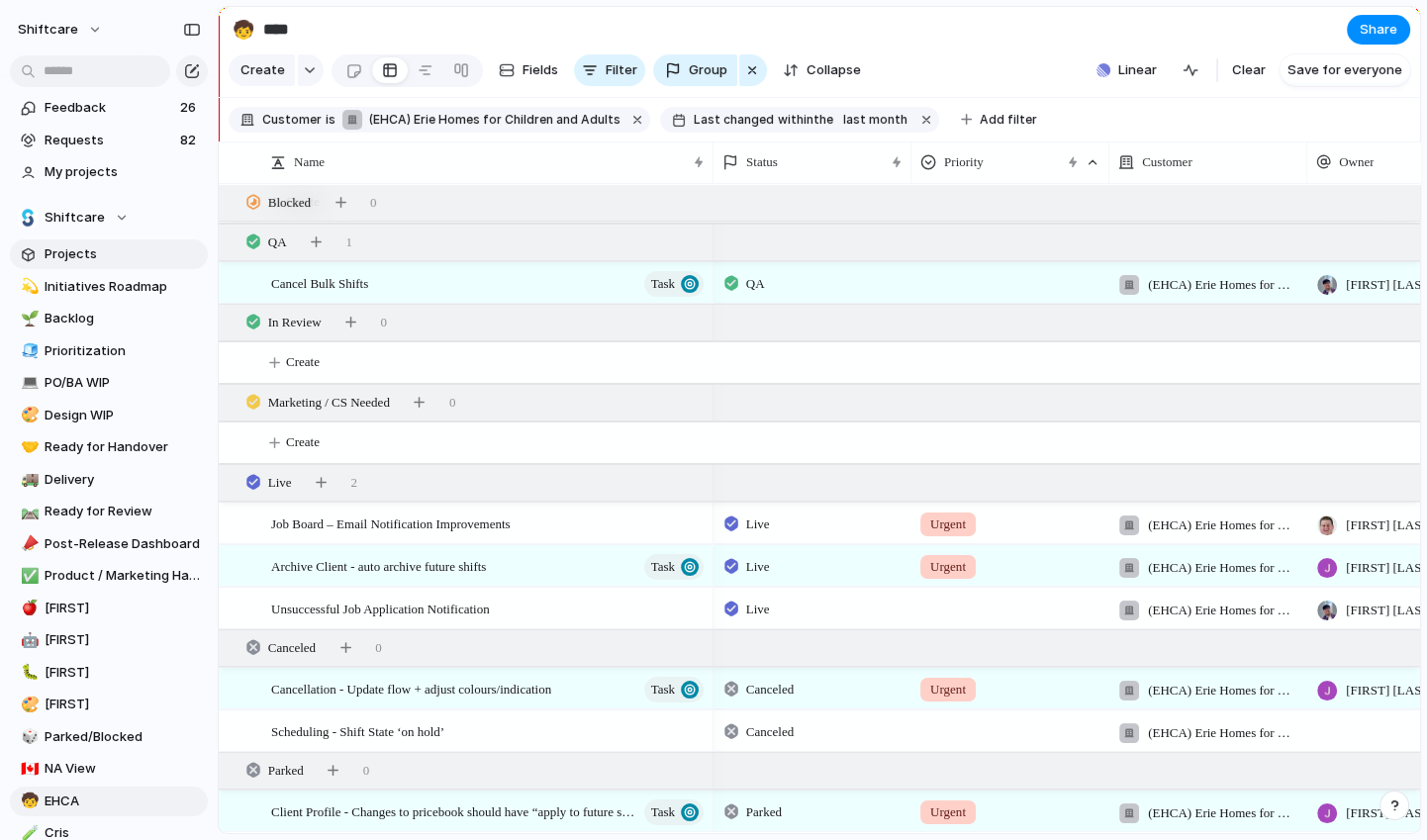 click on "Projects" at bounding box center (123, 254) 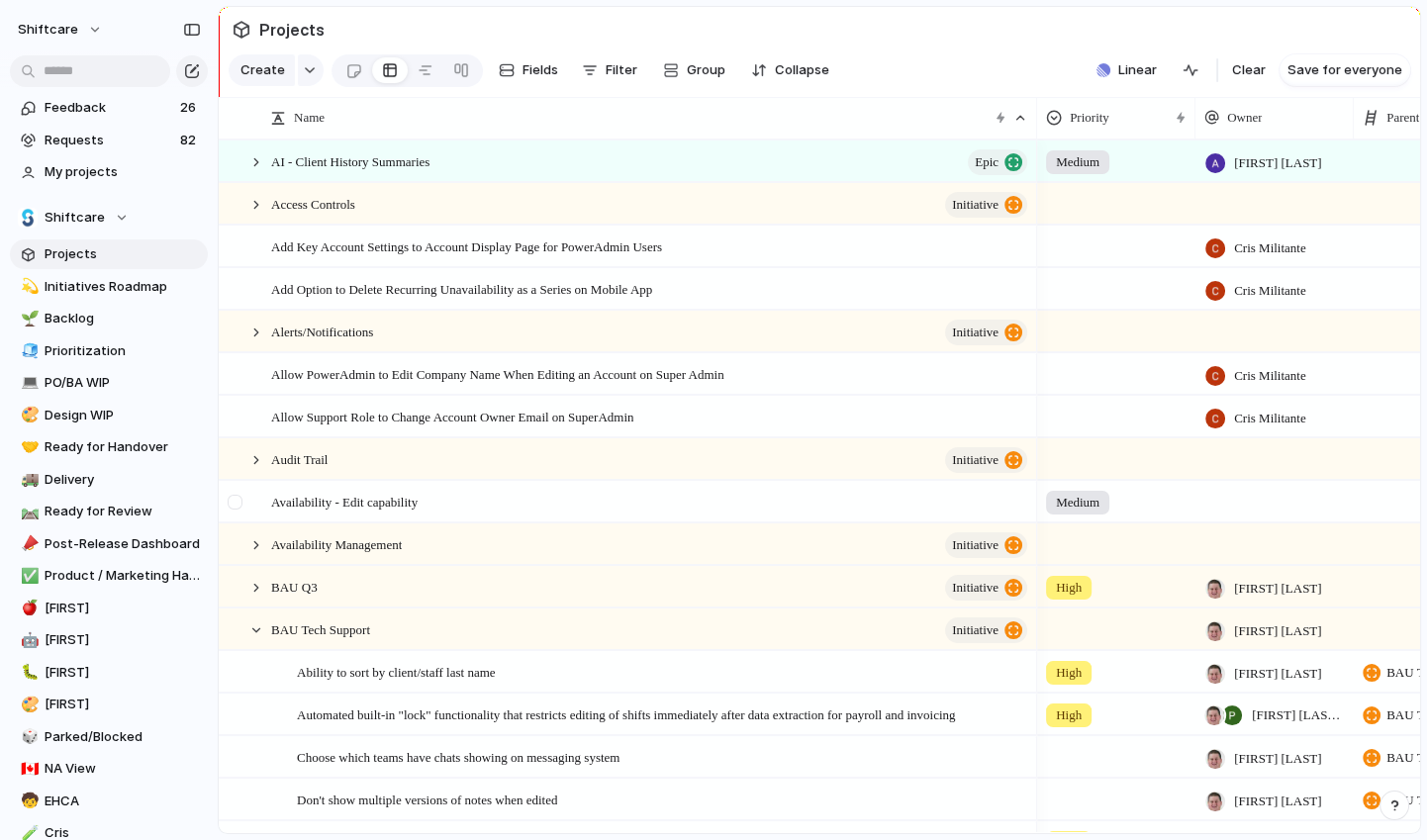 scroll, scrollTop: 99, scrollLeft: 0, axis: vertical 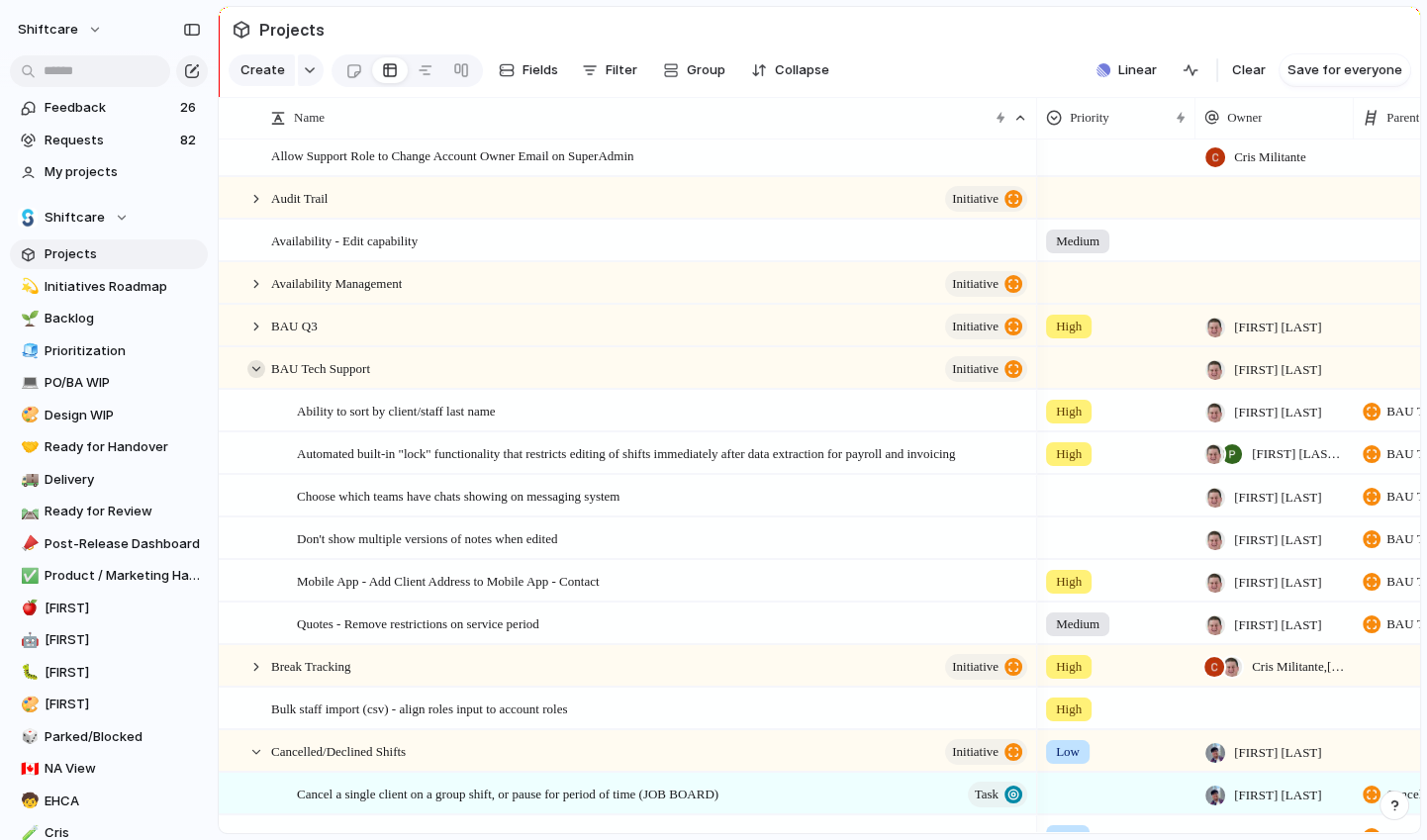 click at bounding box center (256, 369) 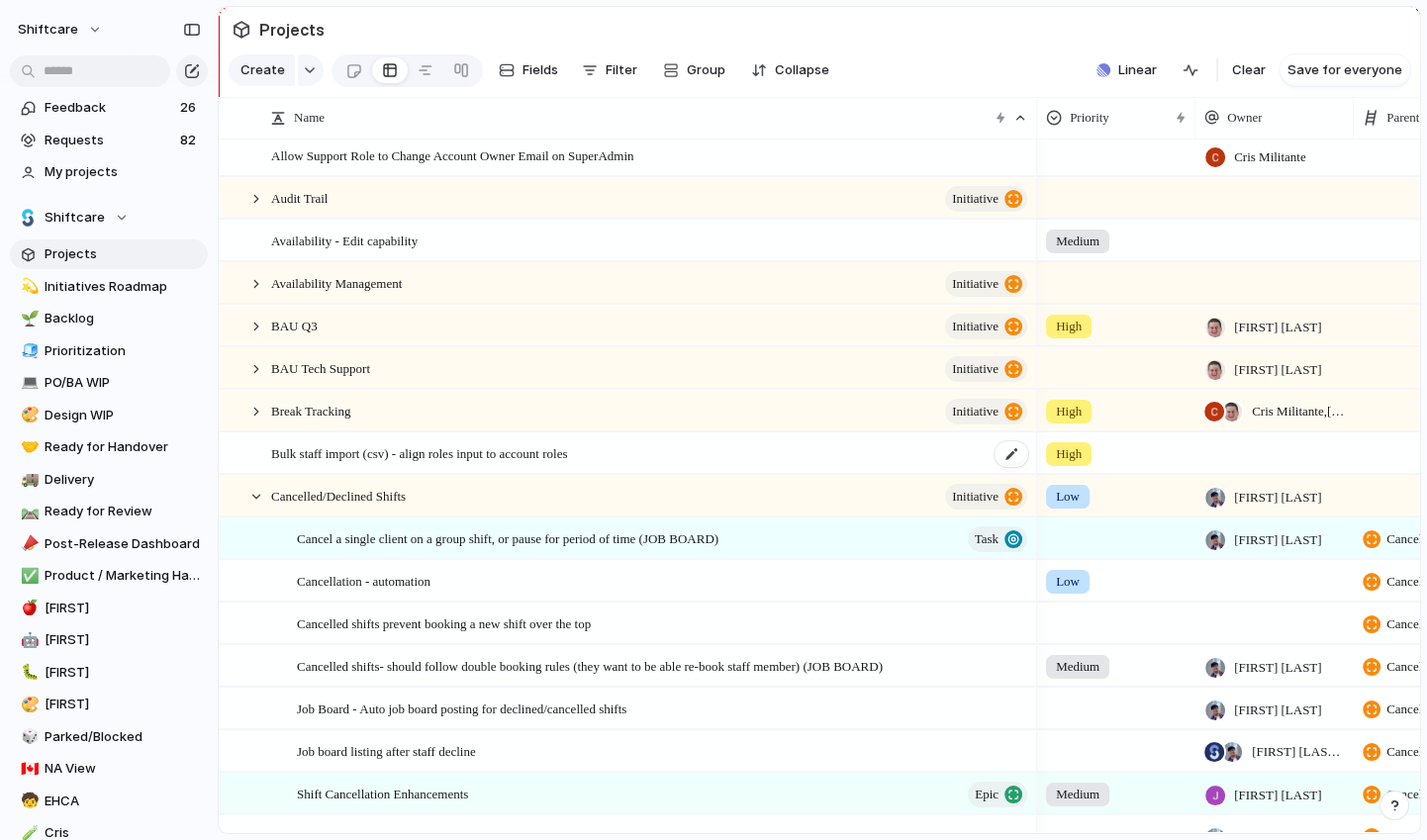 scroll, scrollTop: 336, scrollLeft: 0, axis: vertical 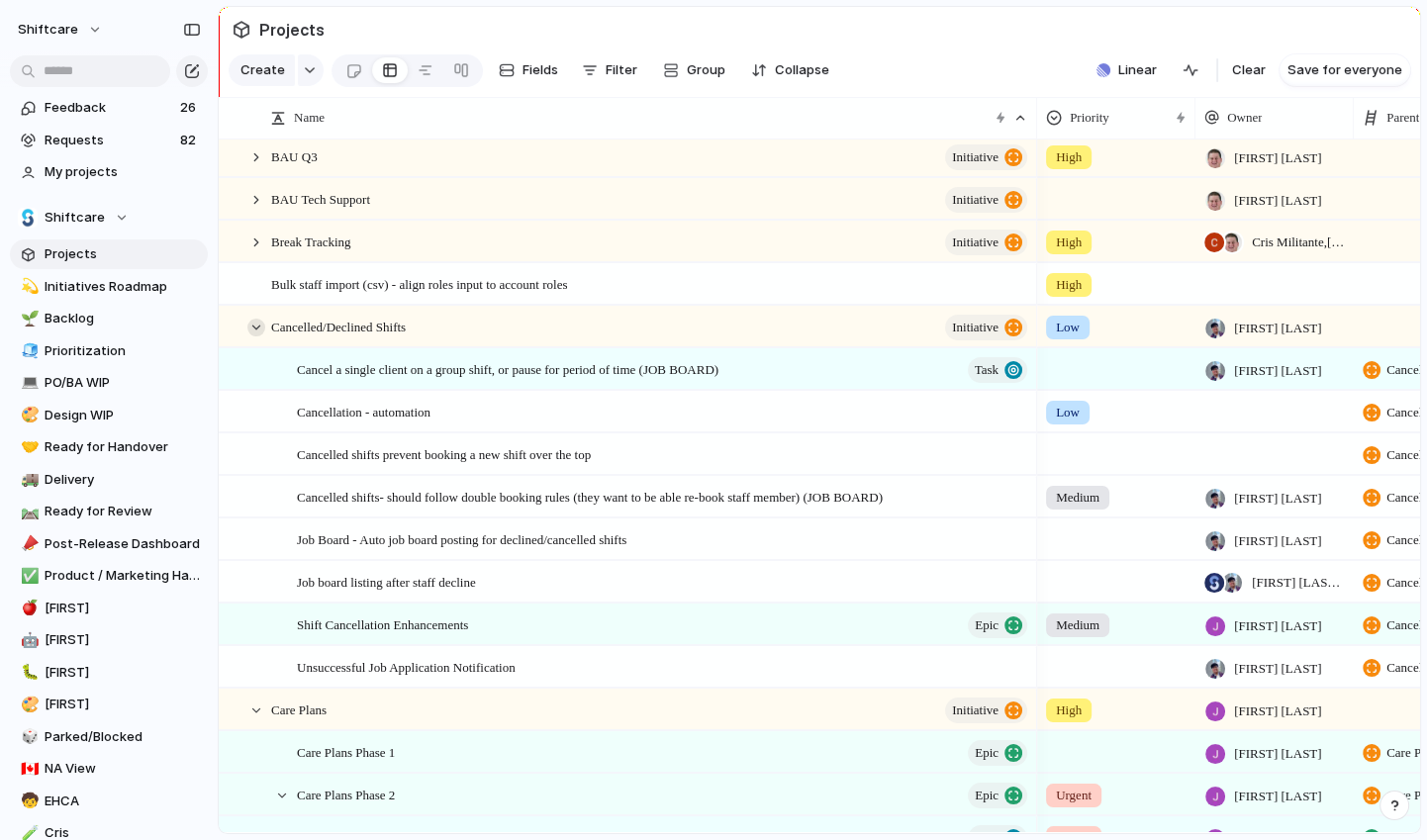 click at bounding box center [256, 327] 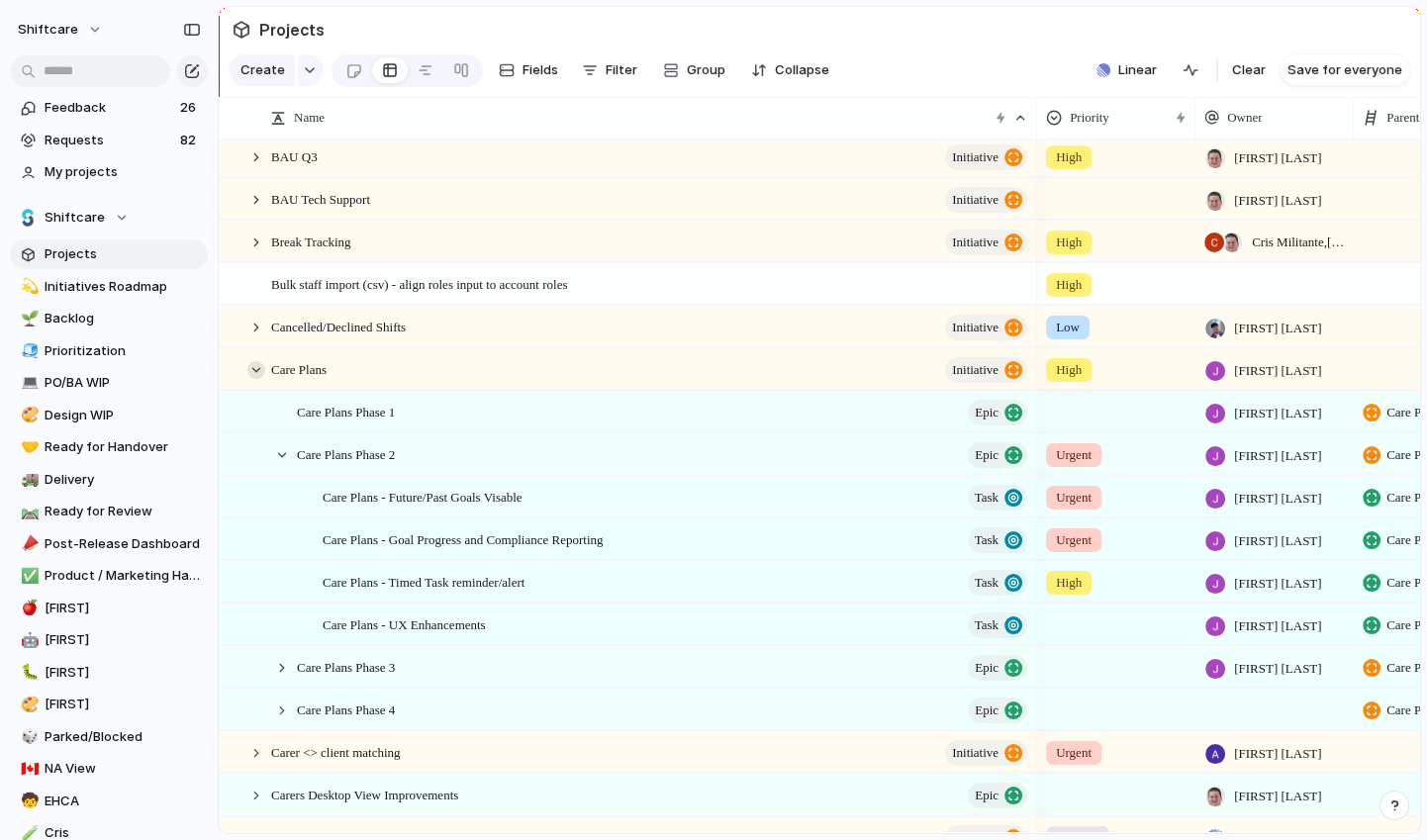 click at bounding box center [256, 370] 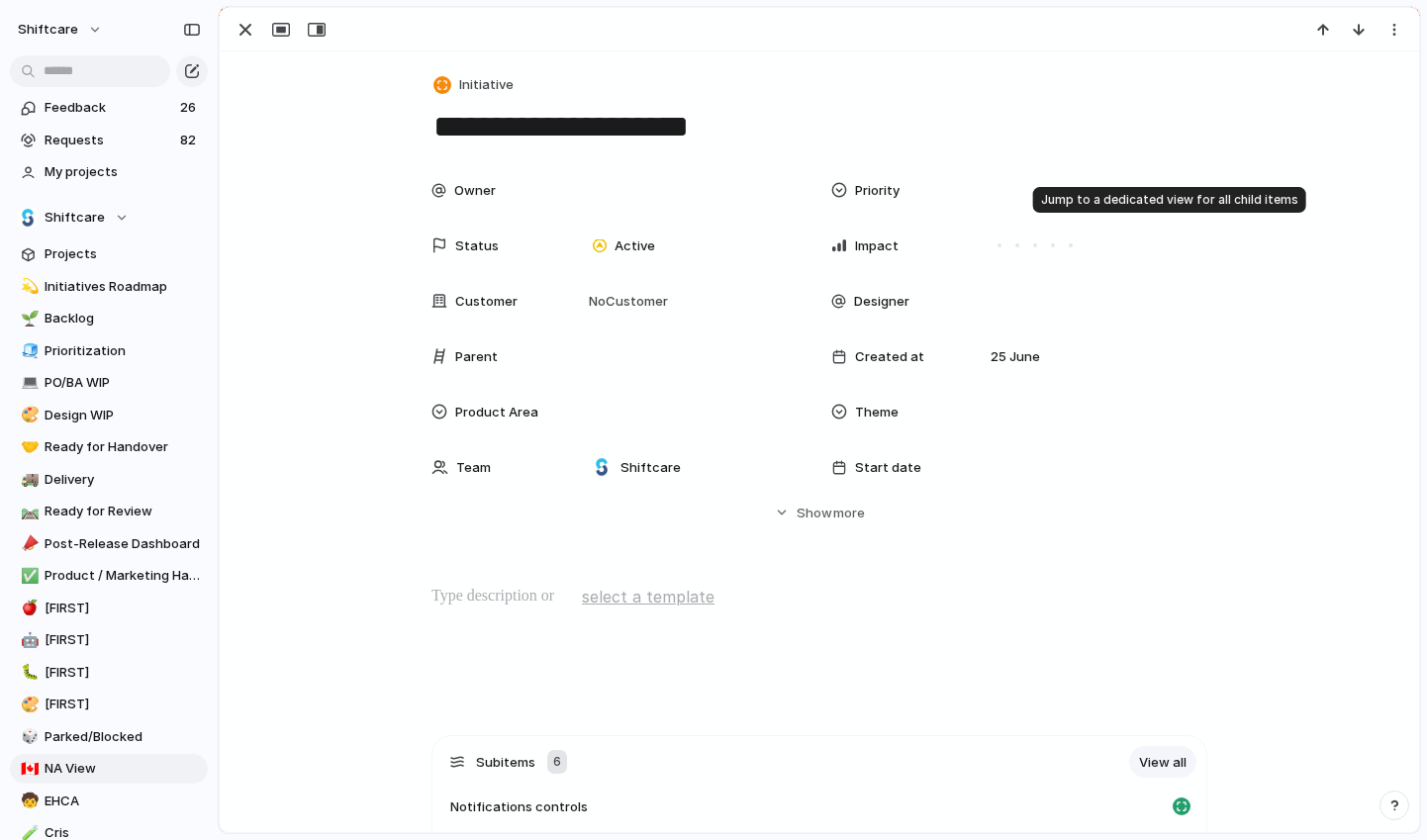 scroll, scrollTop: 0, scrollLeft: 0, axis: both 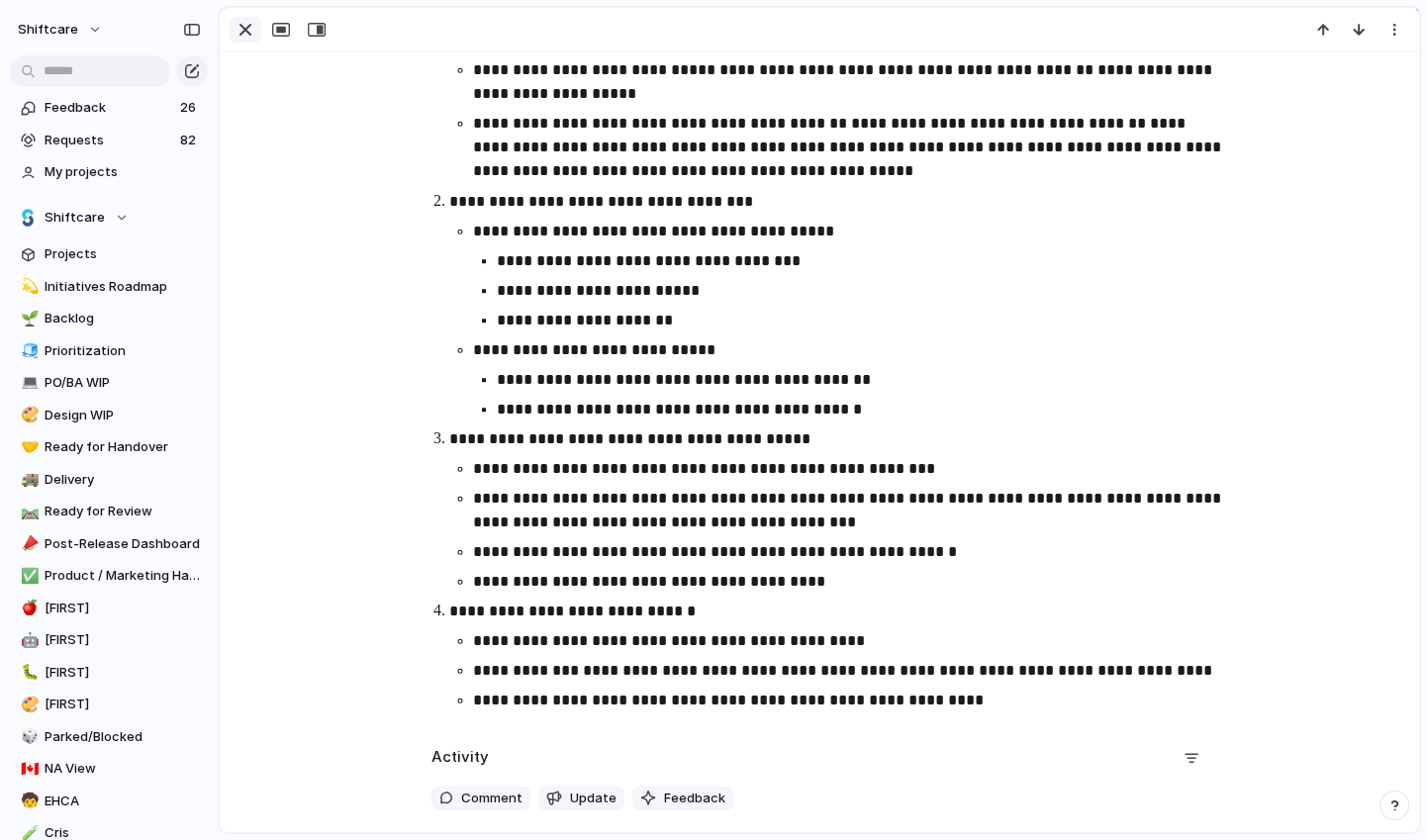 click at bounding box center [245, 30] 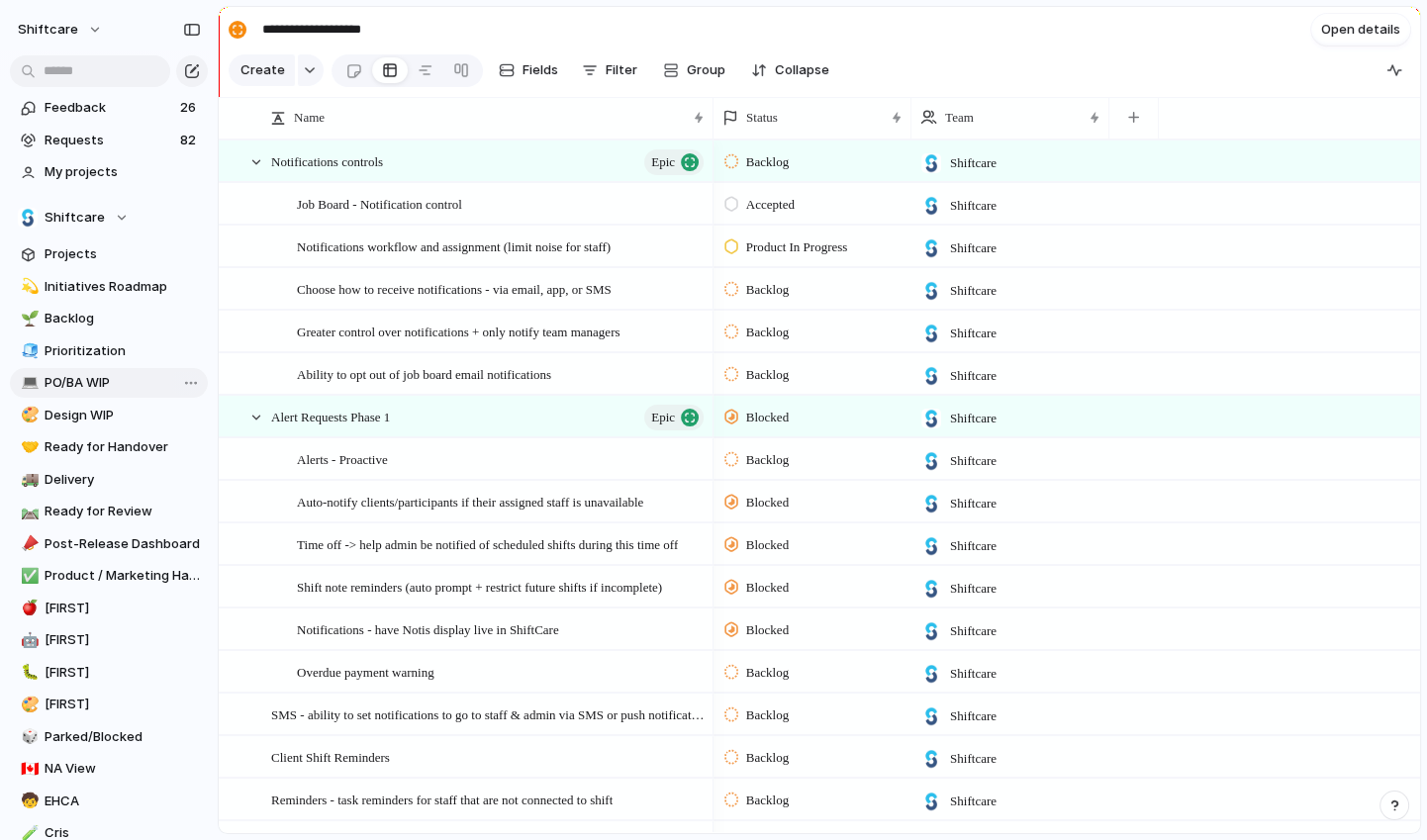 click on "PO/BA WIP" at bounding box center [123, 383] 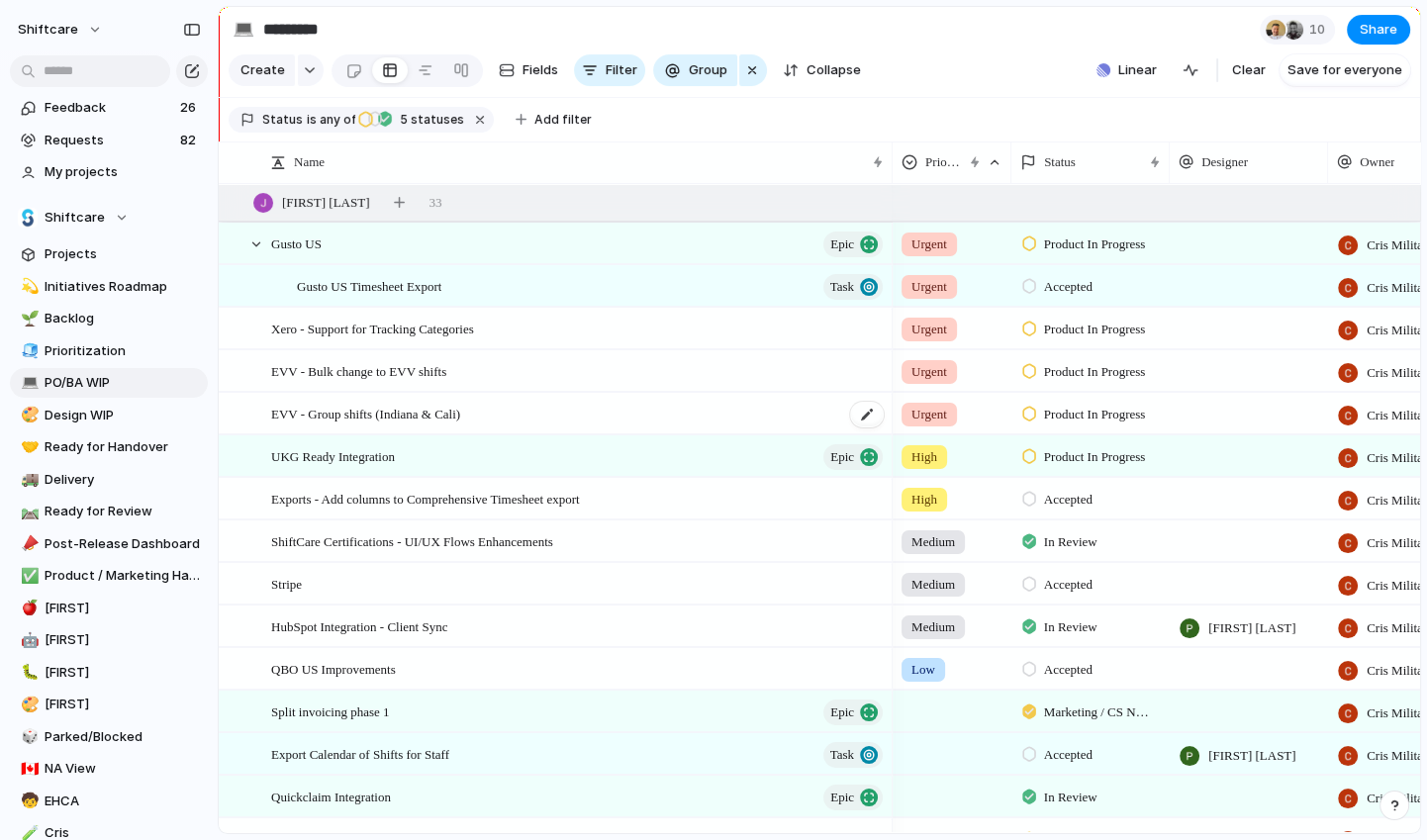 scroll, scrollTop: 754, scrollLeft: 0, axis: vertical 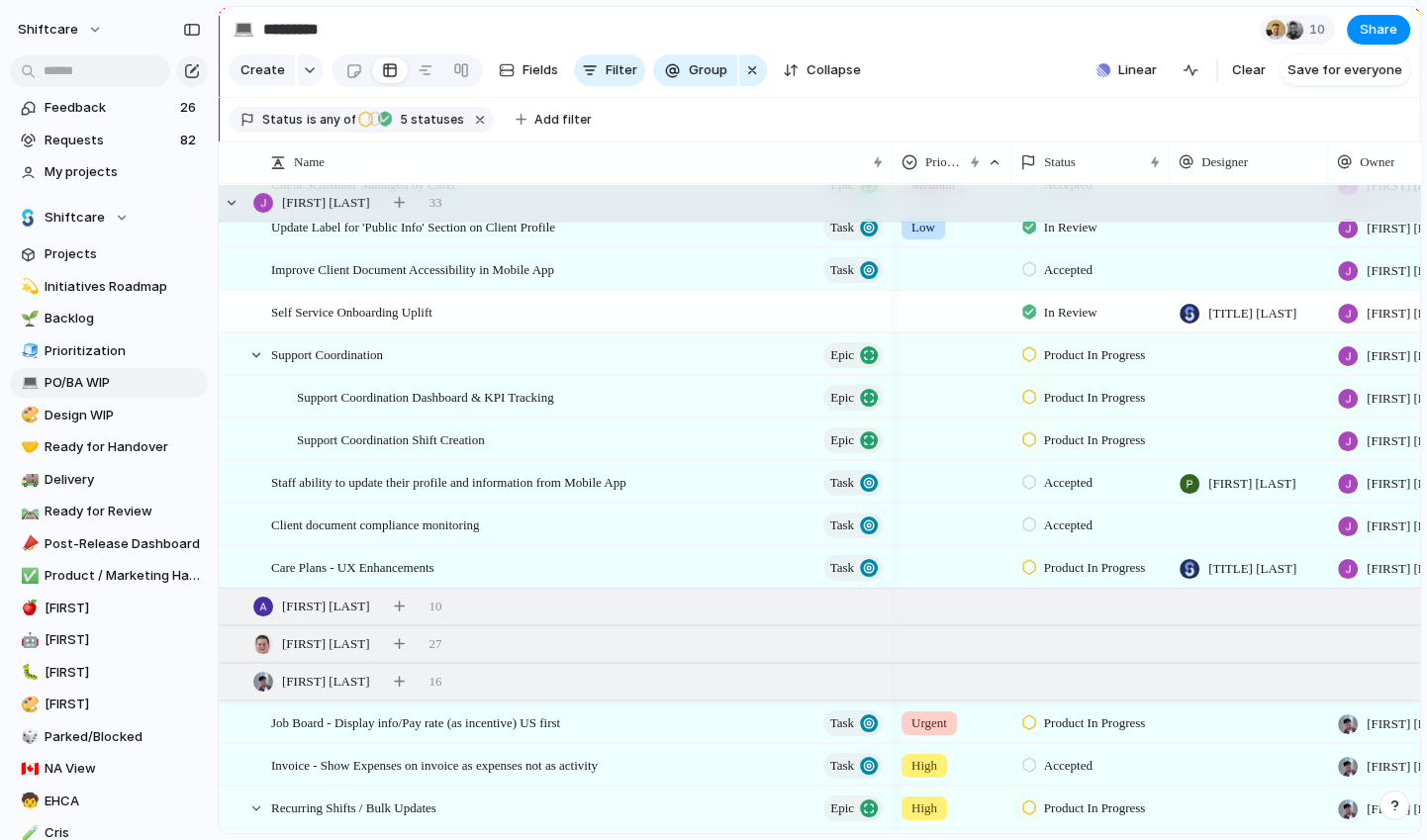 click on "[FIRST] [LAST]" at bounding box center [311, 203] 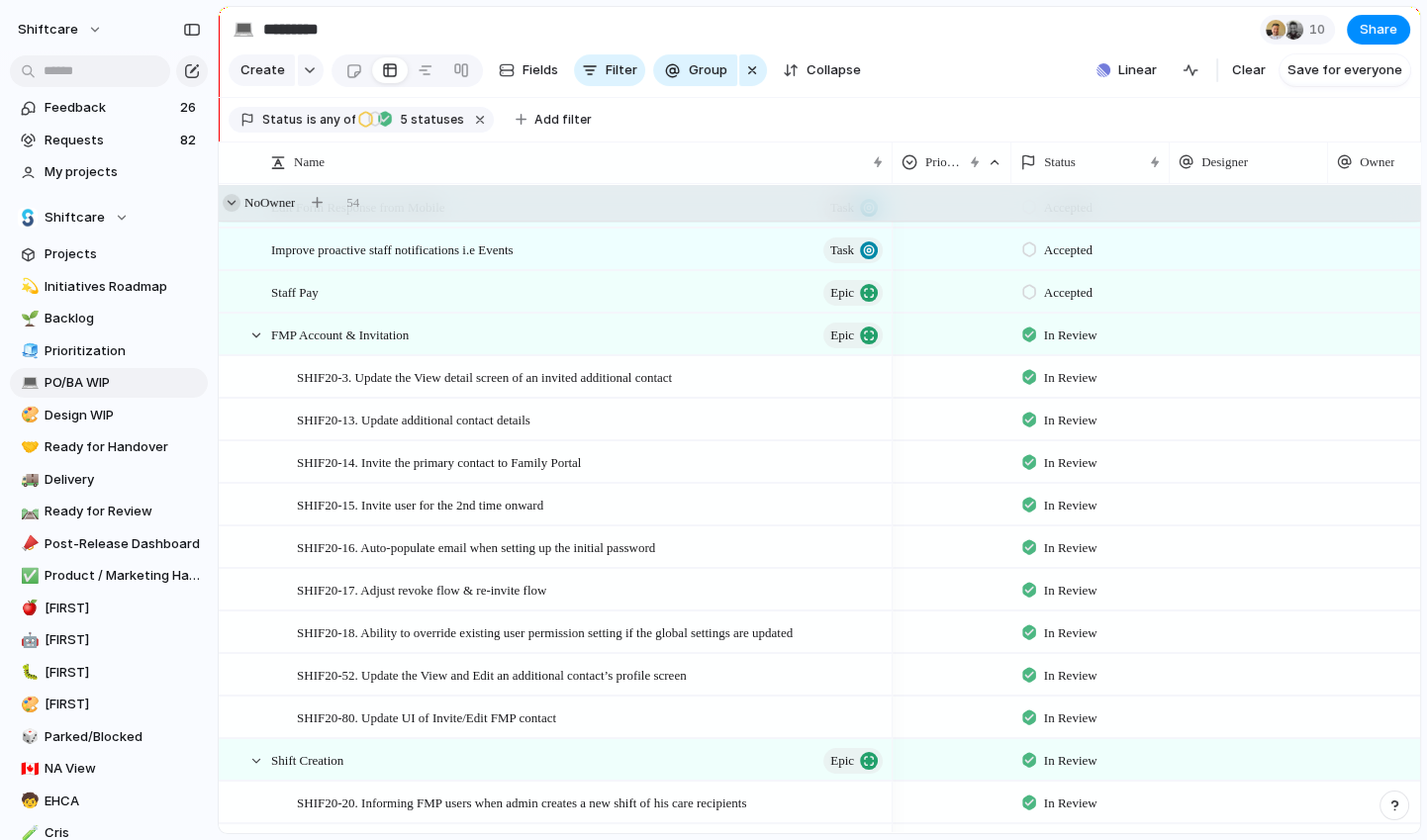 click at bounding box center (232, 203) 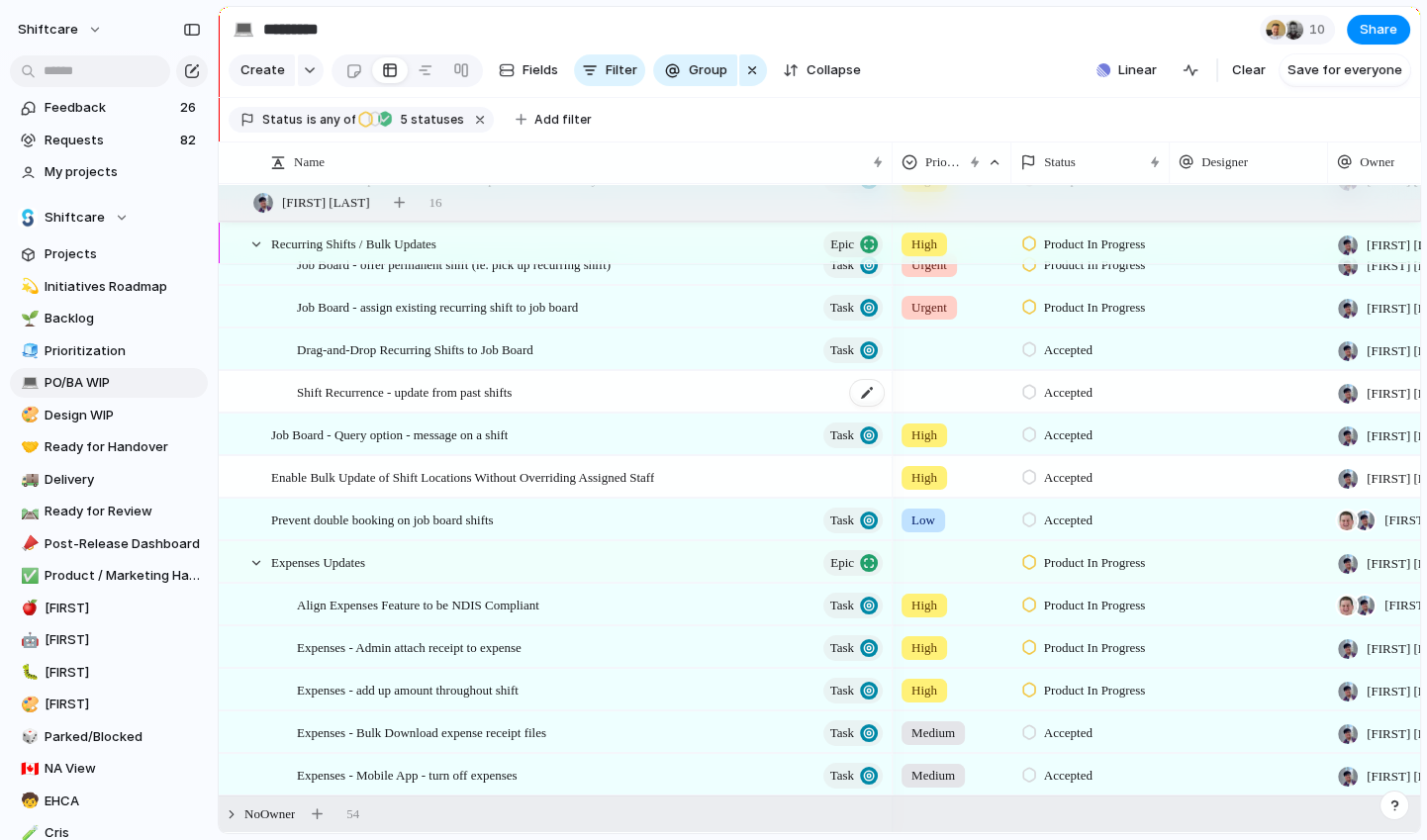 scroll, scrollTop: 814, scrollLeft: 0, axis: vertical 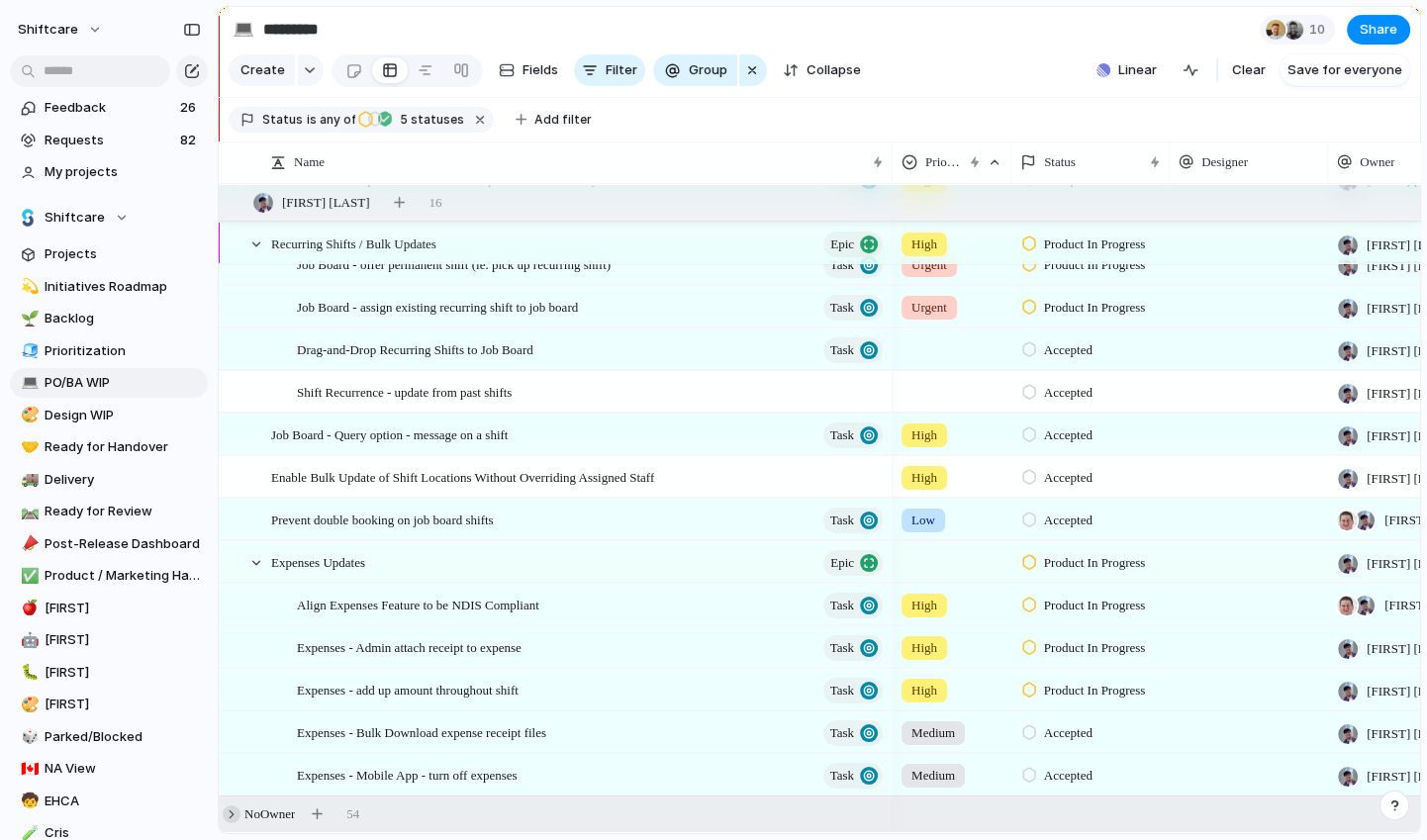 click at bounding box center (232, 814) 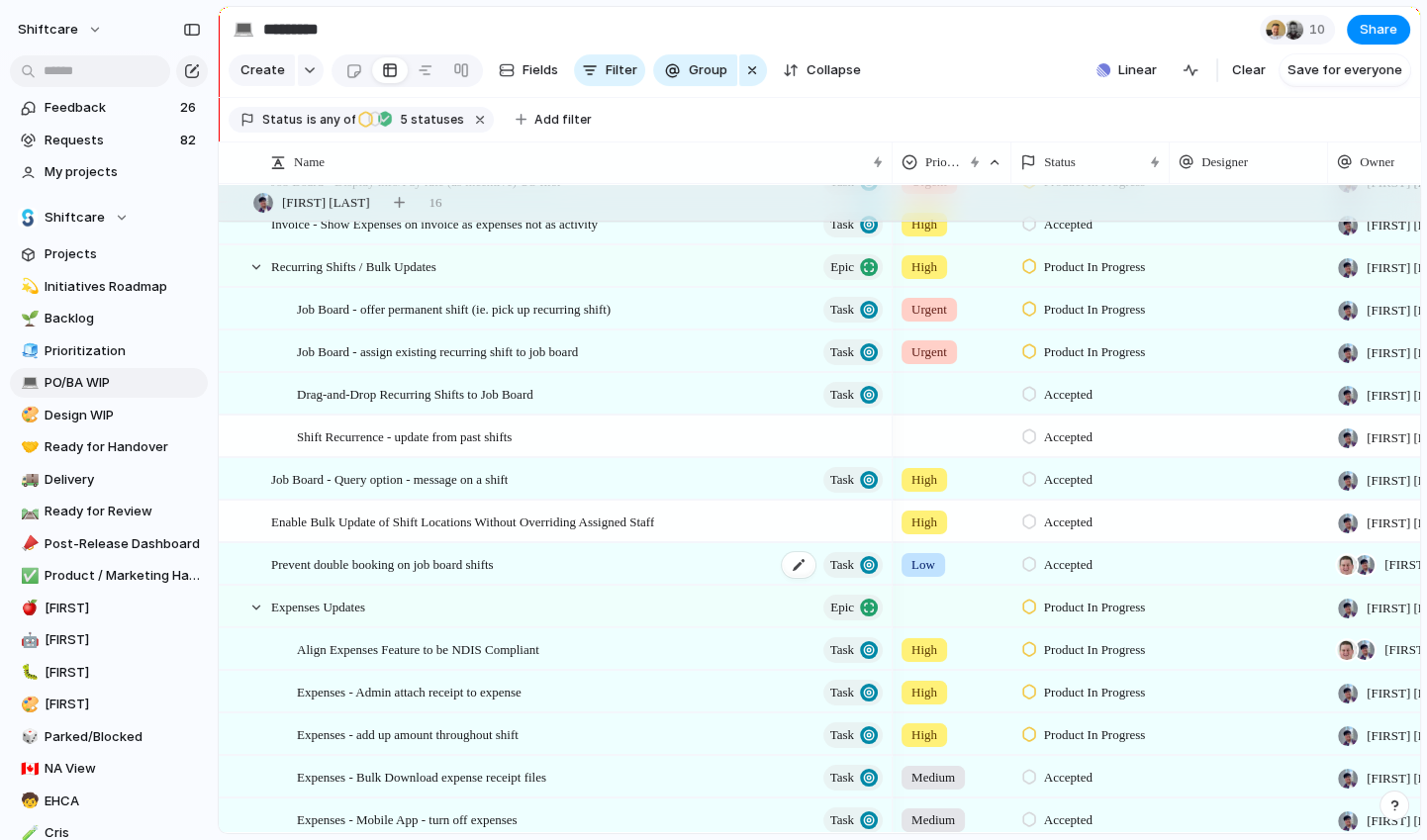 click on "Prevent double booking on job board shifts" at bounding box center [382, 563] 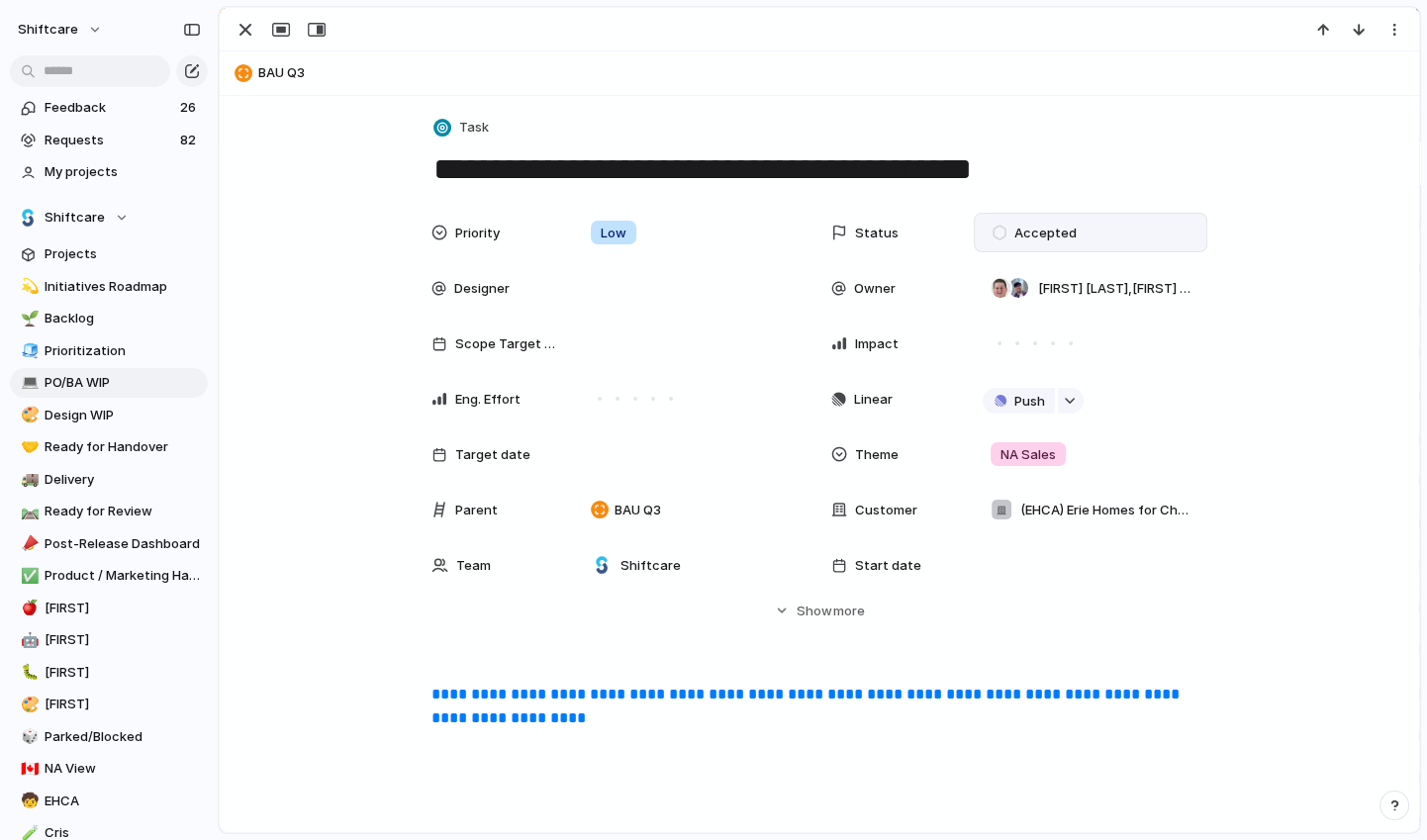 click on "Accepted" at bounding box center [1045, 233] 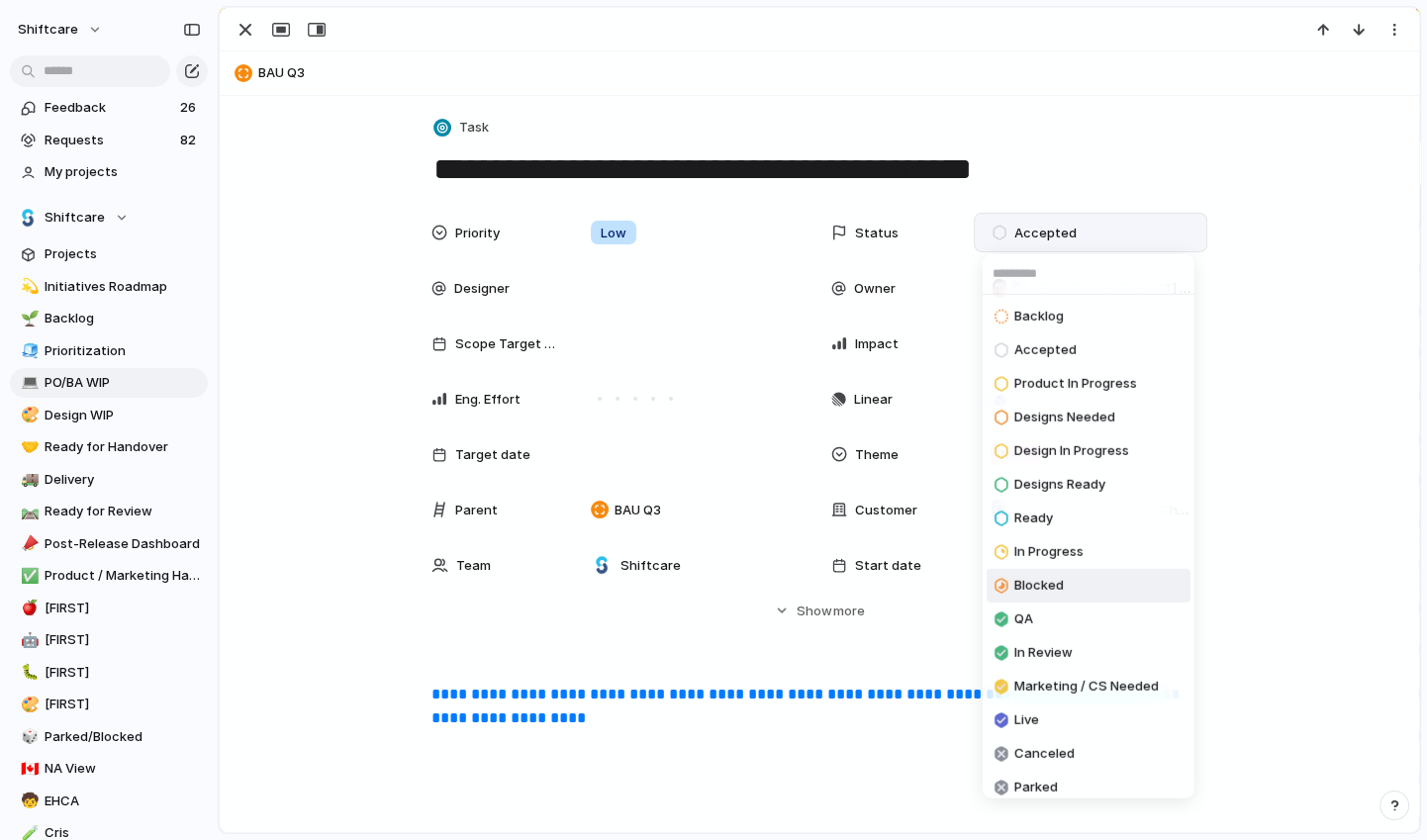 click on "Blocked" at bounding box center (1039, 586) 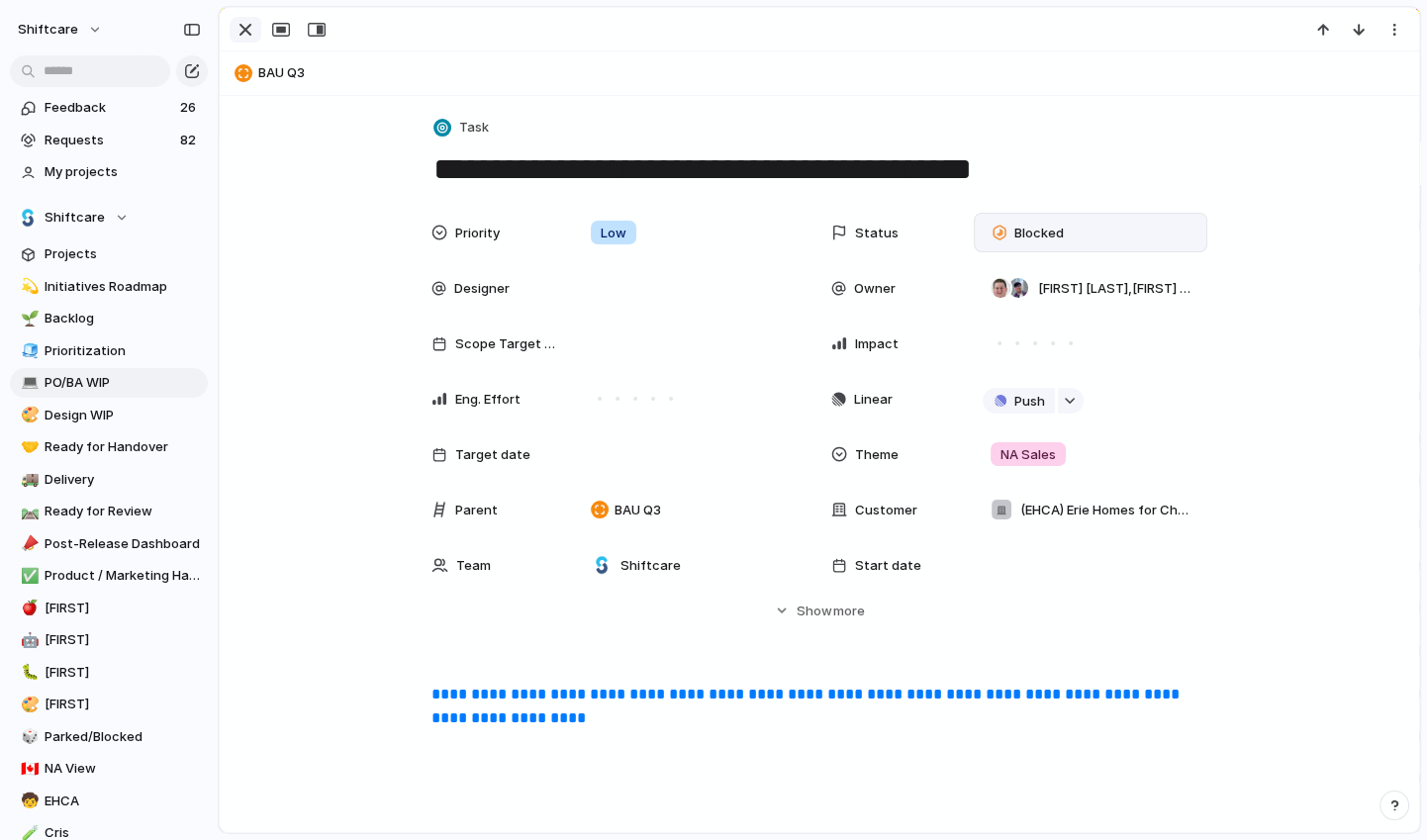 click at bounding box center [245, 30] 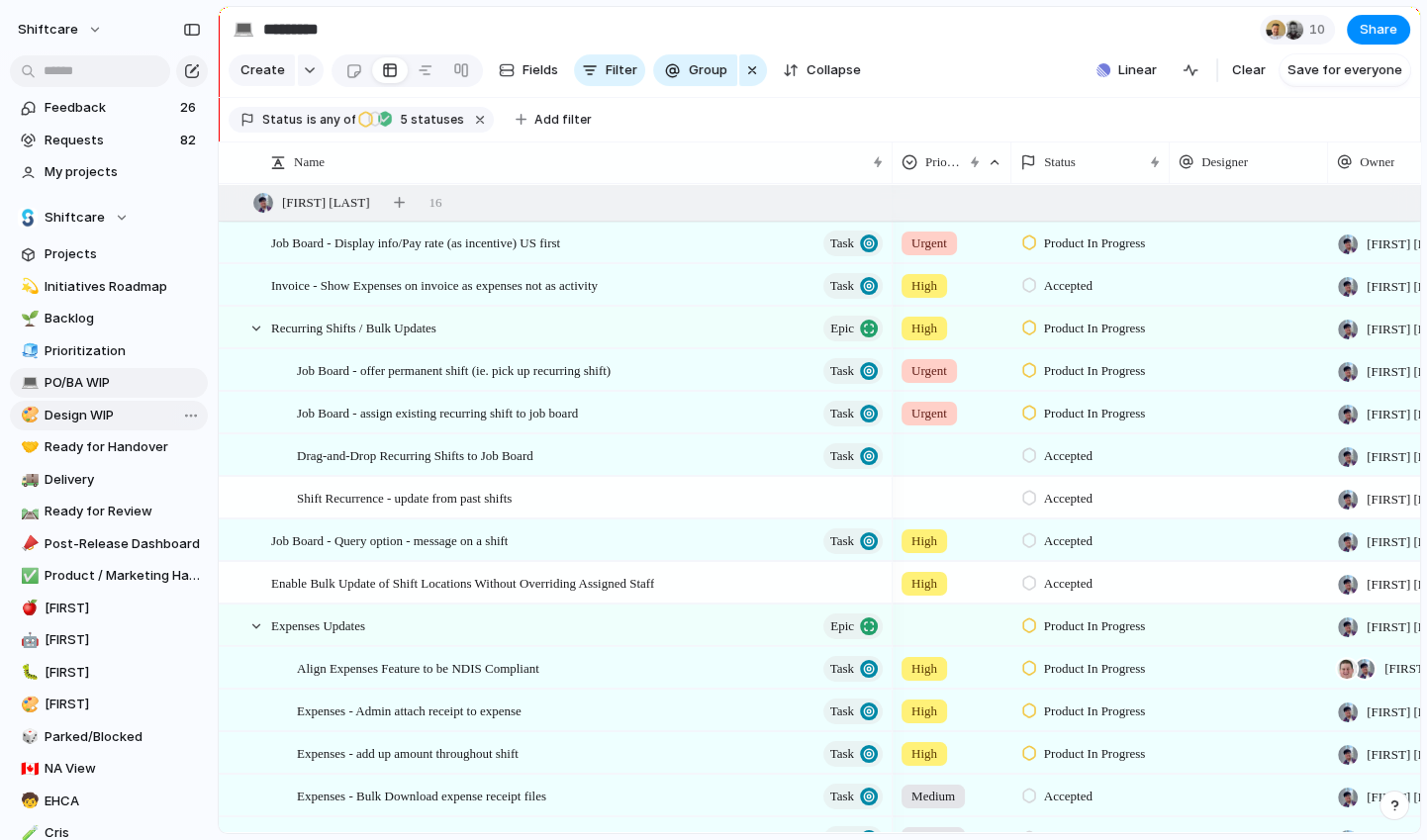 click on "Design WIP" at bounding box center [123, 416] 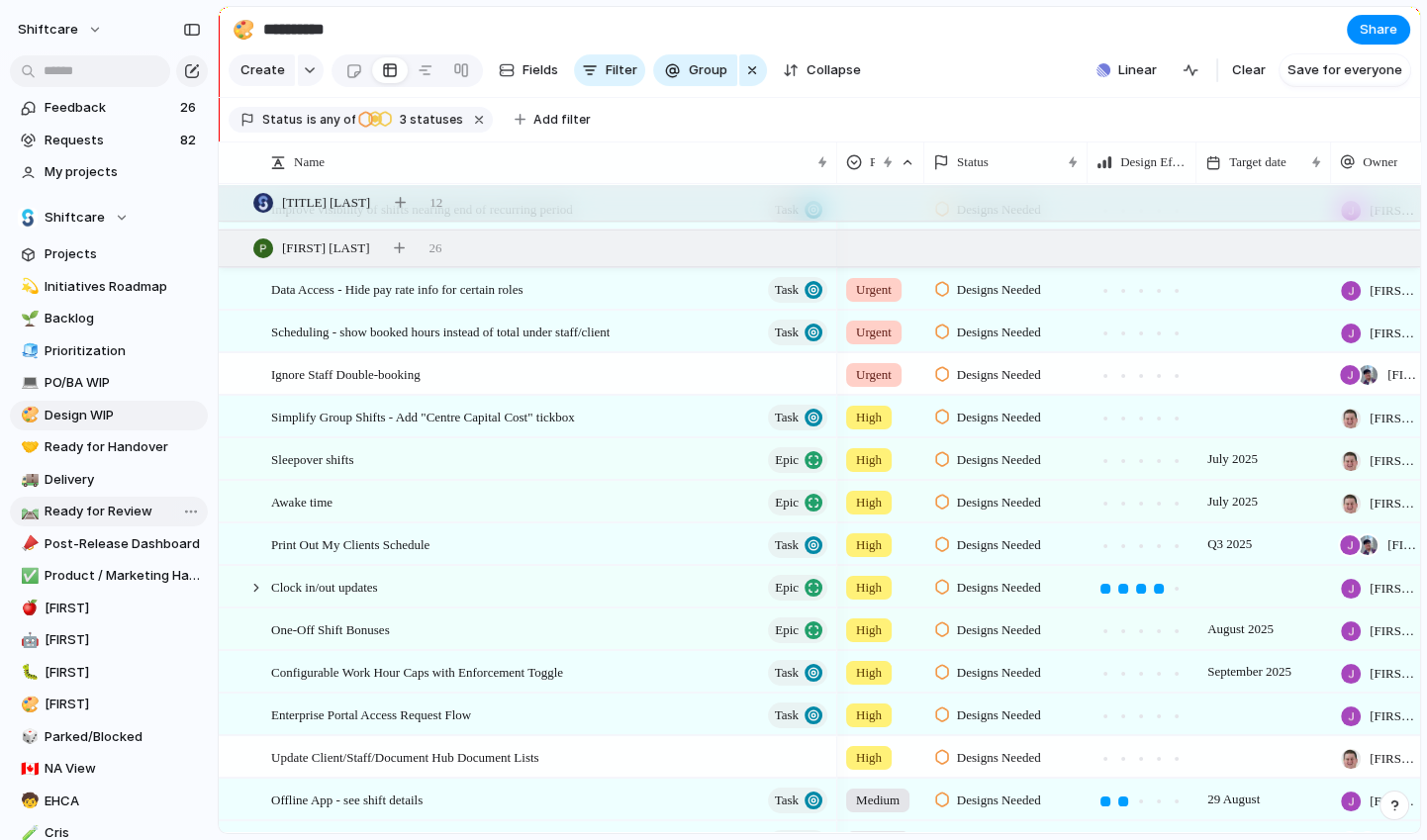 click on "Ready for Review" at bounding box center [123, 512] 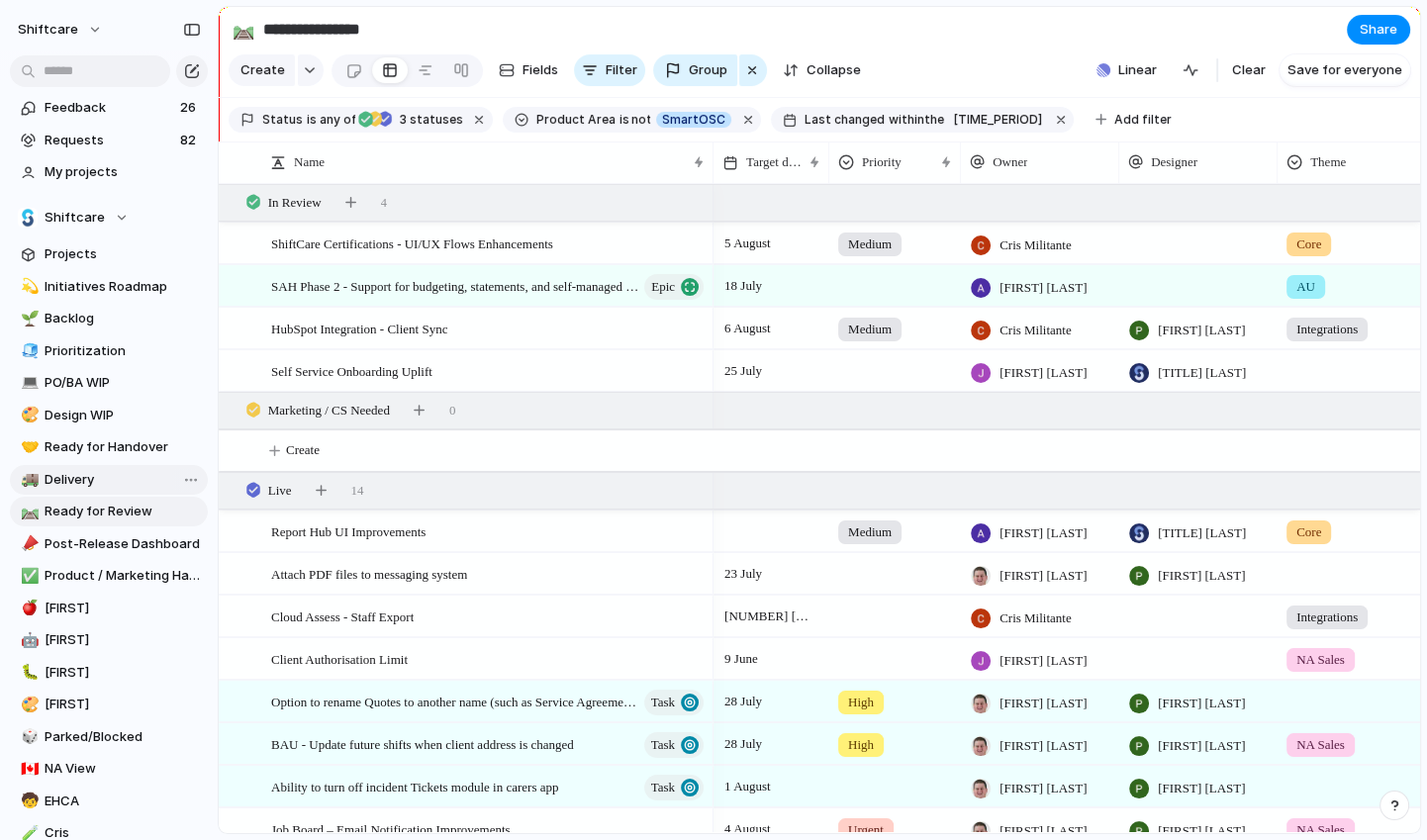 click on "Delivery" at bounding box center (123, 480) 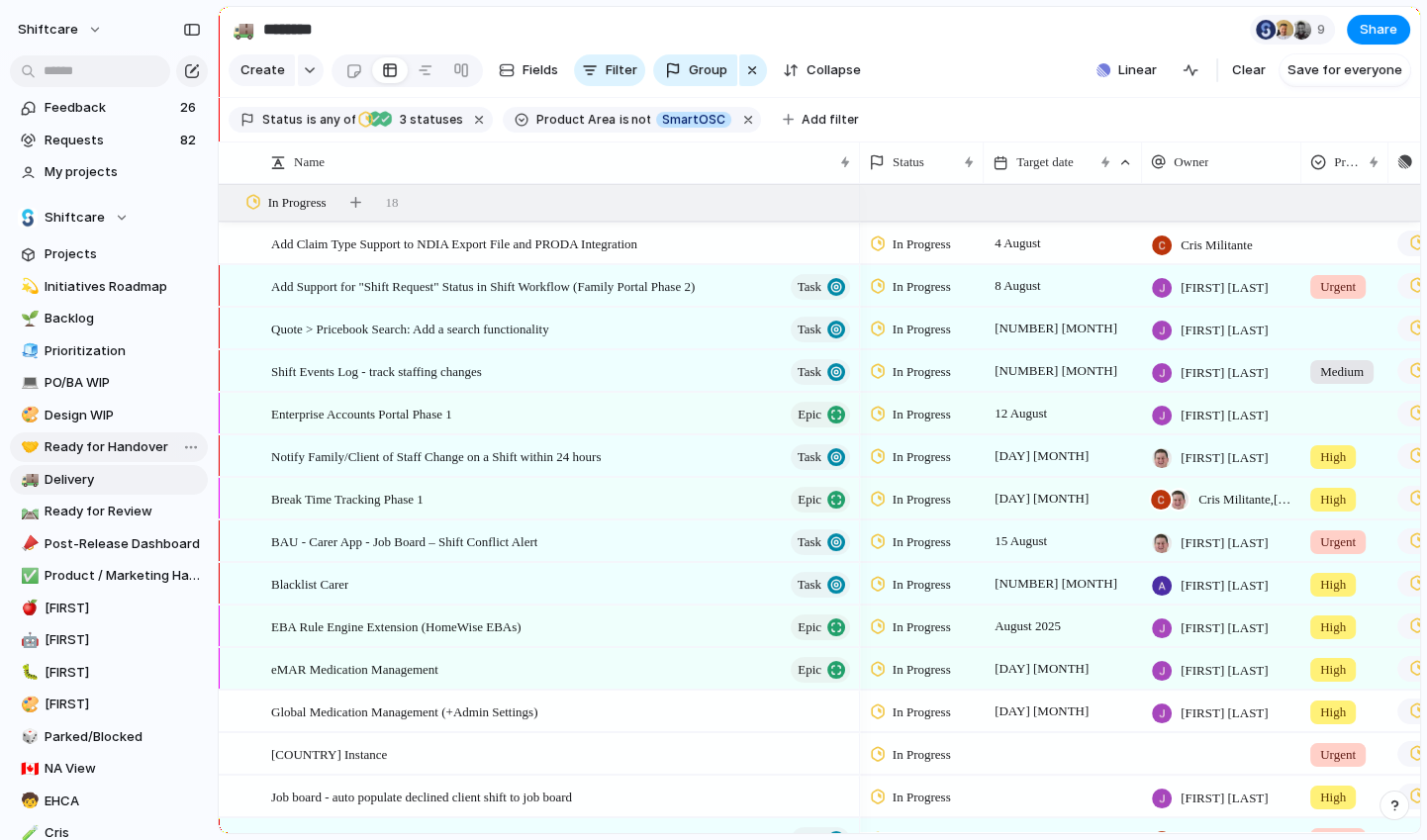 click on "Ready for Handover" at bounding box center (123, 447) 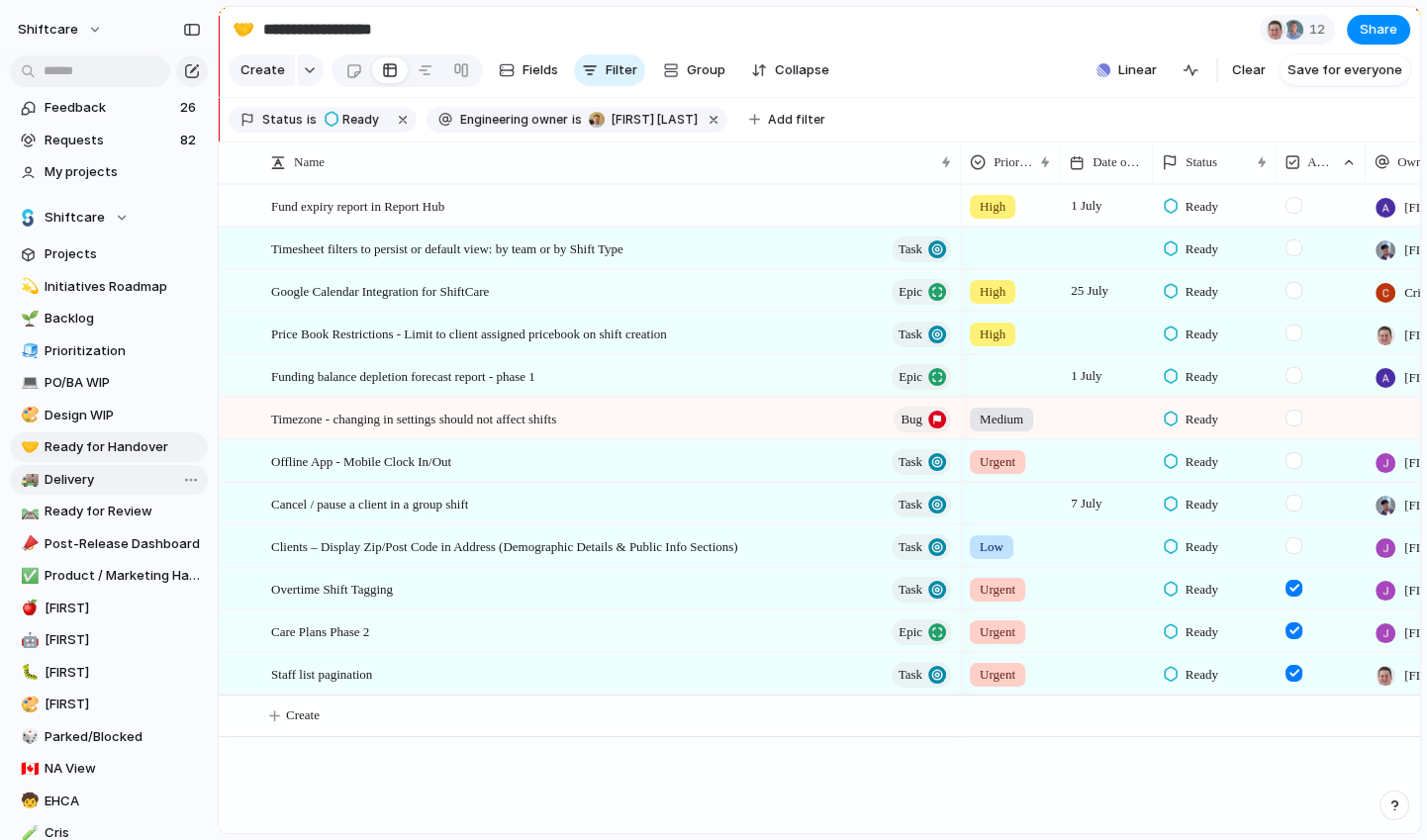 click on "Delivery" at bounding box center (123, 480) 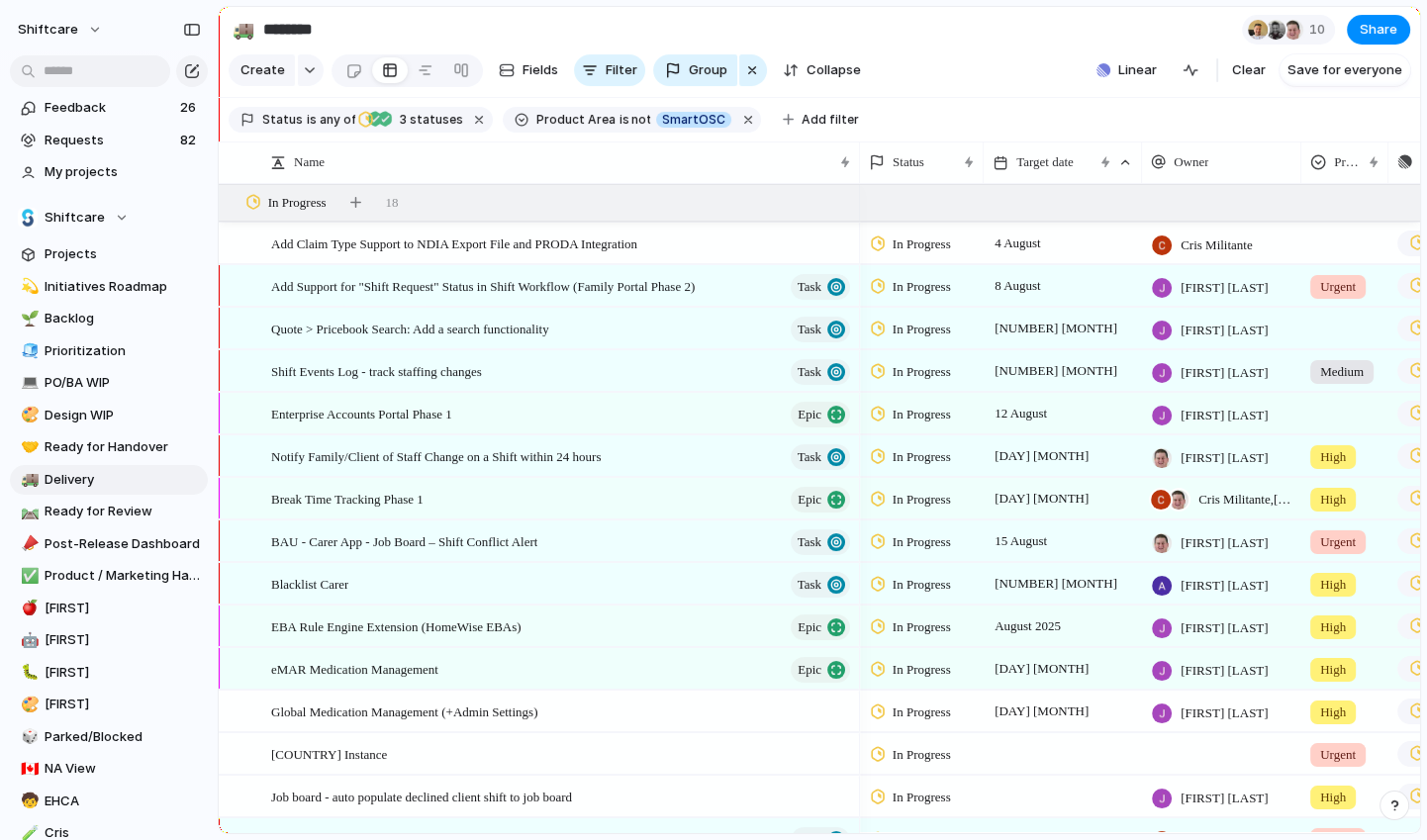 scroll, scrollTop: 11, scrollLeft: 0, axis: vertical 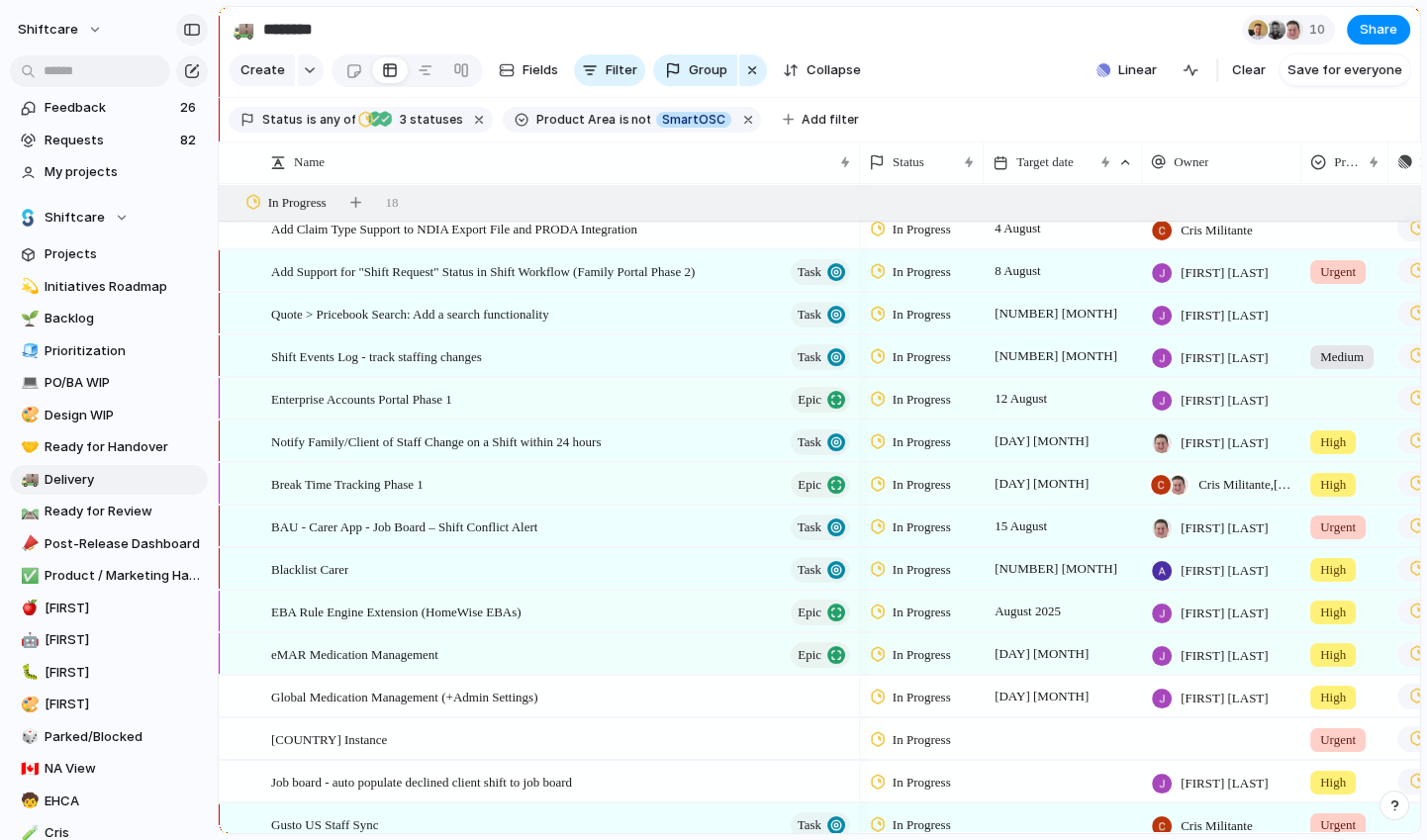 click at bounding box center [192, 30] 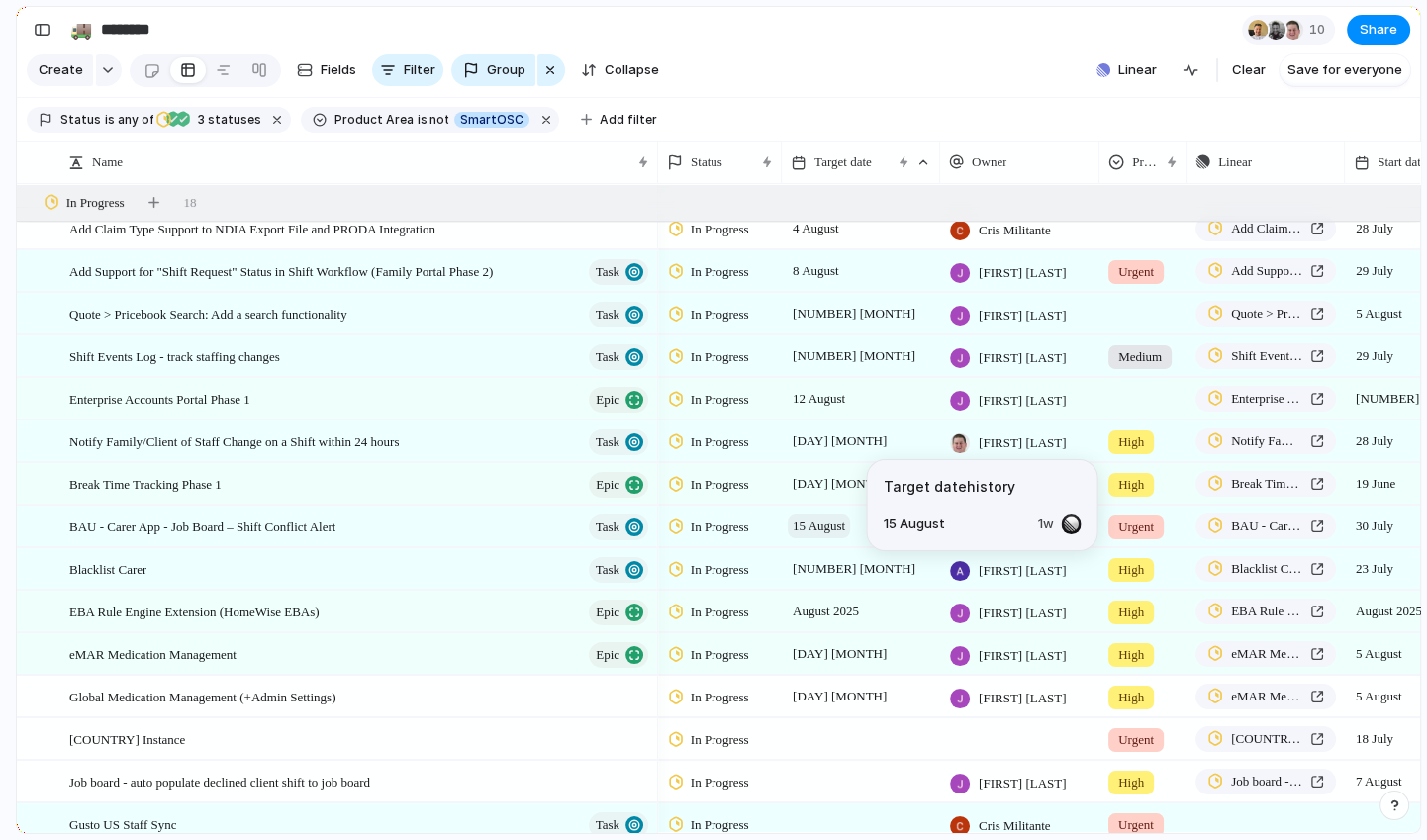 scroll, scrollTop: 0, scrollLeft: 0, axis: both 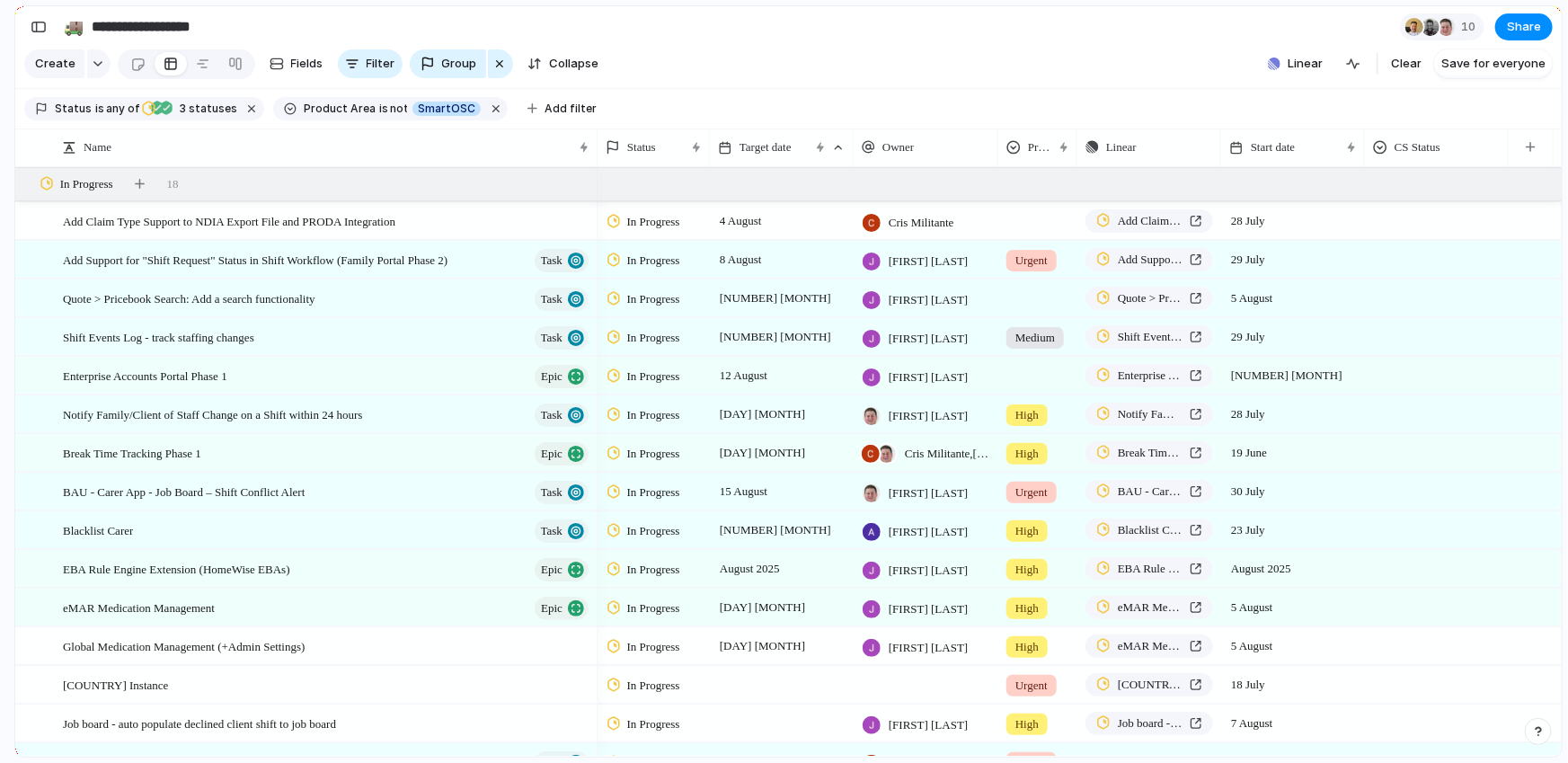 type on "********" 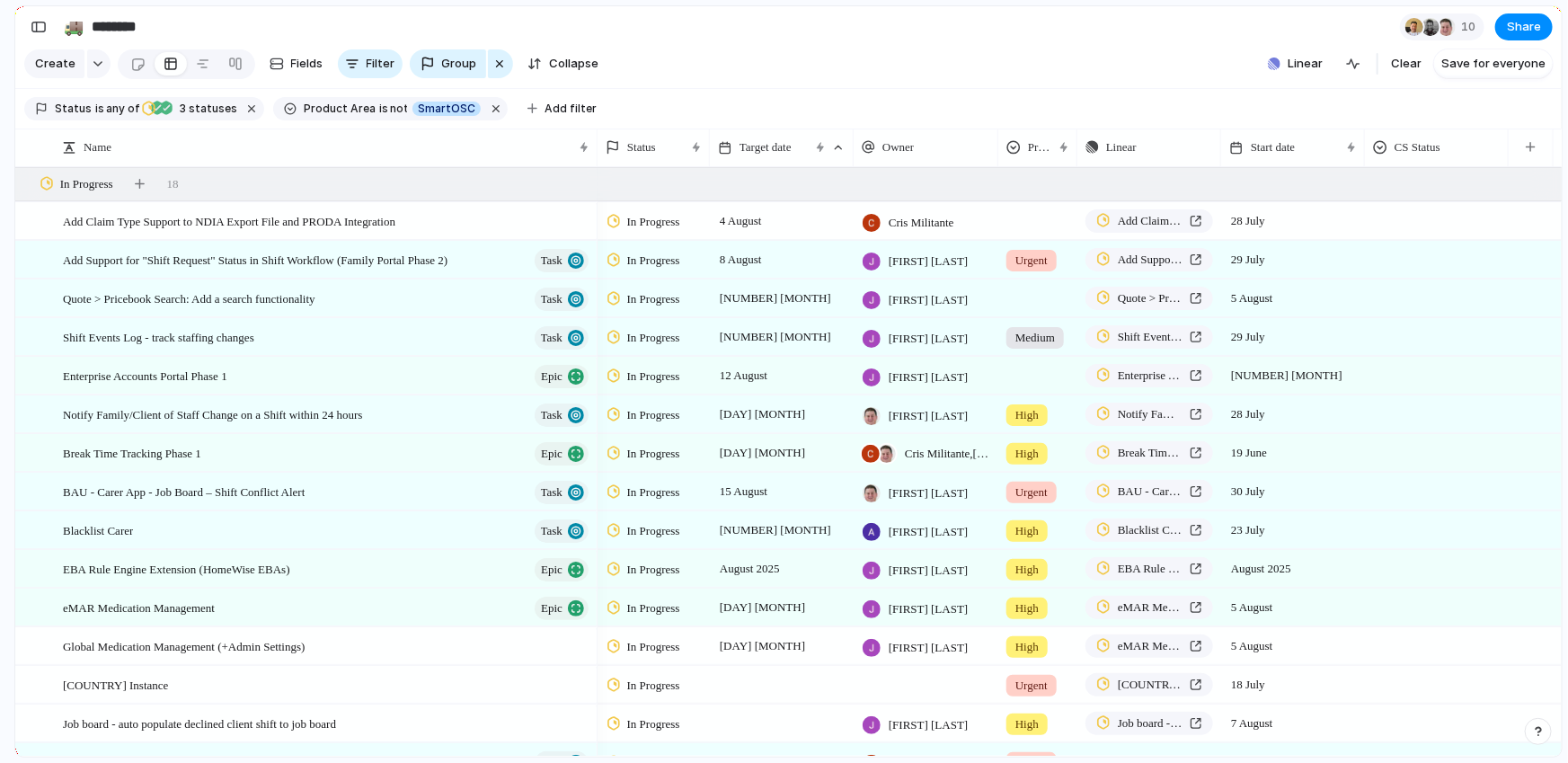 scroll, scrollTop: 54, scrollLeft: 0, axis: vertical 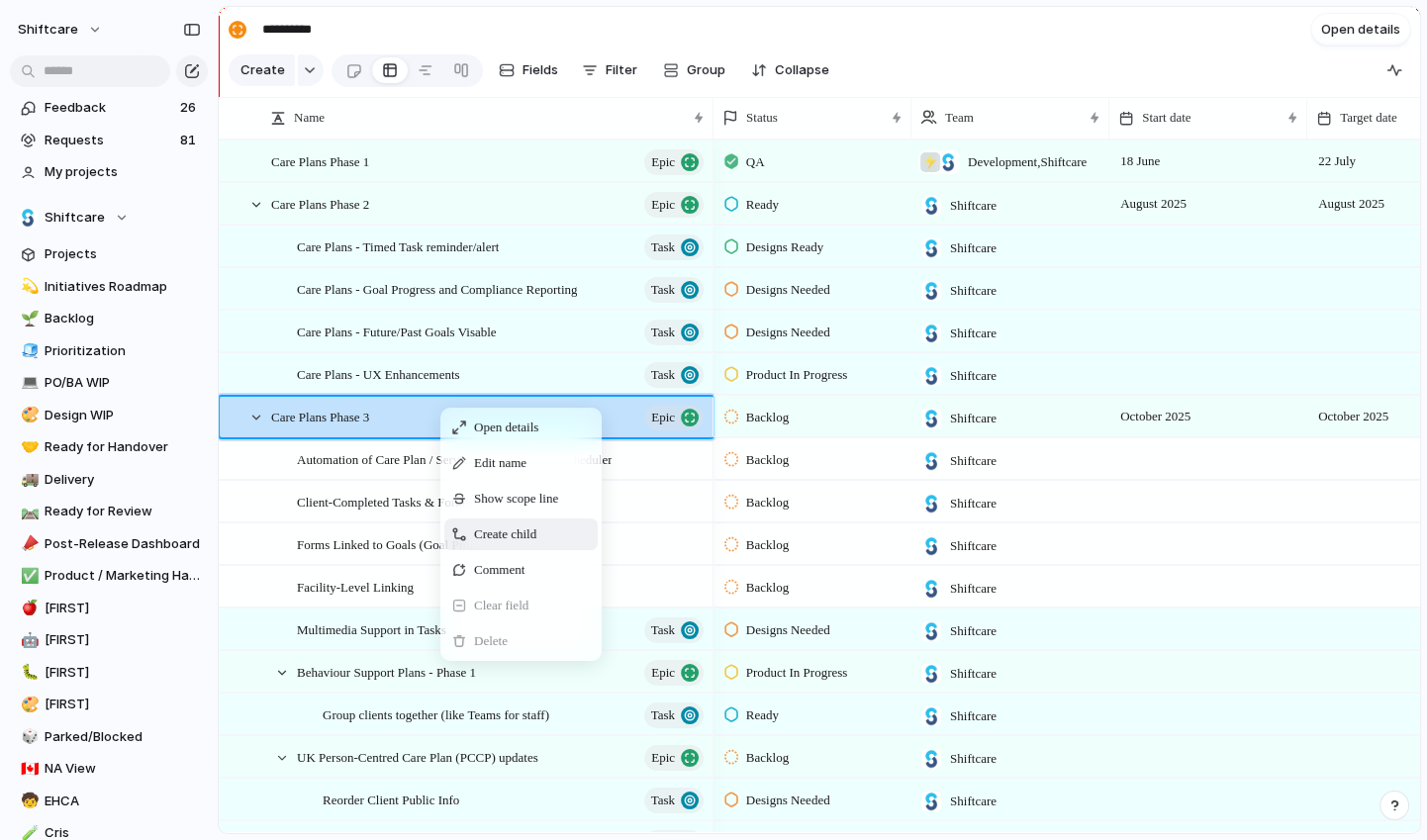 click on "Create child" at bounding box center [521, 534] 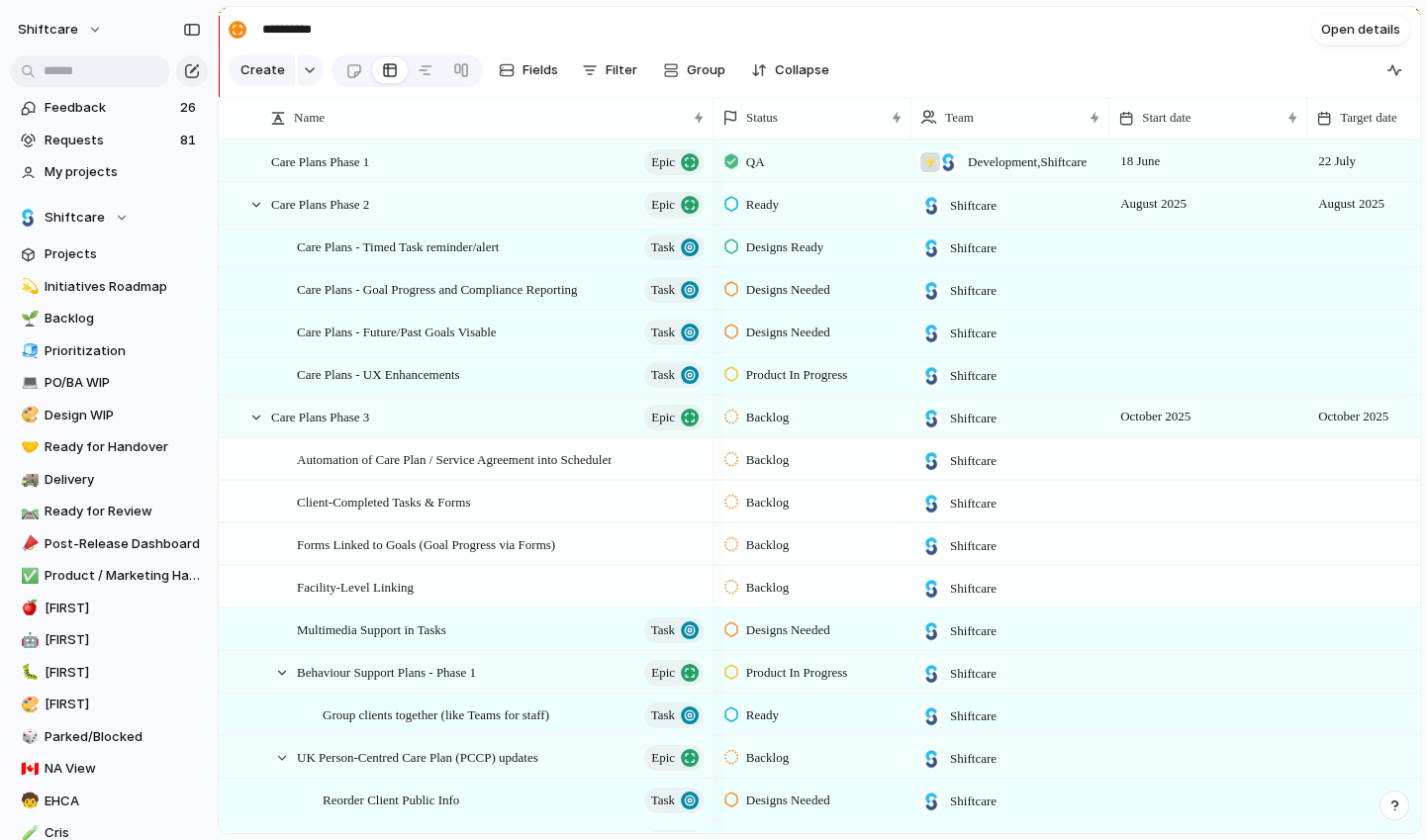 scroll, scrollTop: 115, scrollLeft: 0, axis: vertical 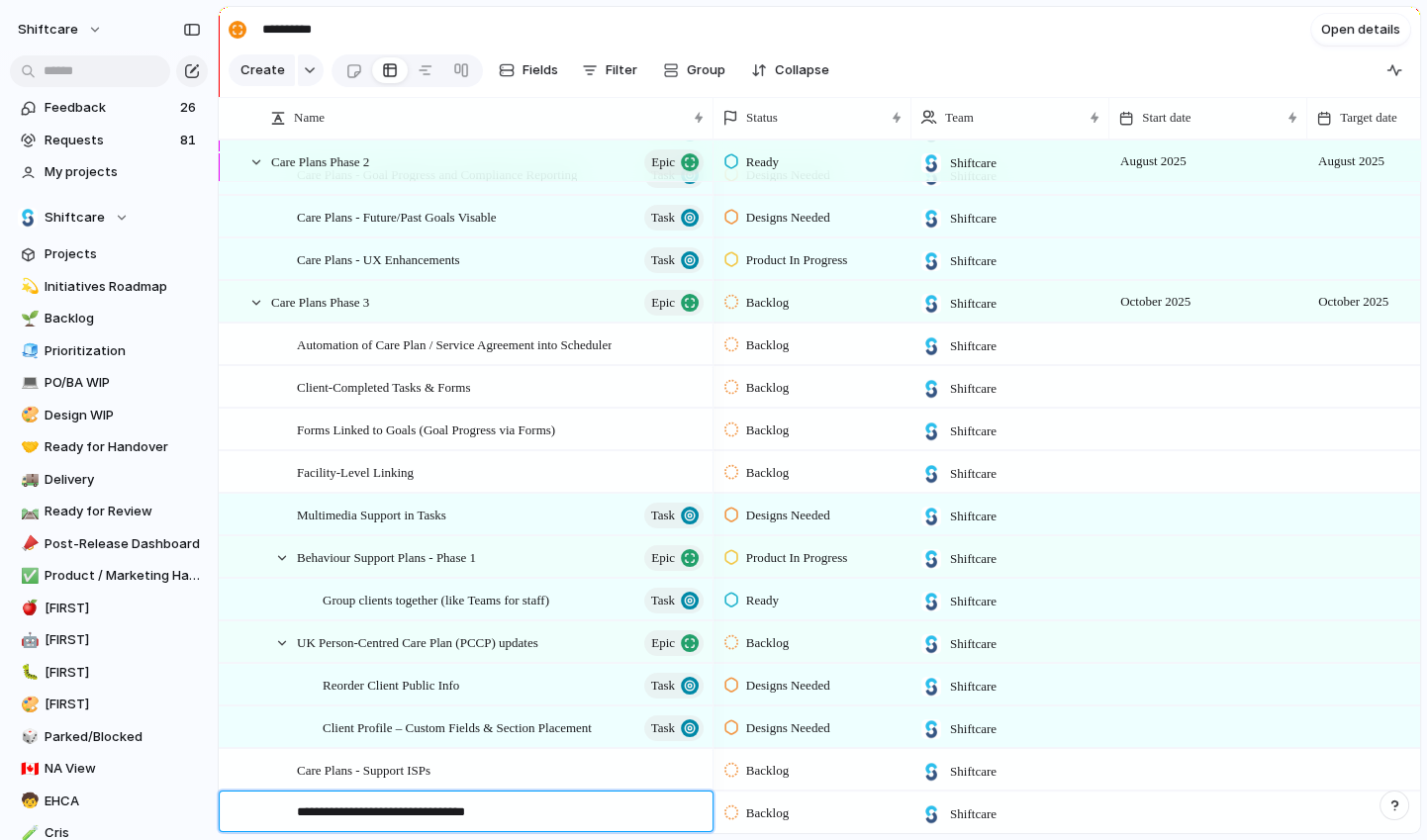type on "**********" 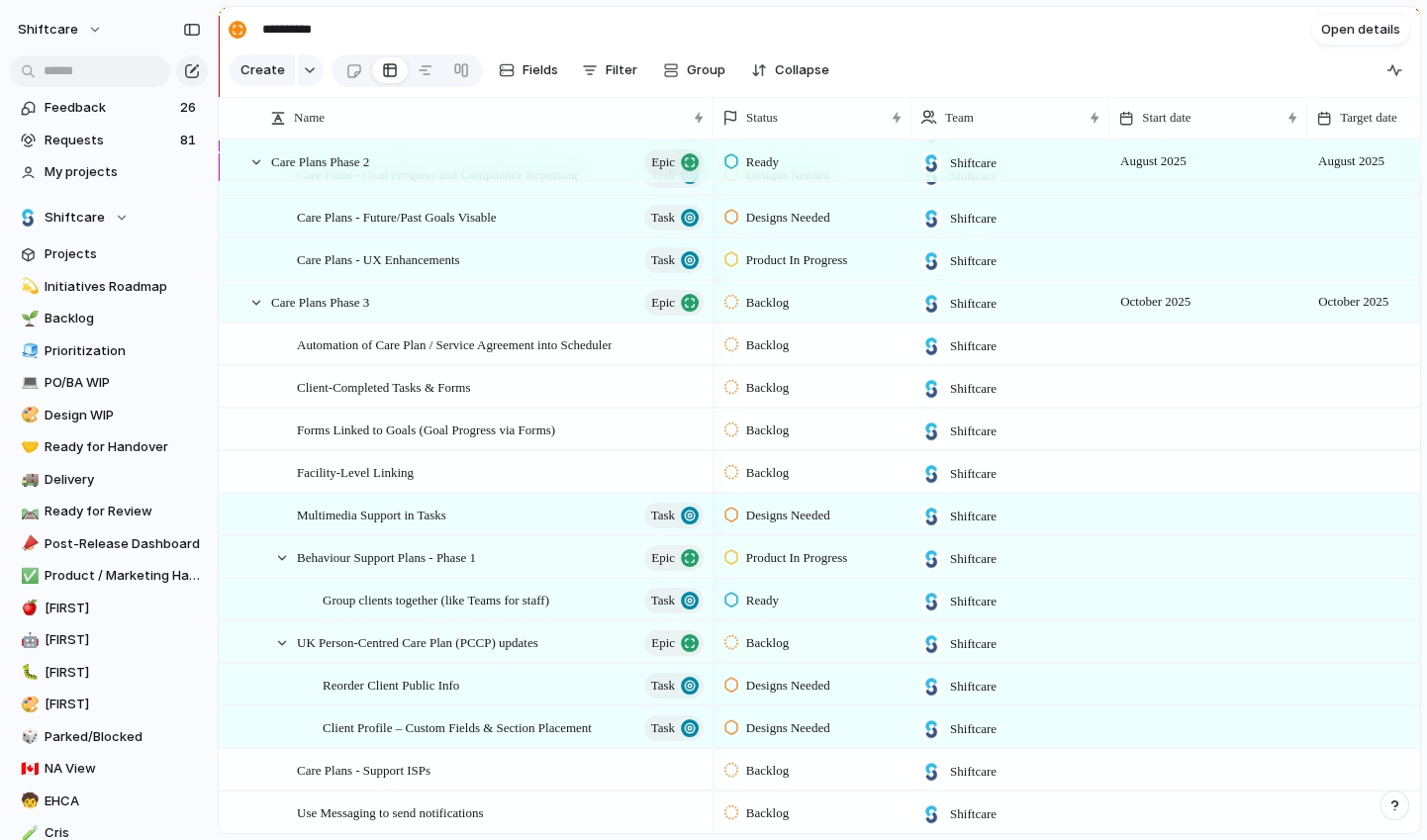 scroll, scrollTop: 455, scrollLeft: 0, axis: vertical 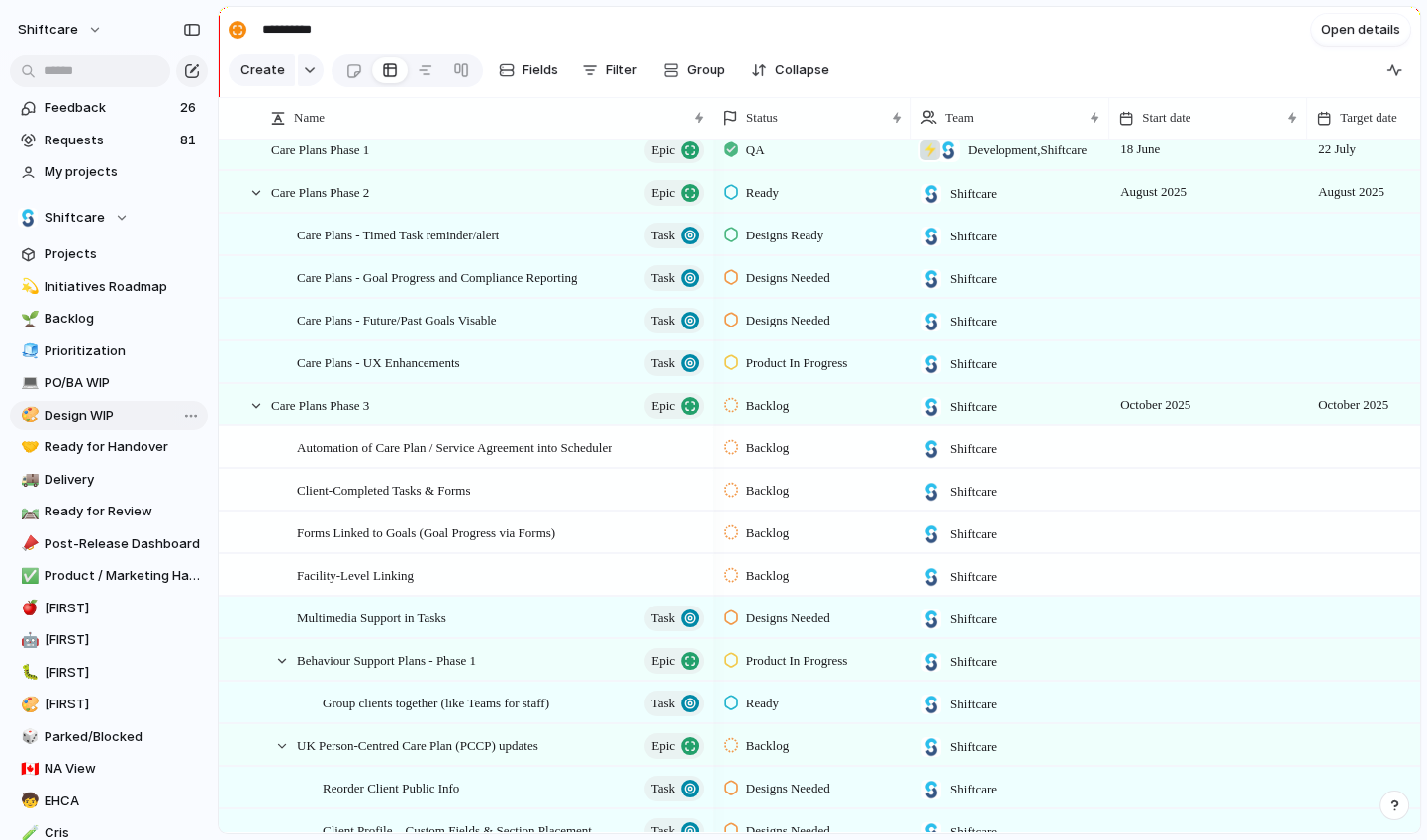 click on "🎨 Design WIP" at bounding box center [109, 416] 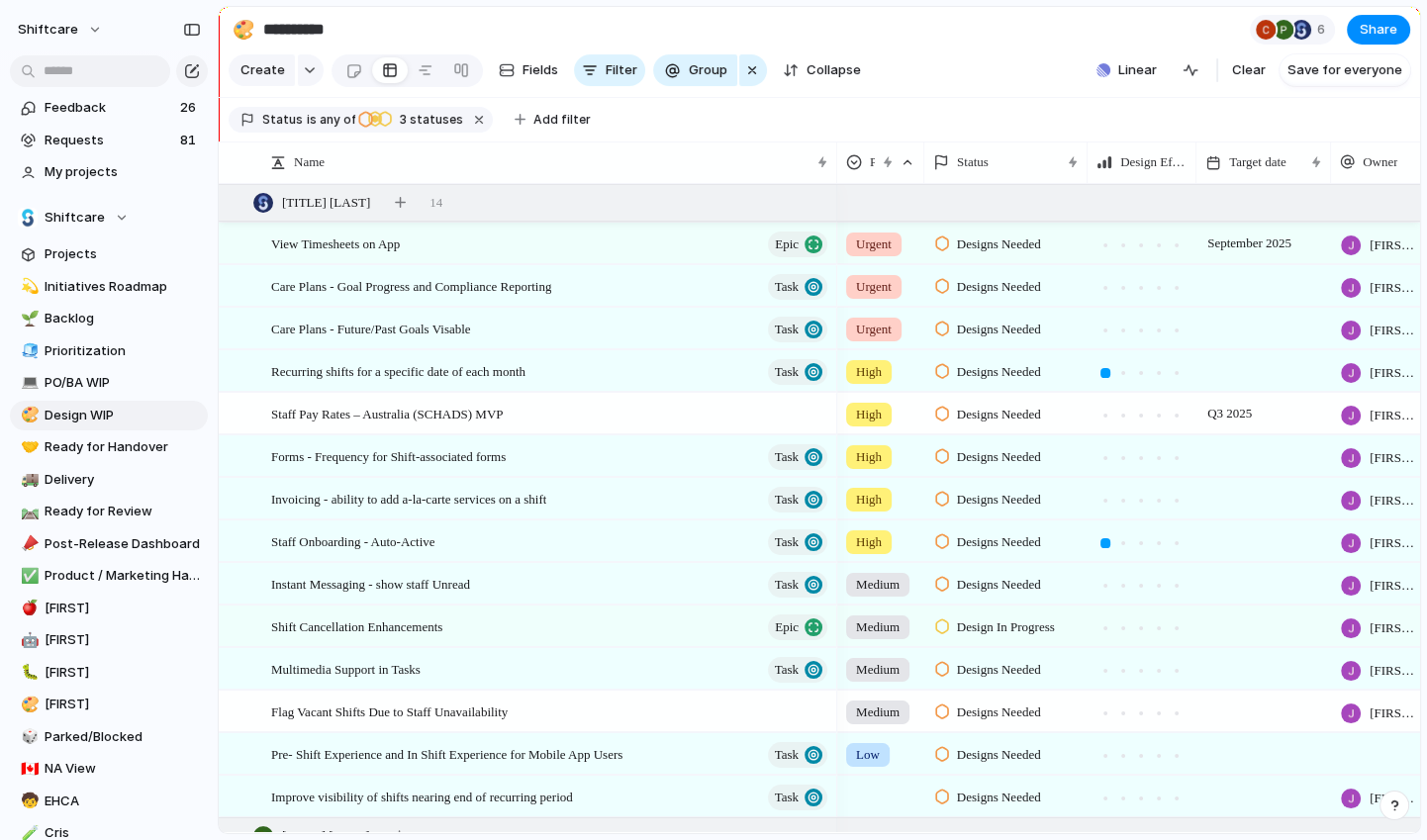 click on "[FIRST] [LAST]" at bounding box center [1380, 282] 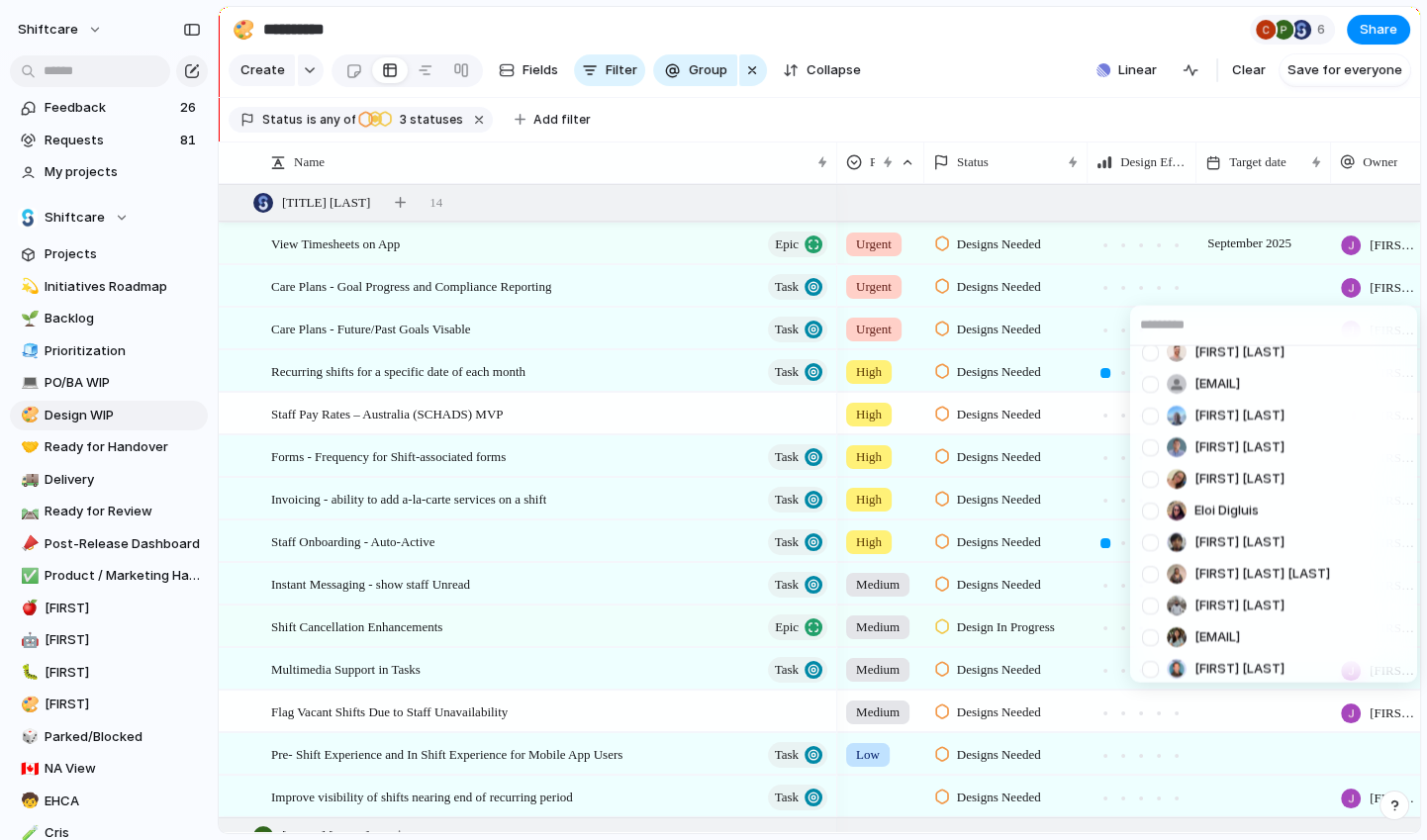 scroll, scrollTop: 465, scrollLeft: 0, axis: vertical 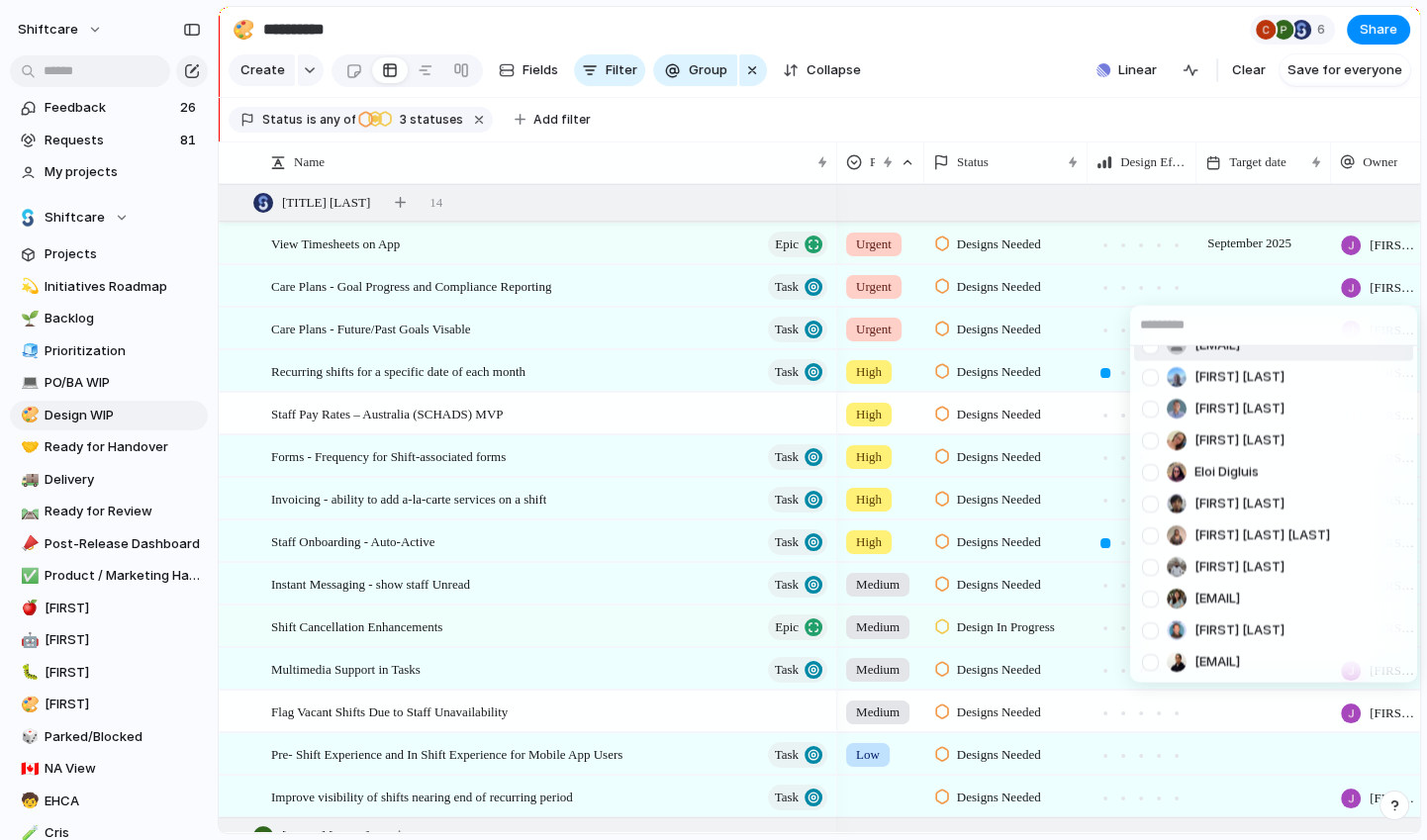click on "[FIRST] [LAST] [FIRST] [LAST] [FIRST] [LAST] [FIRST] [LAST] [TITLE] [LAST] [FIRST] [LAST] [FIRST] [LAST] [FIRST] [LAST] [FIRST] [LAST] [FIRST] [LAST] [EMAIL] [EMAIL] [FIRST] [LAST] [FIRST] [LAST] [EMAIL] [FIRST] [LAST] [EMAIL] [FIRST] [LAST] [FIRST] [LAST] [EMAIL]" at bounding box center [714, 420] 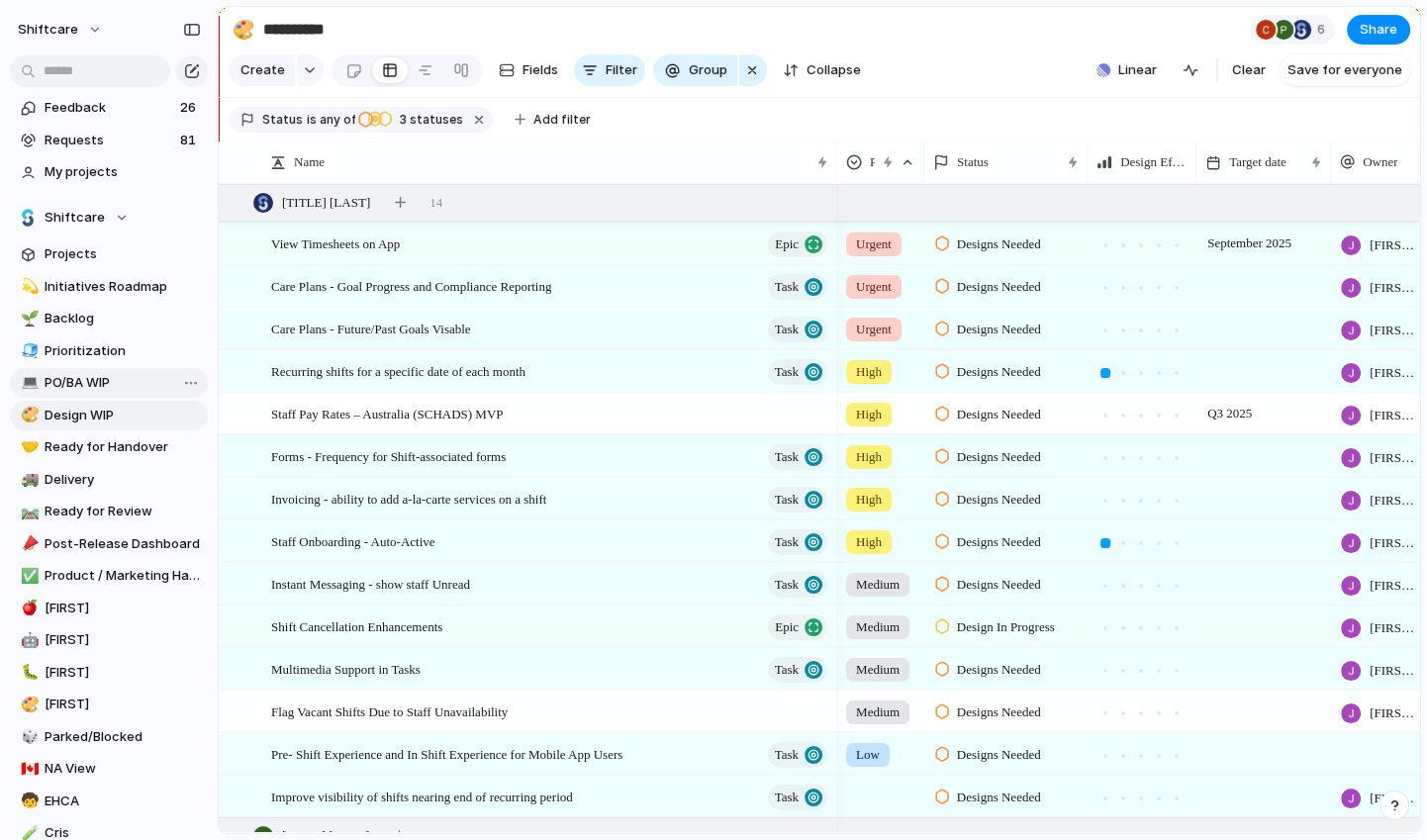 click on "PO/BA WIP" at bounding box center [123, 383] 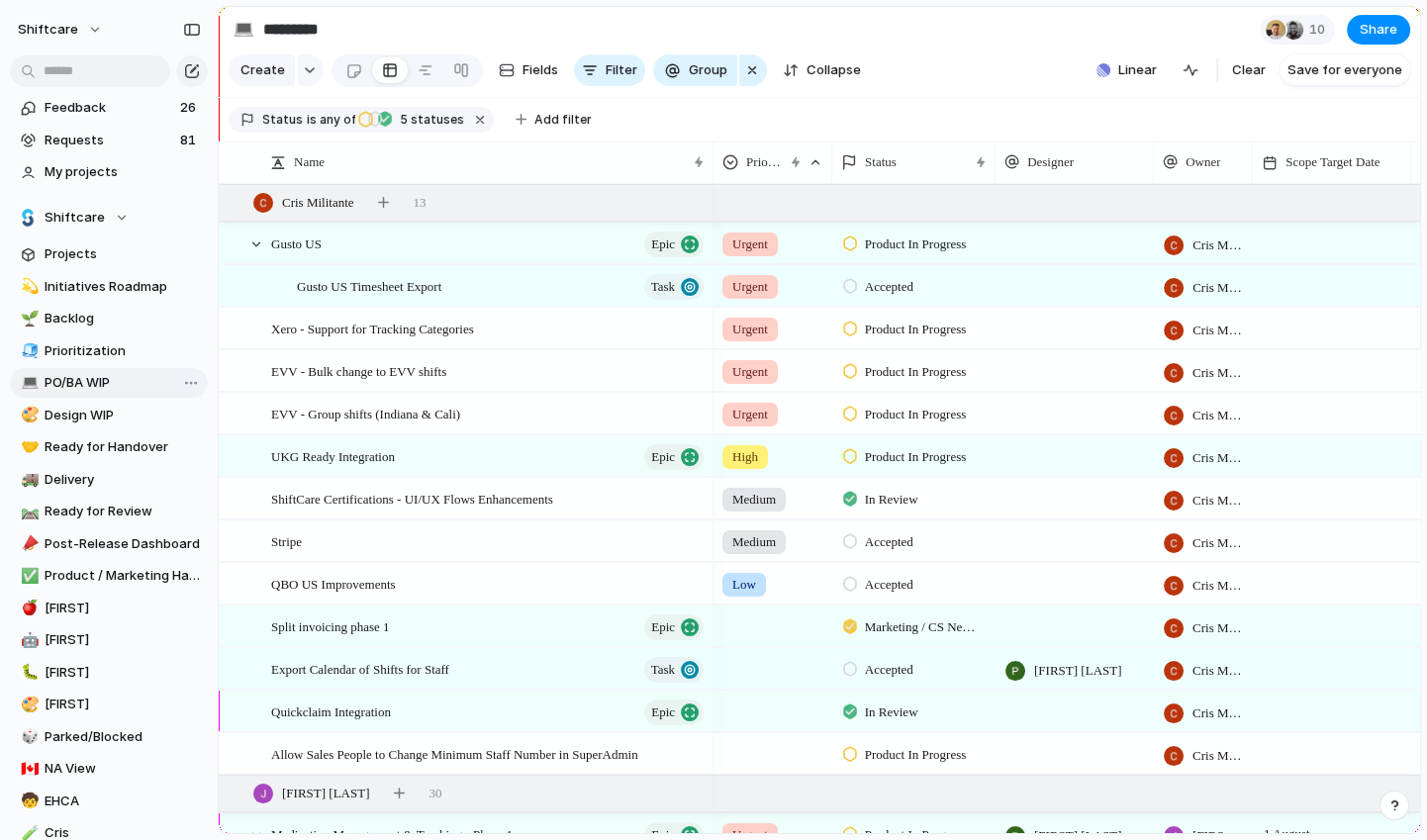 type on "*********" 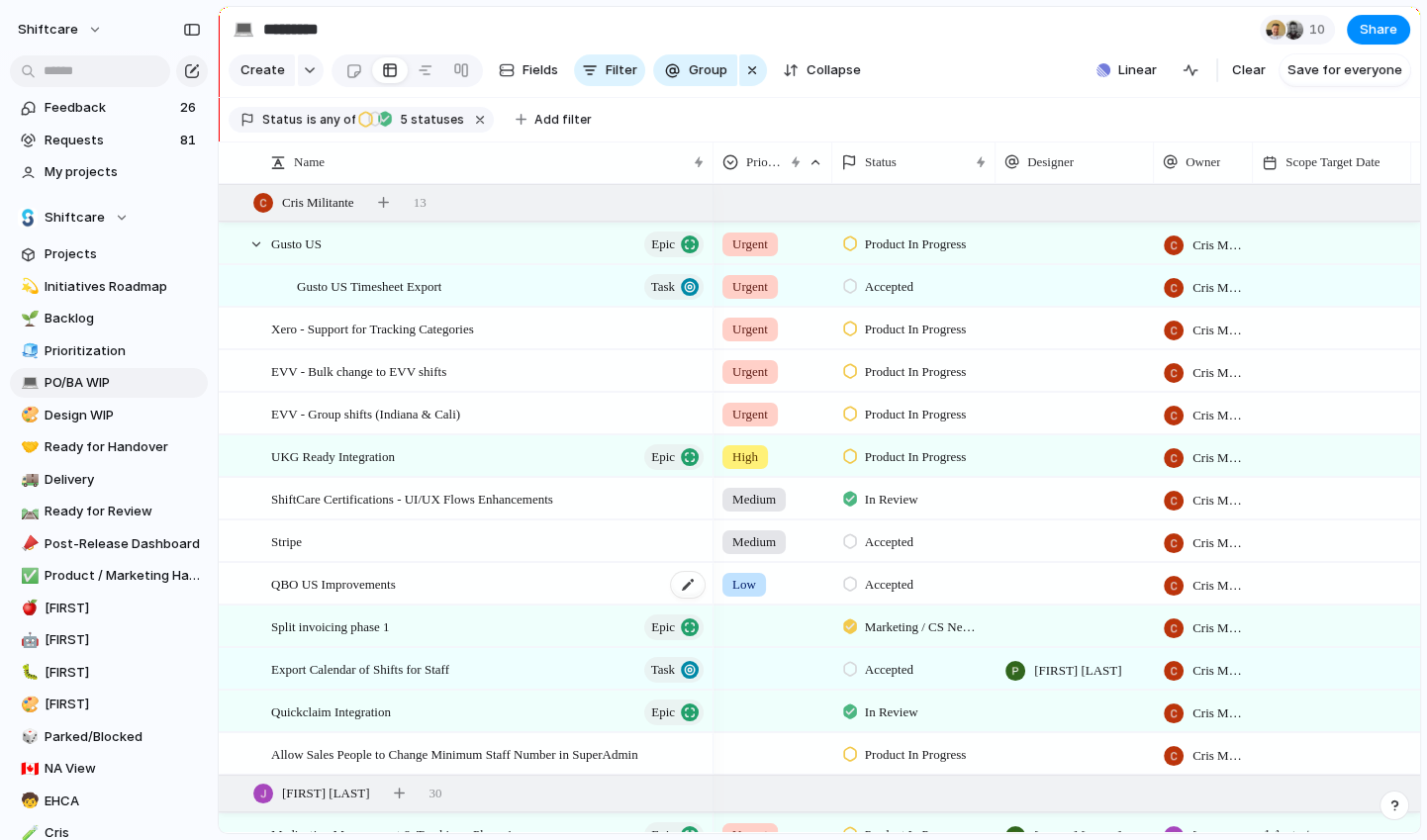 scroll, scrollTop: 160, scrollLeft: 0, axis: vertical 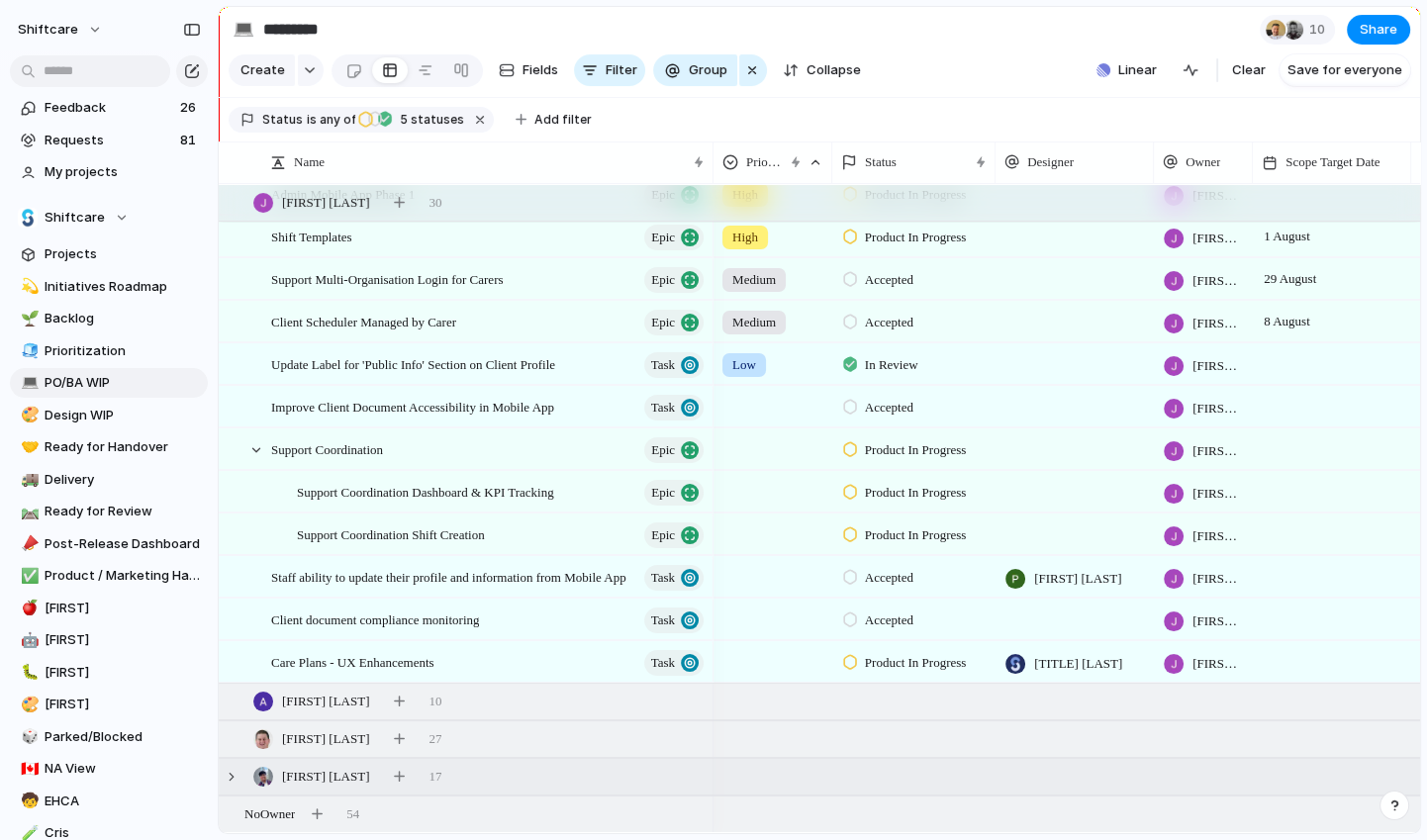 click on "[FIRST] [LAST] [NUMBER]" at bounding box center [821, 777] 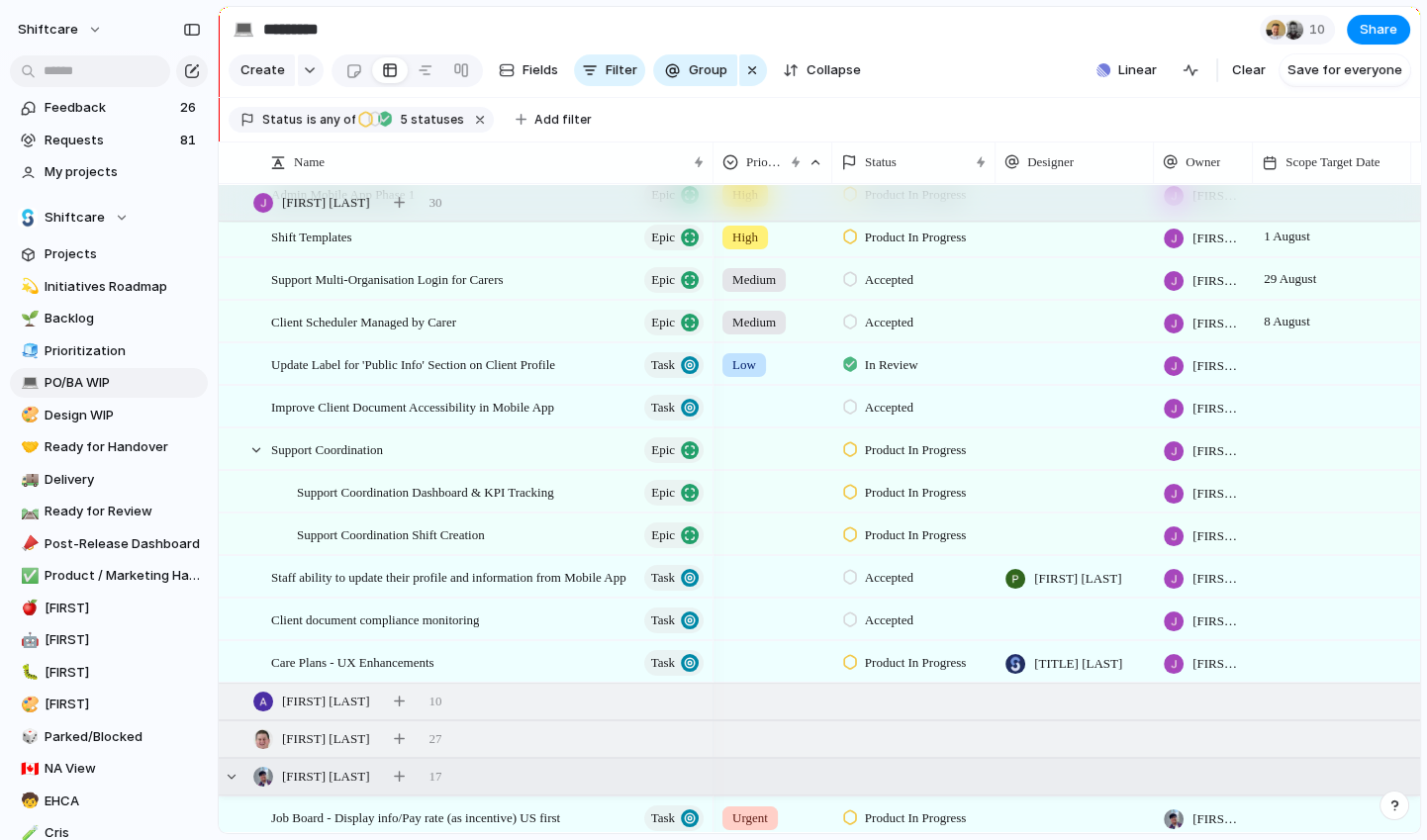scroll, scrollTop: 1723, scrollLeft: 0, axis: vertical 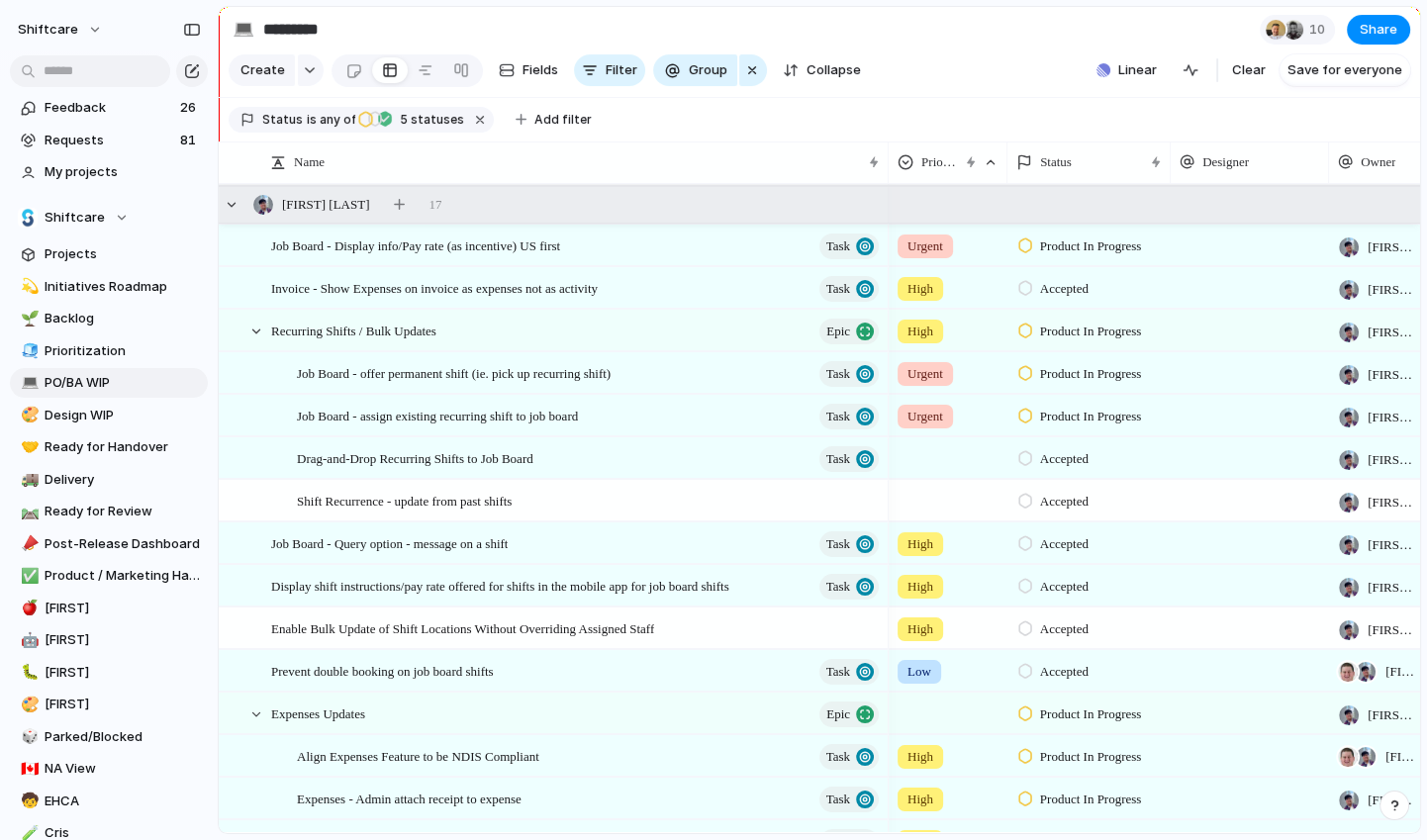 drag, startPoint x: 712, startPoint y: 152, endPoint x: 966, endPoint y: 343, distance: 317.80025 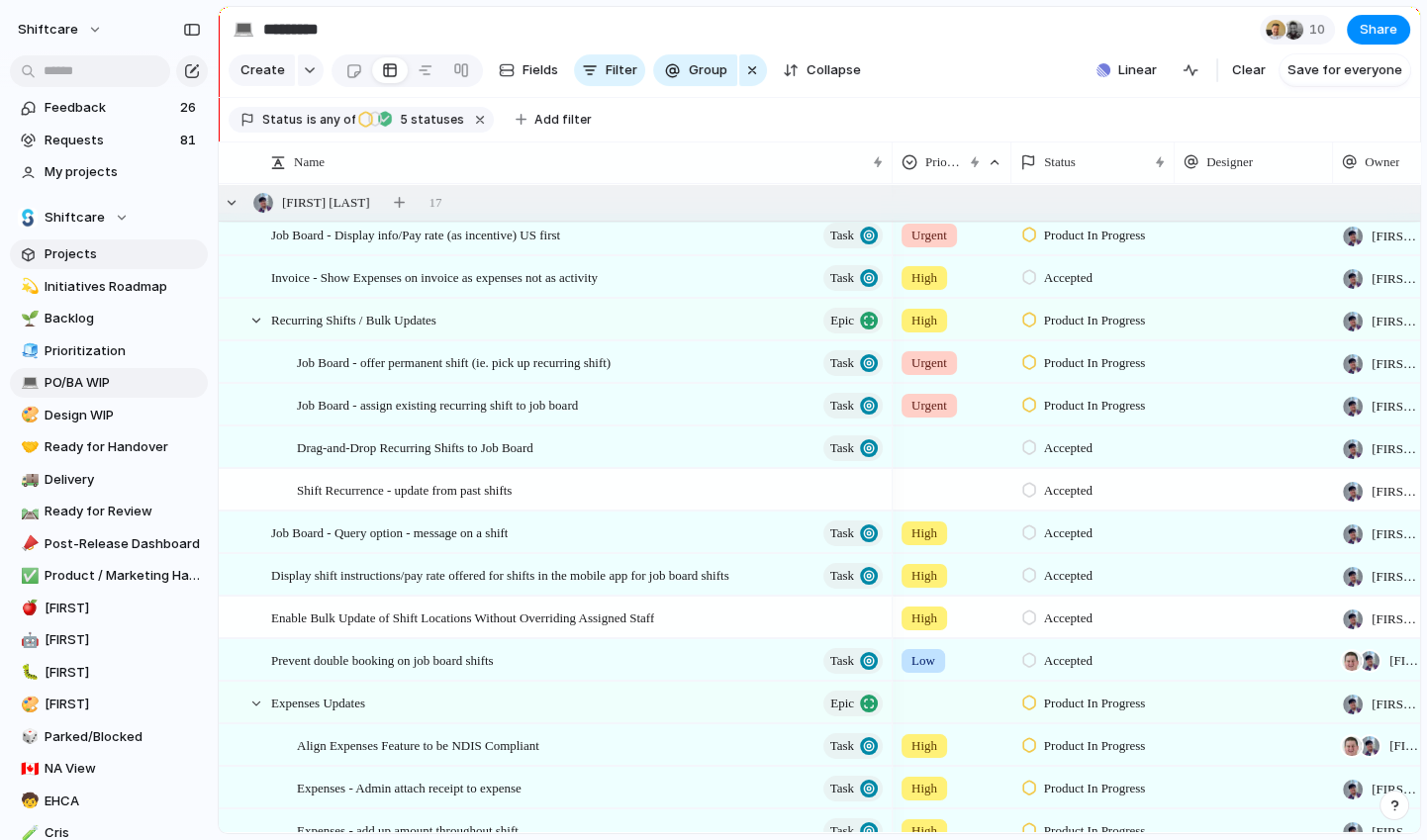 click on "Projects" at bounding box center [123, 254] 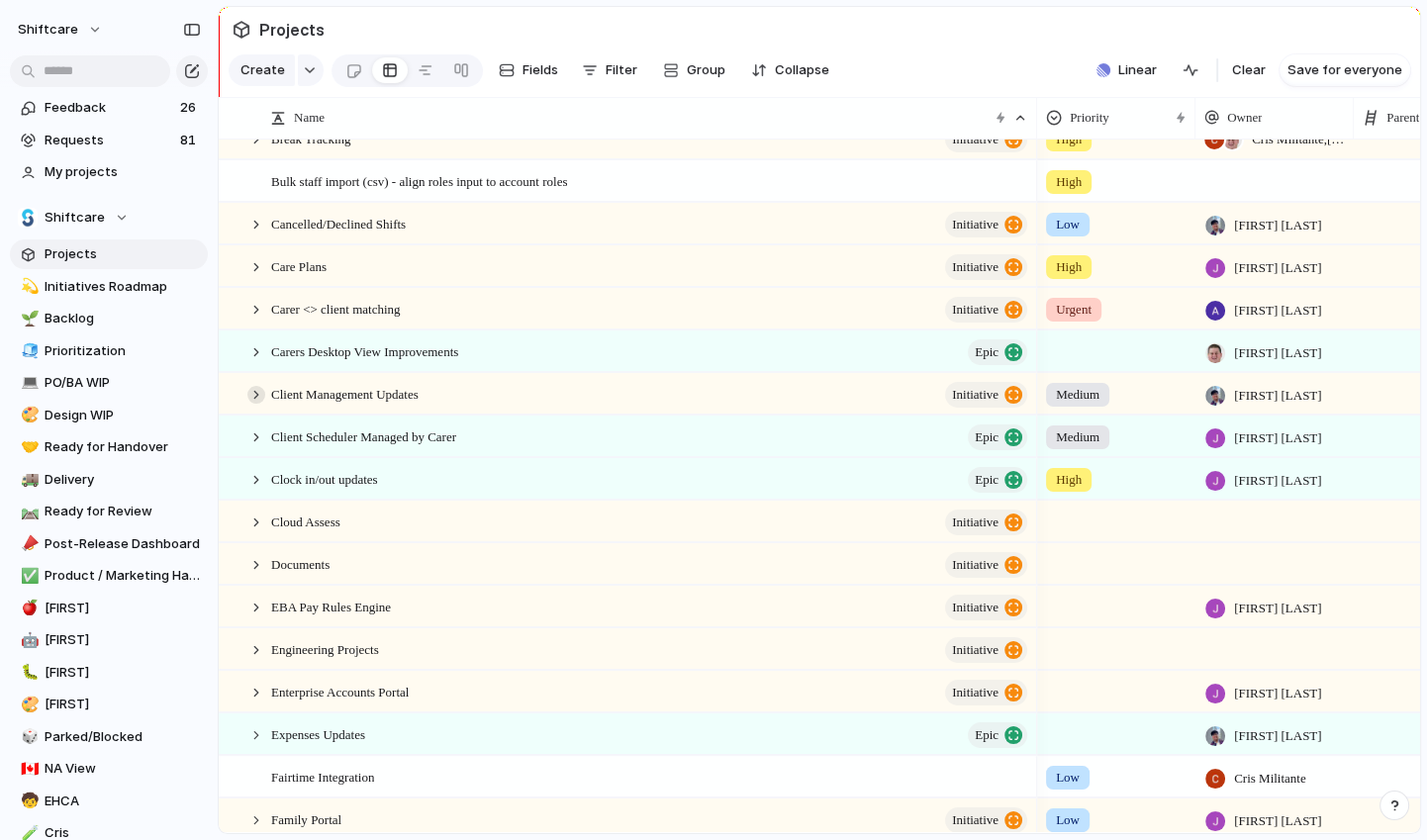 click at bounding box center (256, 395) 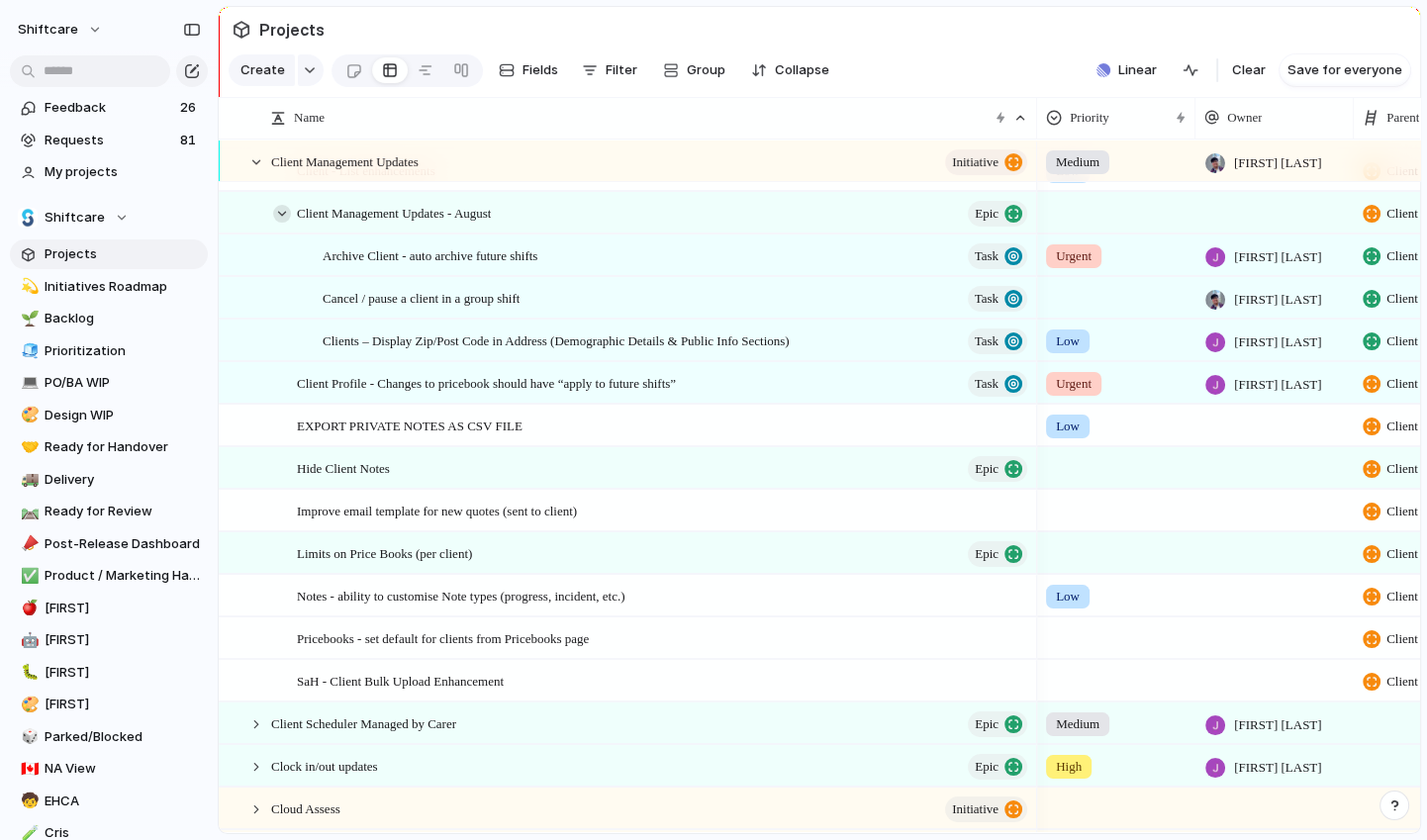 click at bounding box center (282, 214) 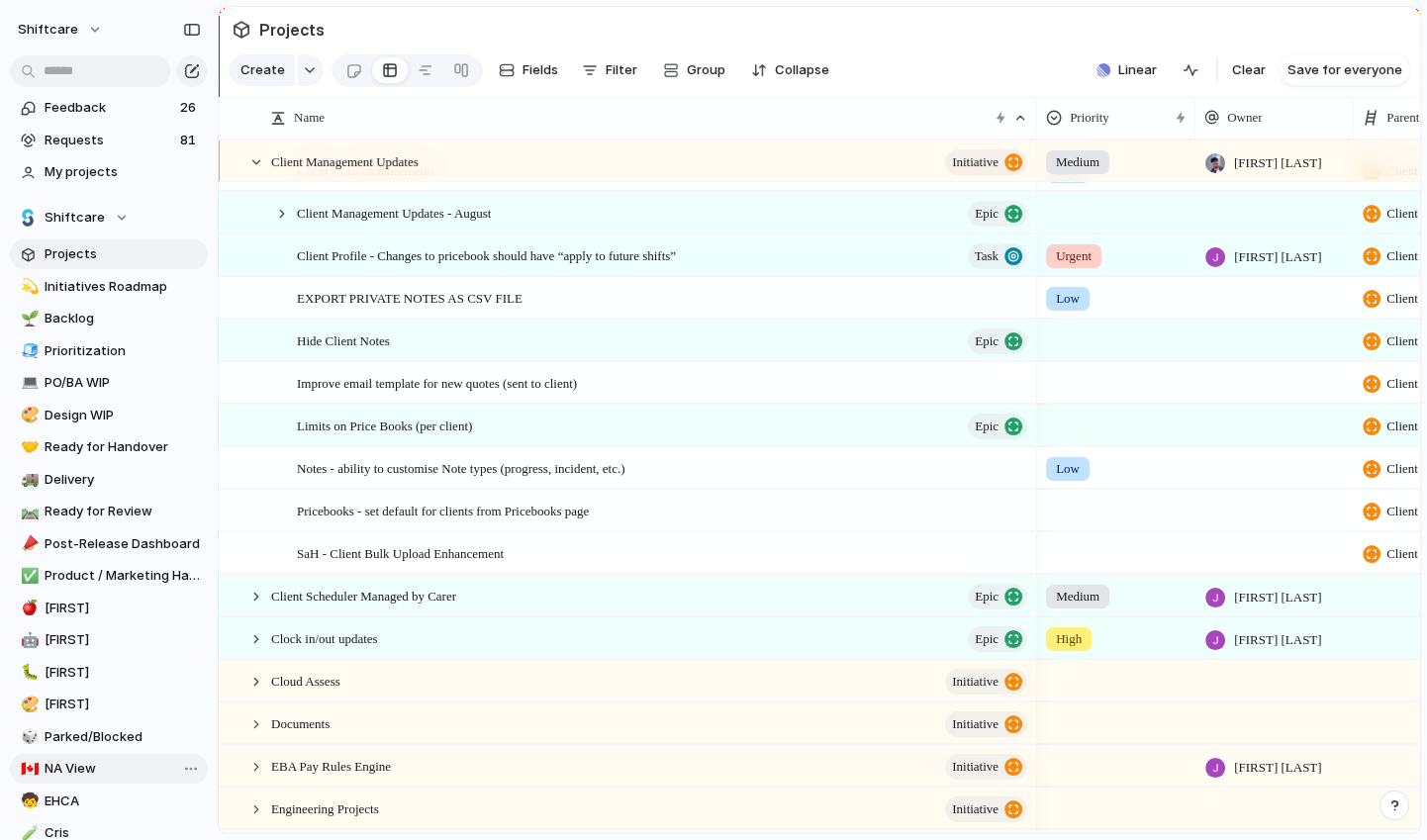 click on "NA View" at bounding box center (123, 769) 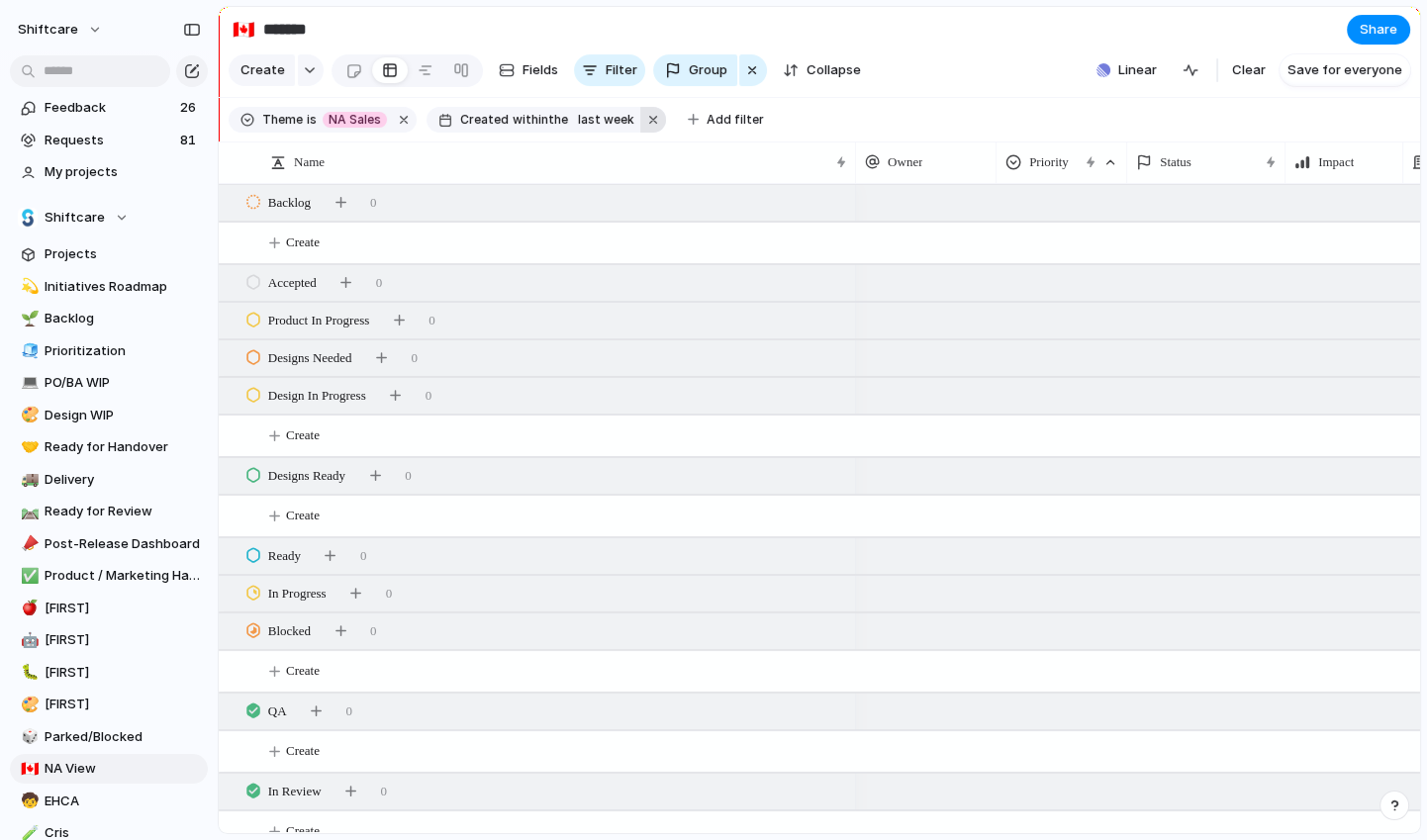 click at bounding box center [653, 120] 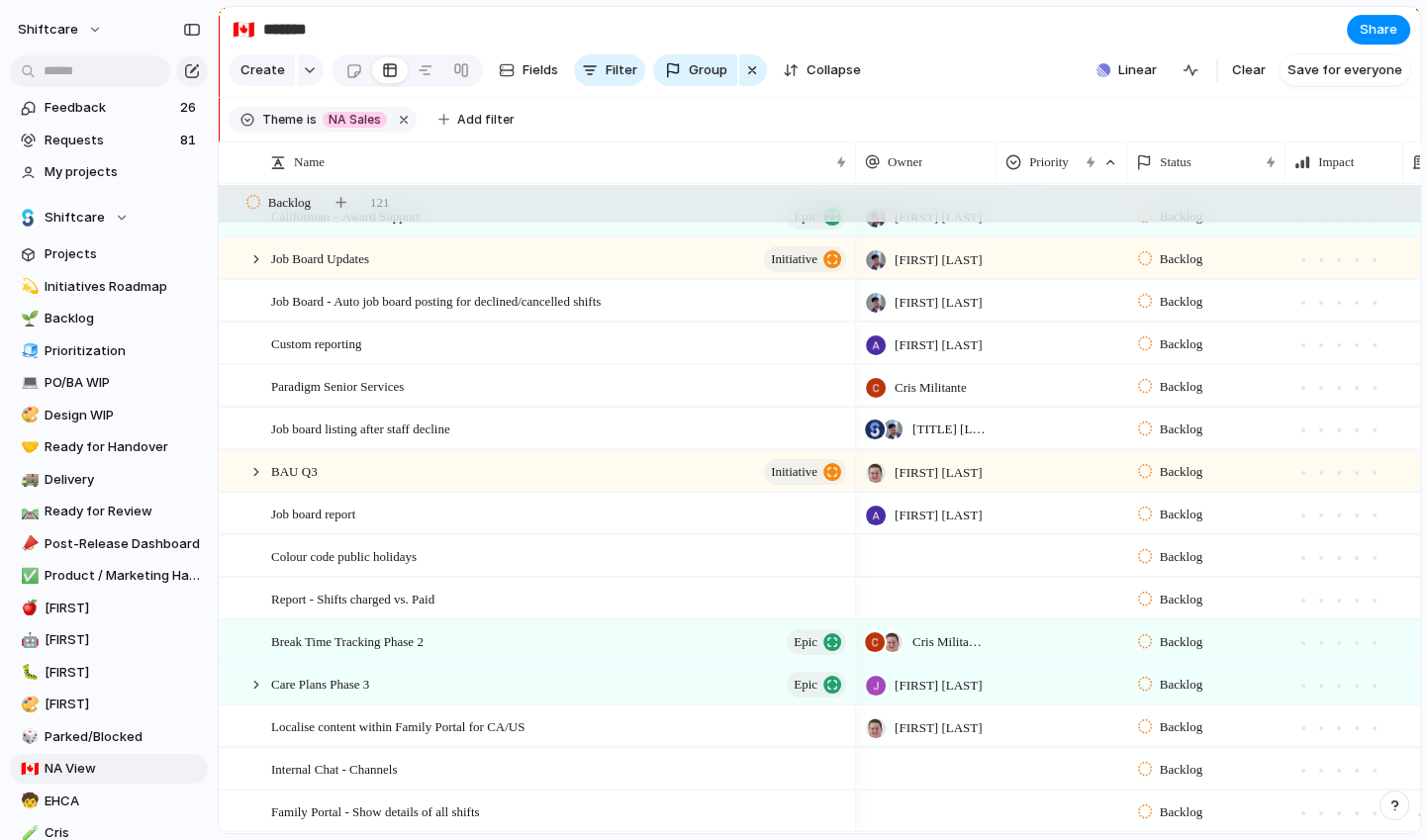 click on "Backlog 121" at bounding box center (819, 203) 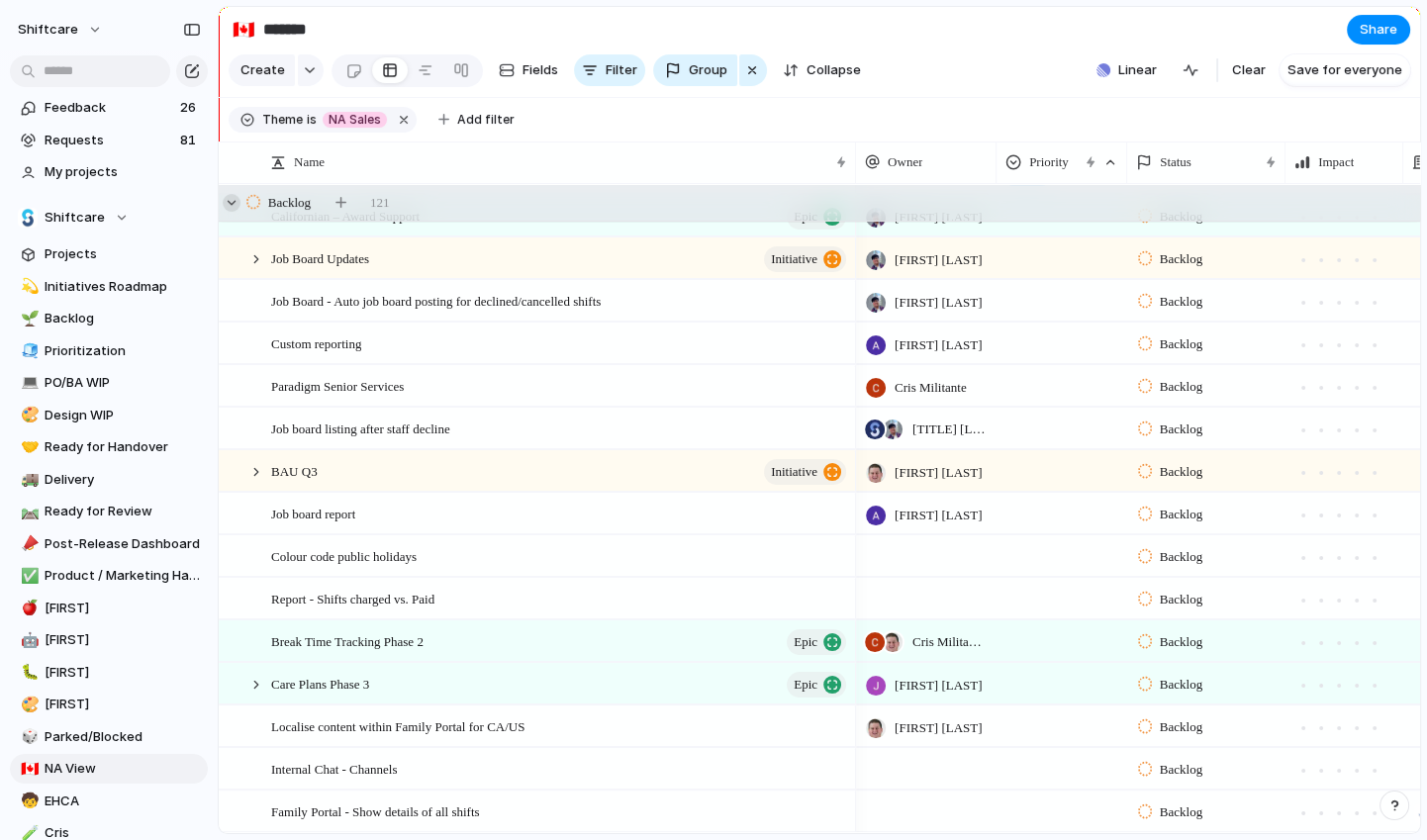 click at bounding box center [232, 203] 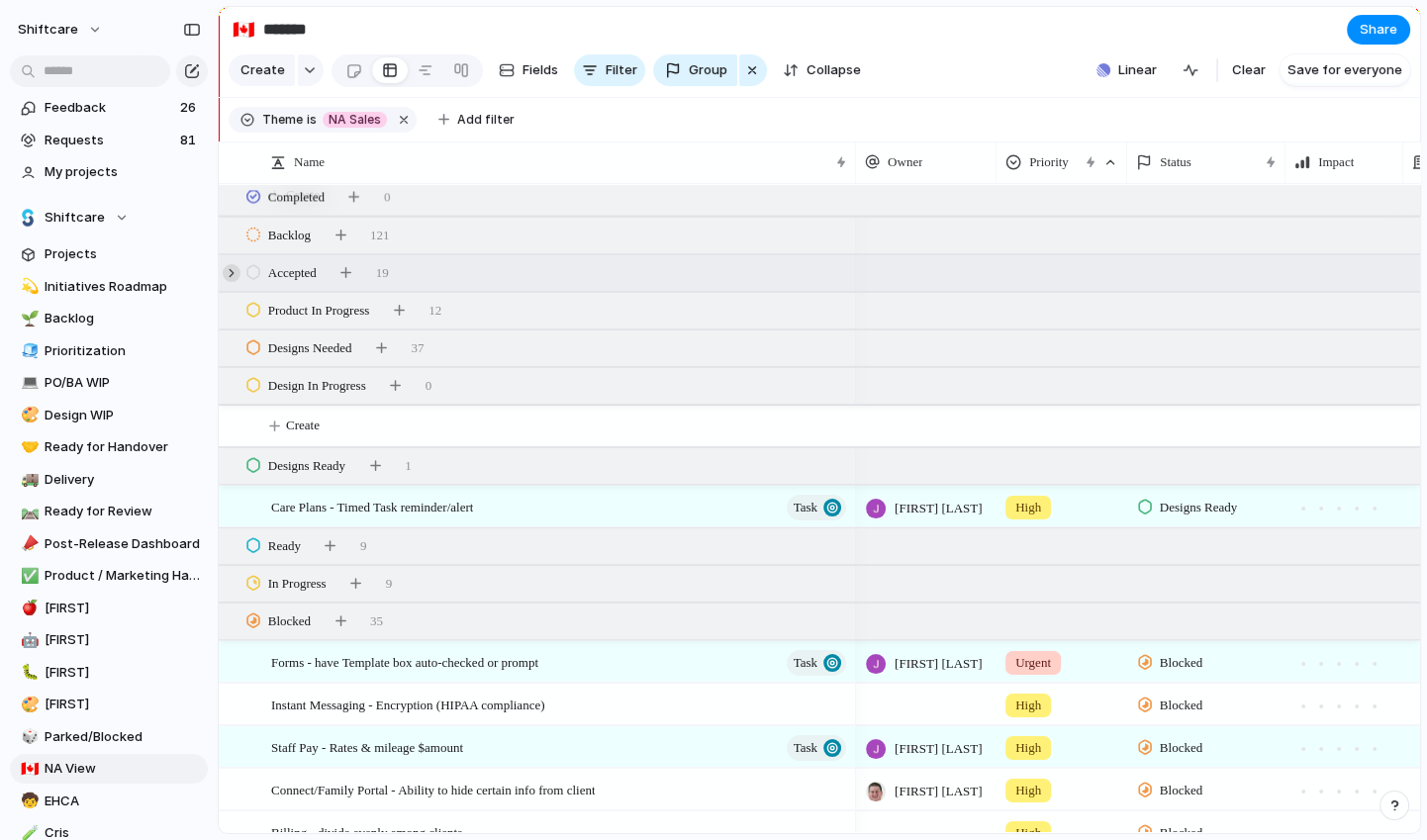 click at bounding box center [232, 273] 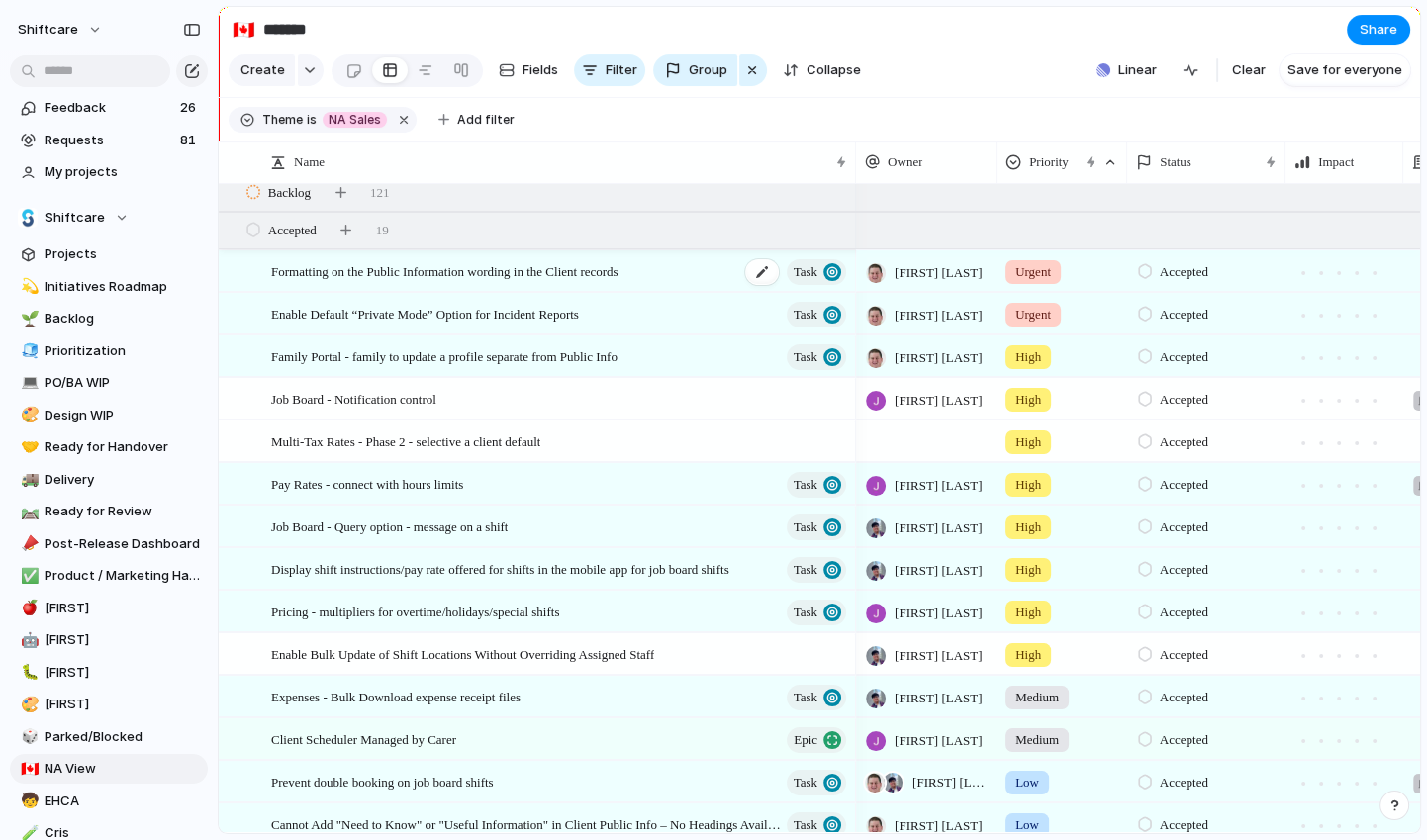 click on "Formatting on the Public Information wording in the Client records" at bounding box center [444, 270] 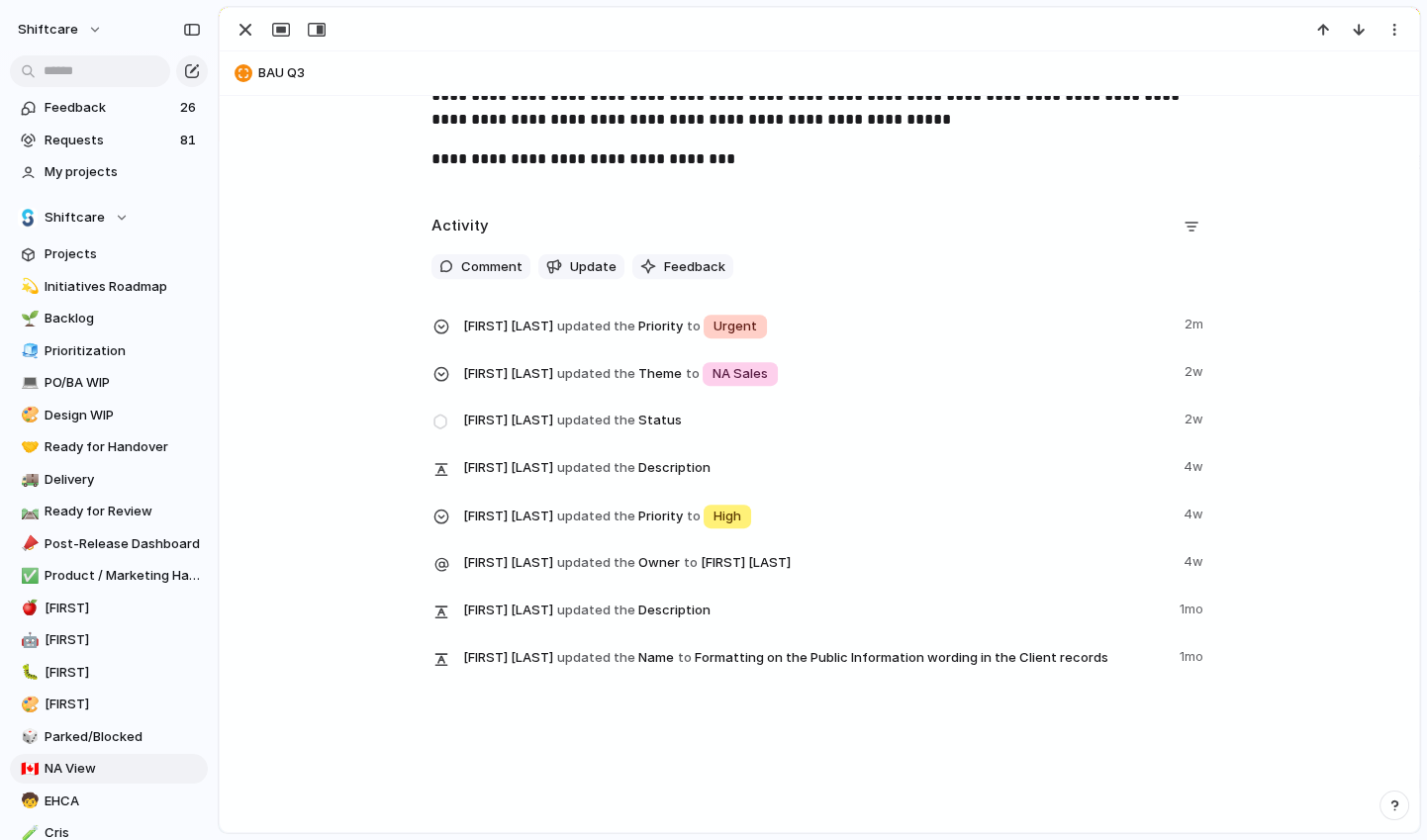 click on "to" at bounding box center (694, 516) 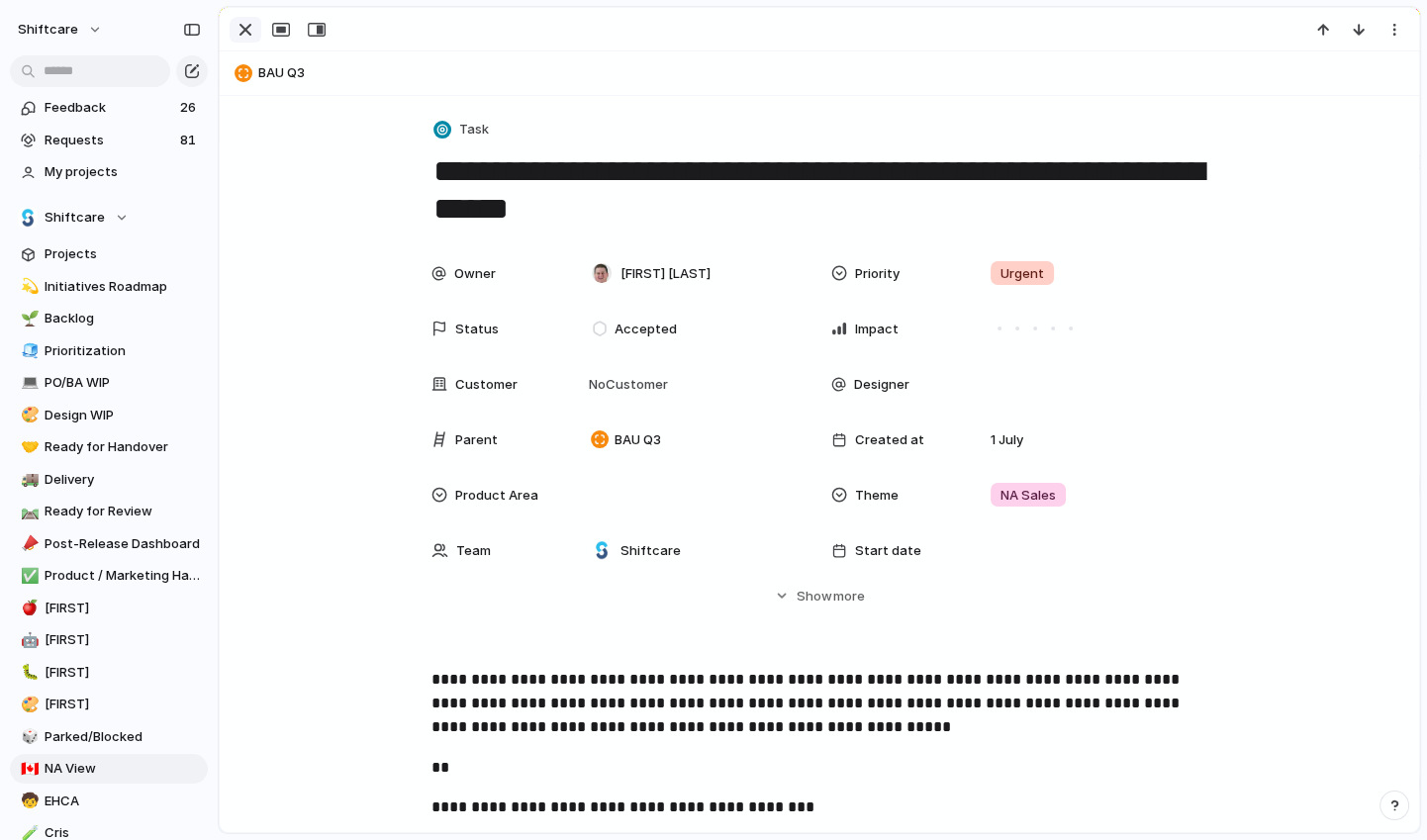 click at bounding box center [245, 30] 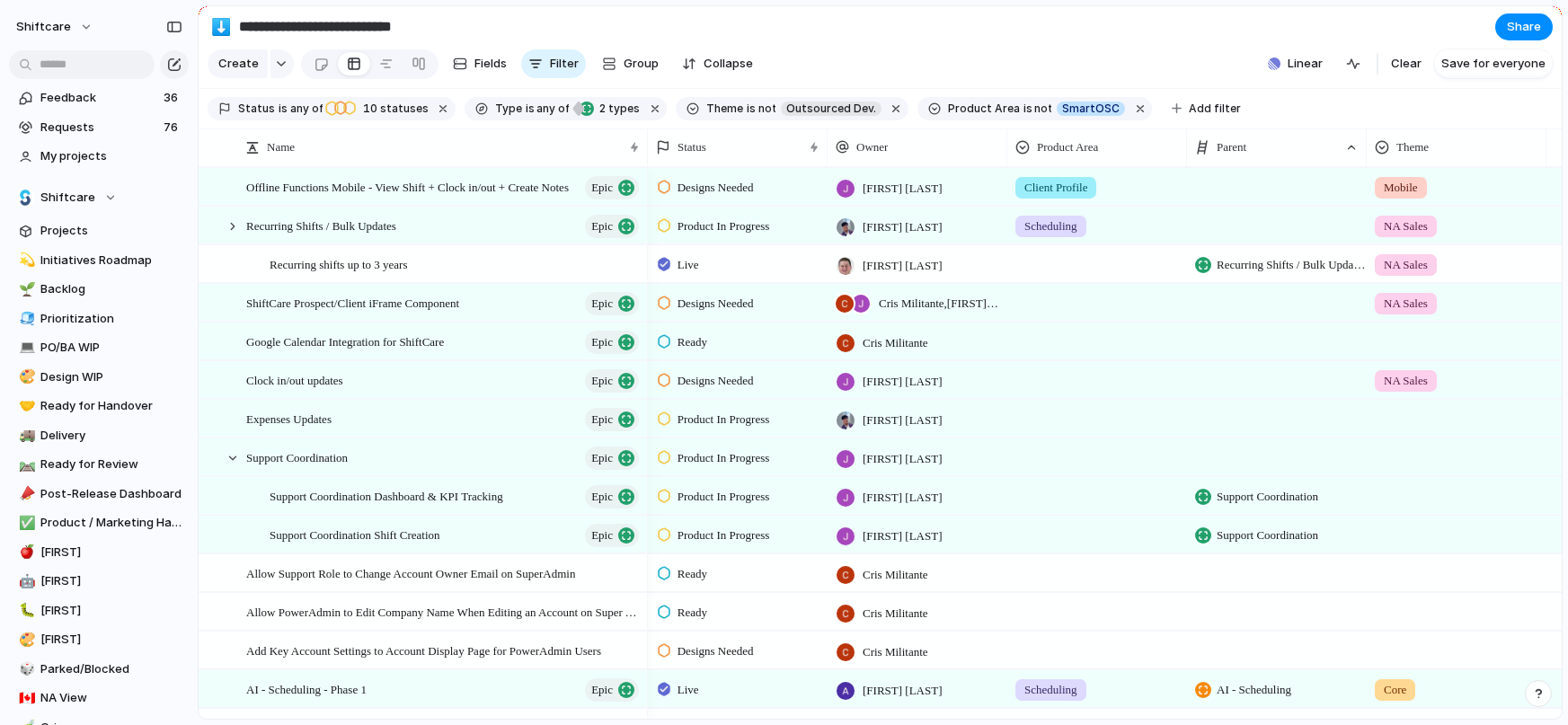 scroll, scrollTop: 0, scrollLeft: 0, axis: both 